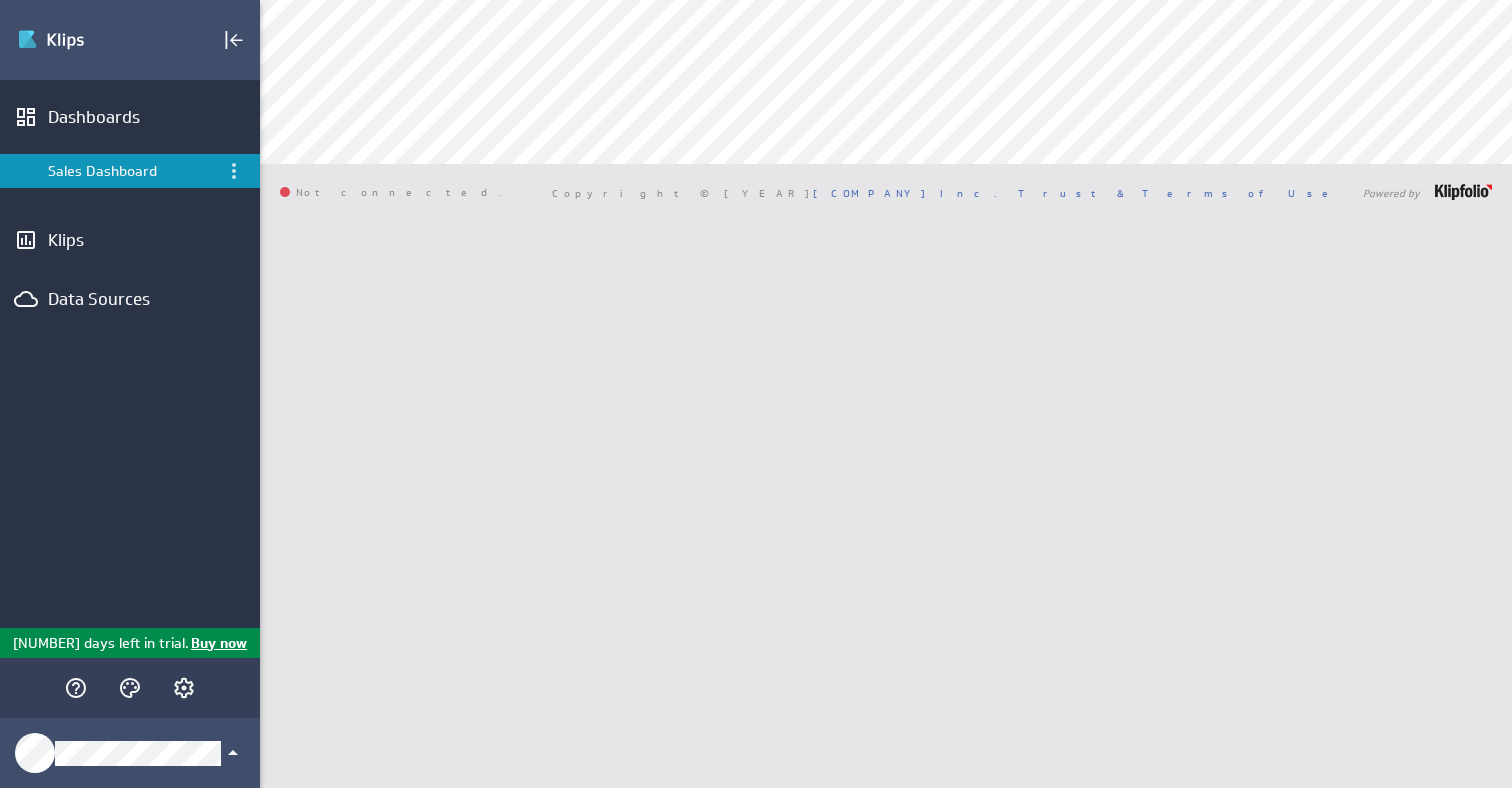 scroll, scrollTop: 0, scrollLeft: 0, axis: both 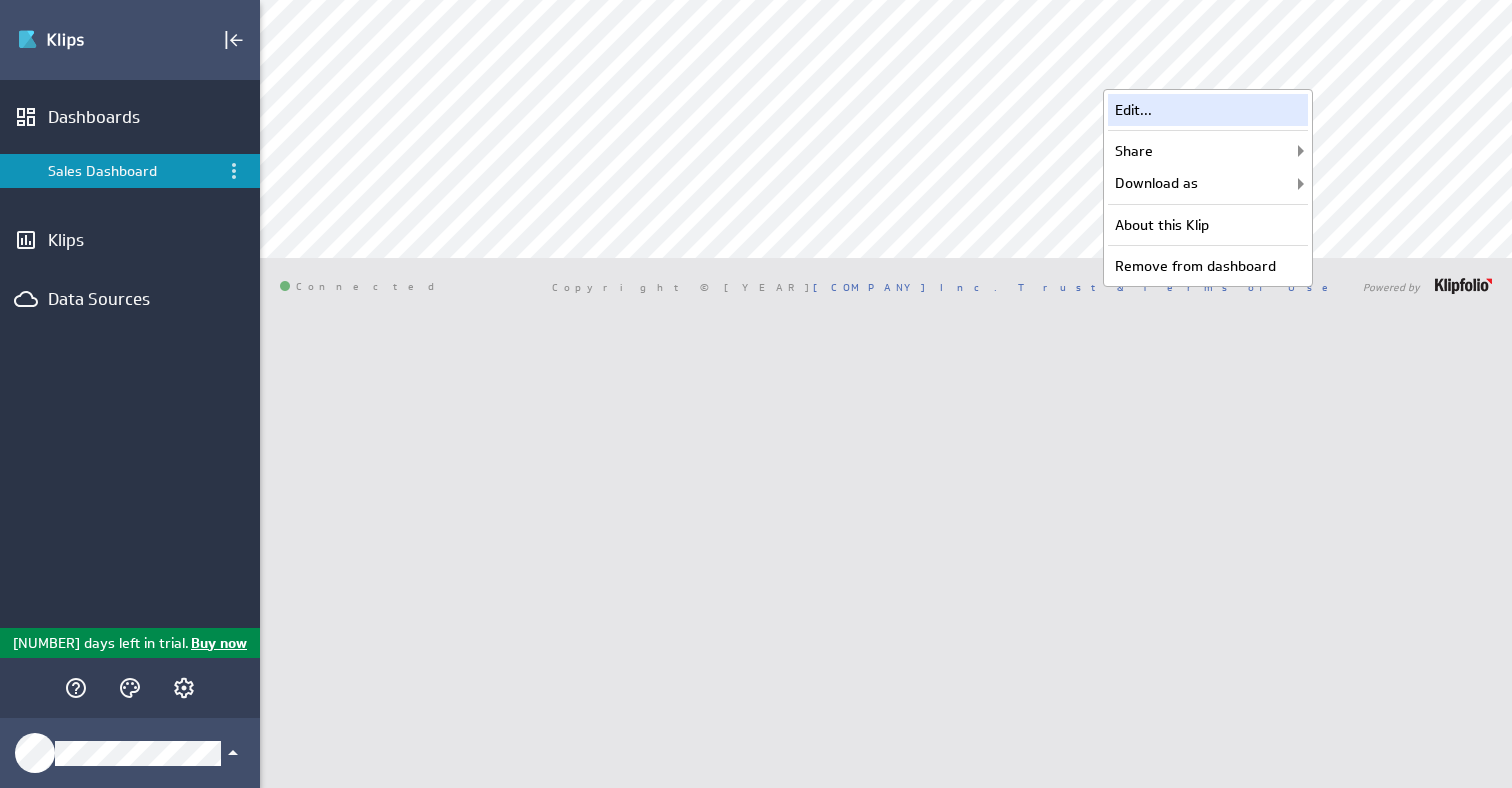 click on "Edit..." at bounding box center [1208, 110] 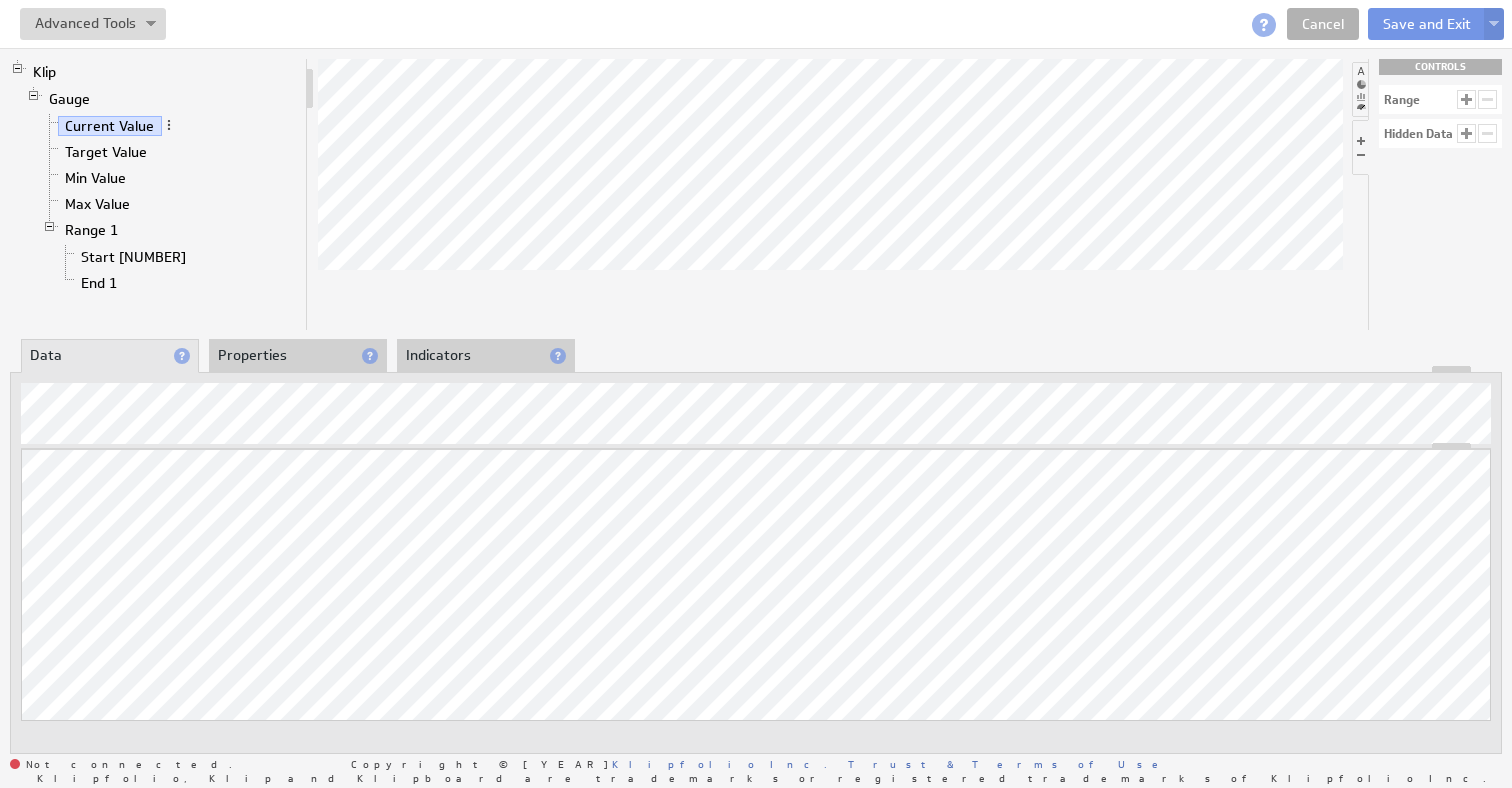 scroll, scrollTop: 0, scrollLeft: 0, axis: both 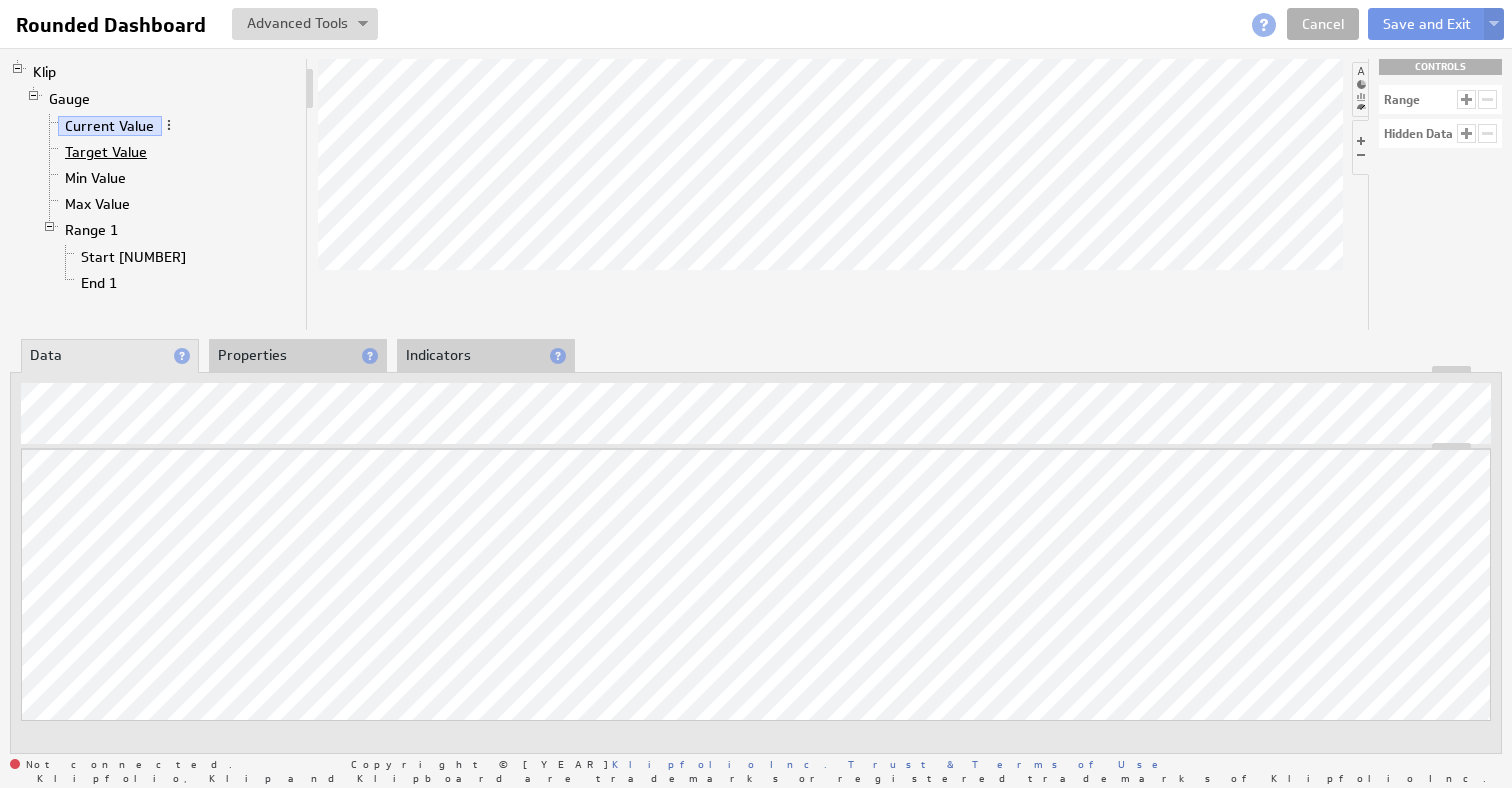 click on "Target Value" at bounding box center (106, 152) 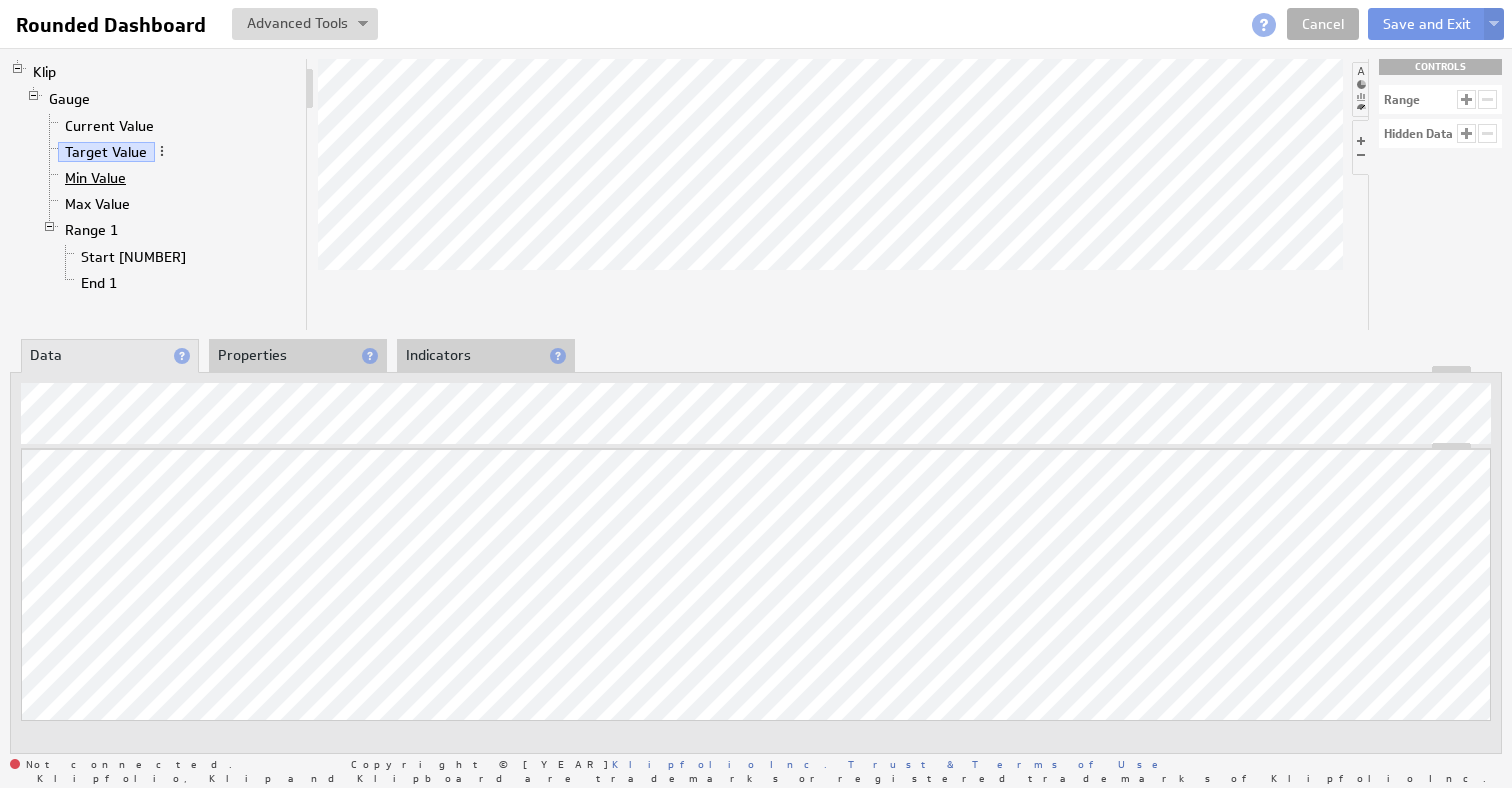 click on "Min Value" at bounding box center (96, 178) 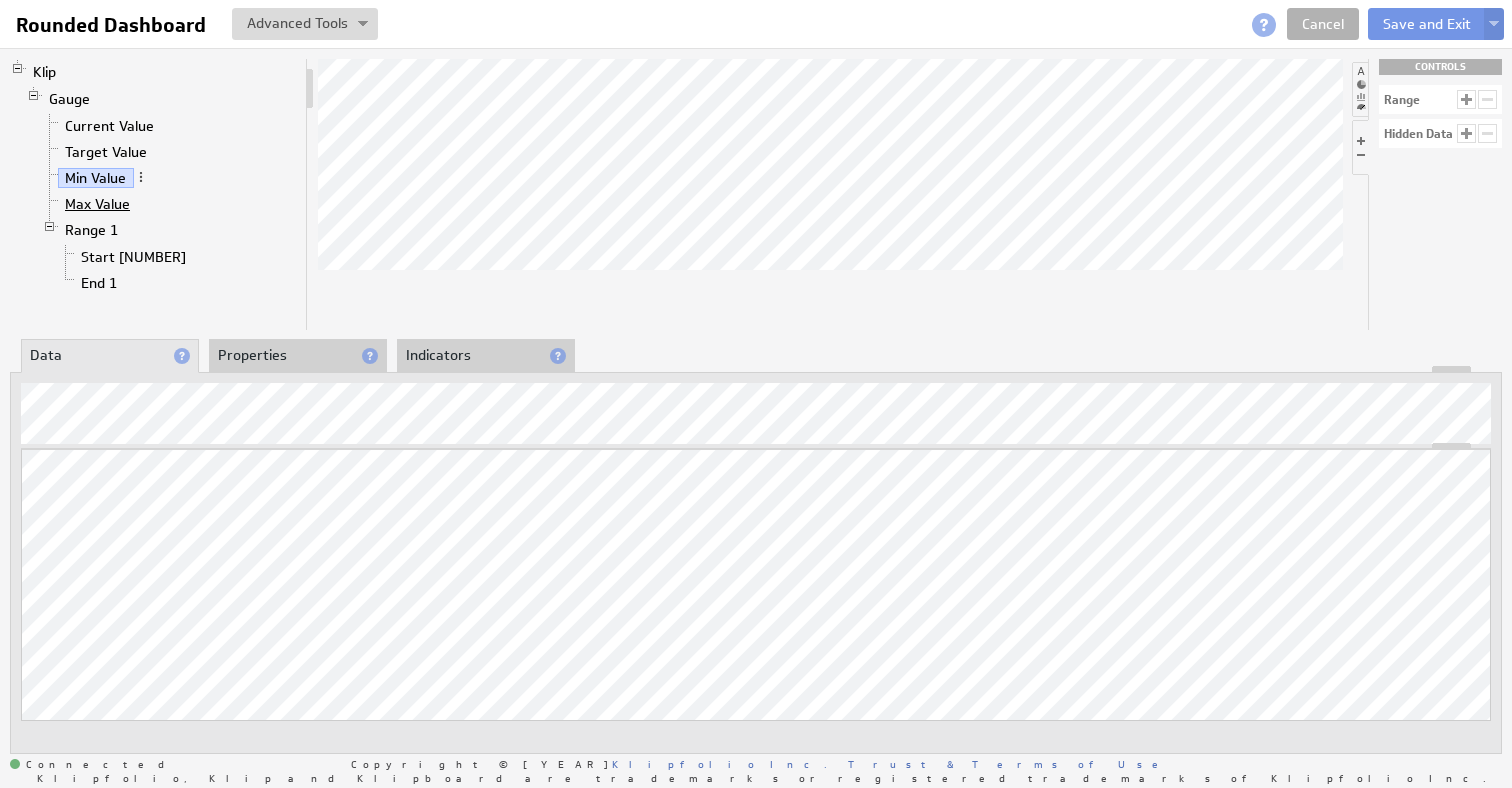 click on "Max Value" at bounding box center [98, 204] 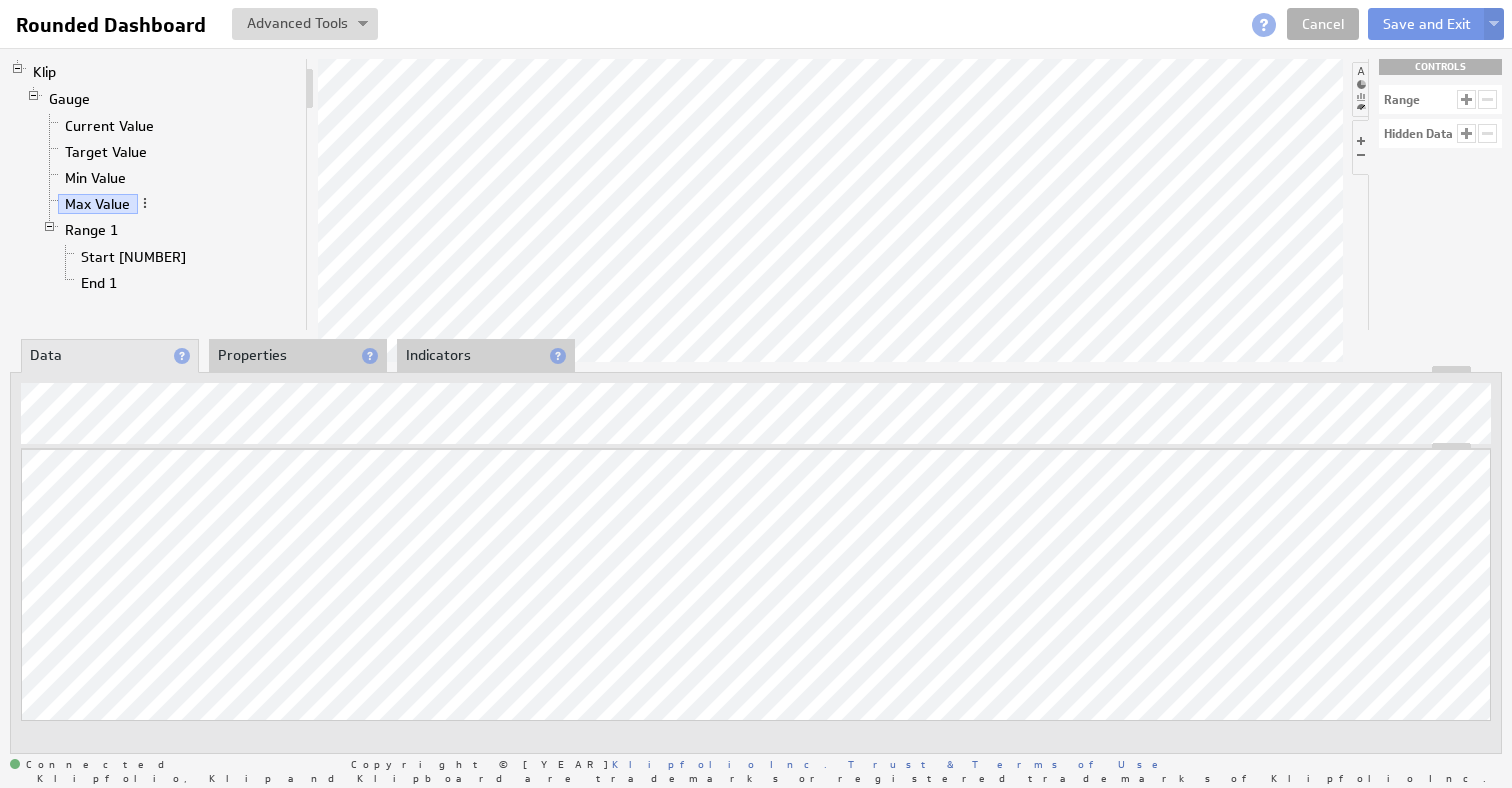 click on "Properties" at bounding box center (298, 356) 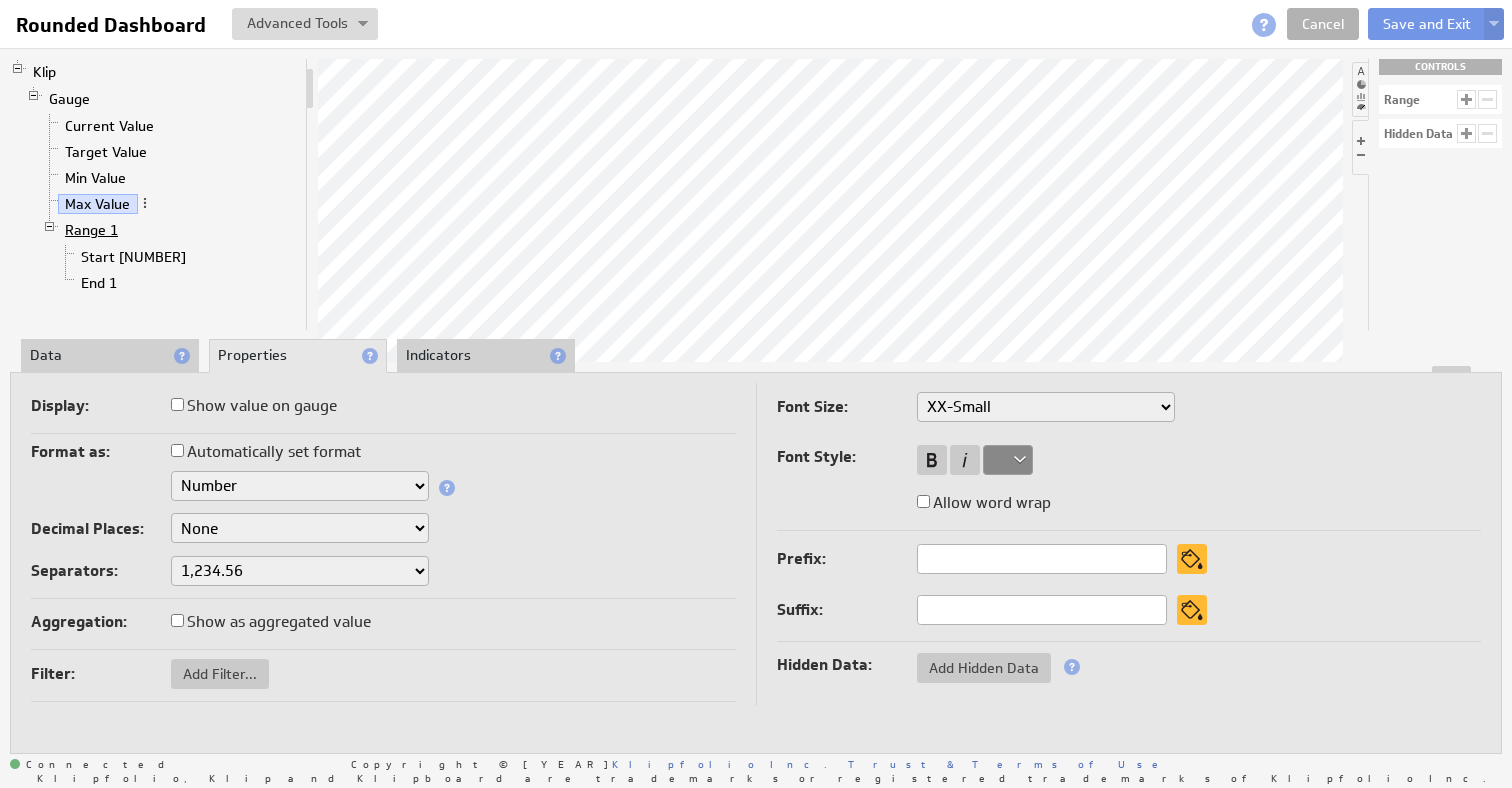 click on "Range 1" at bounding box center [92, 230] 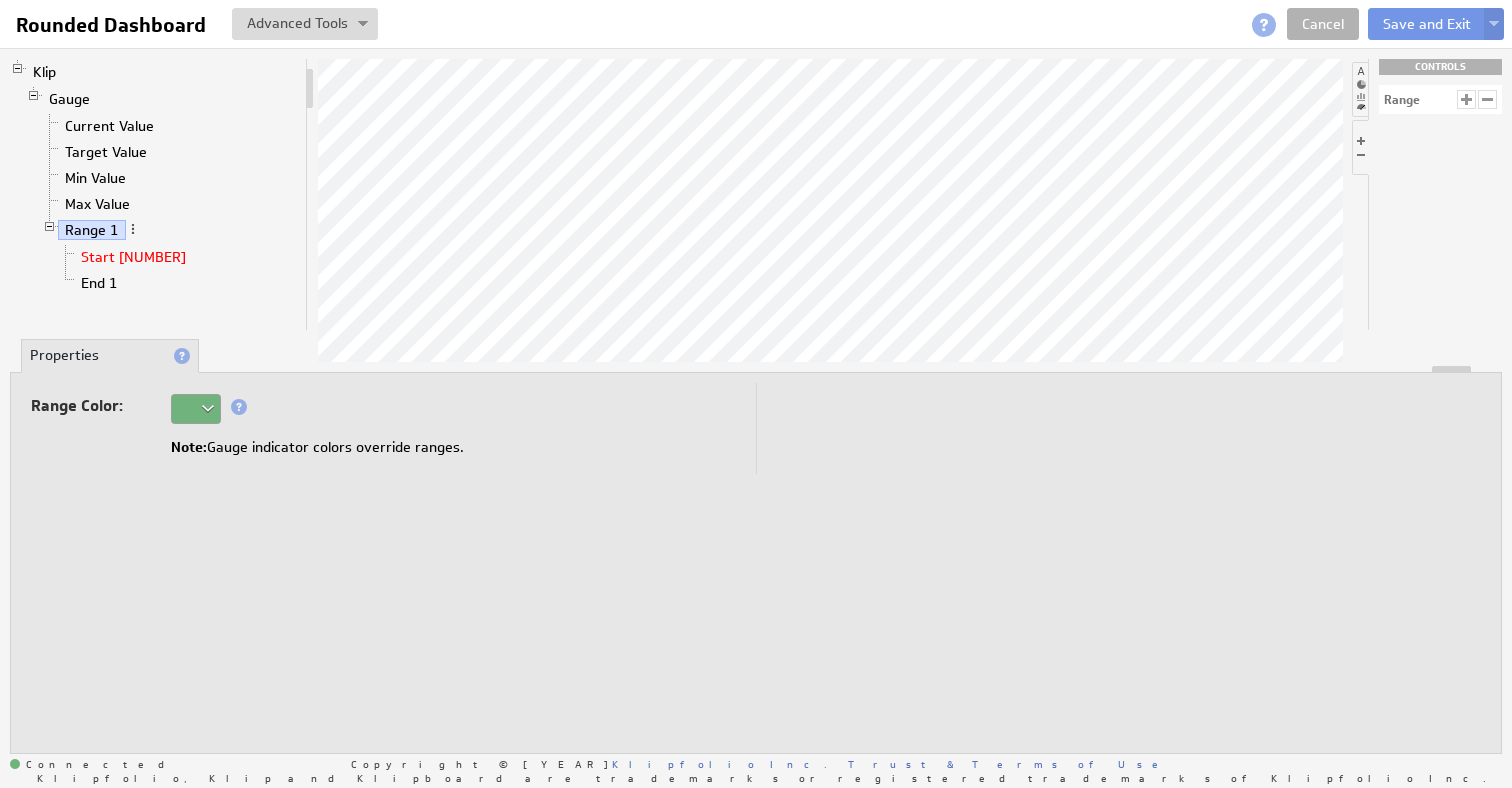 click on "Start 1" at bounding box center (178, 257) 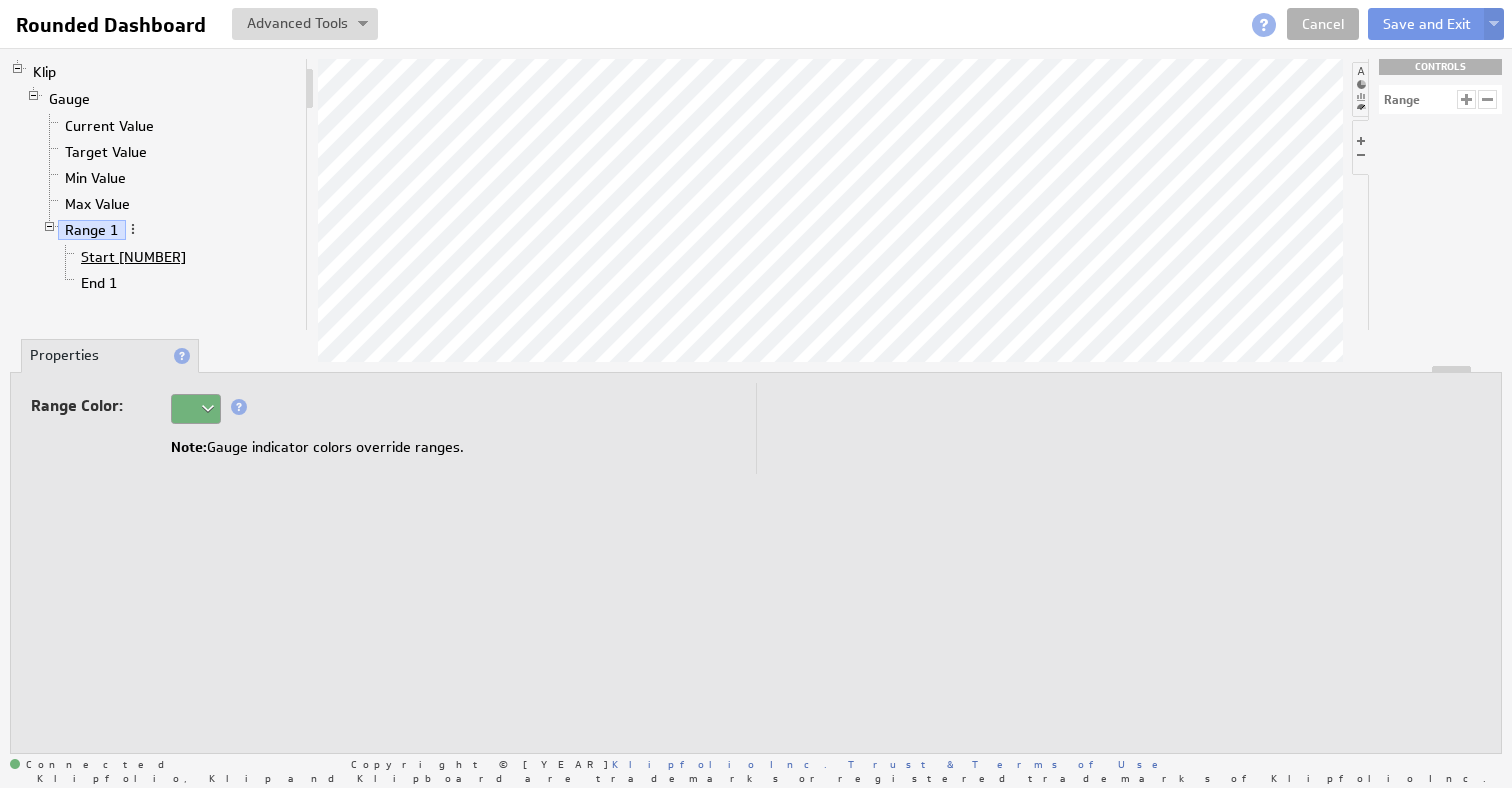 click on "Start 1" at bounding box center (134, 257) 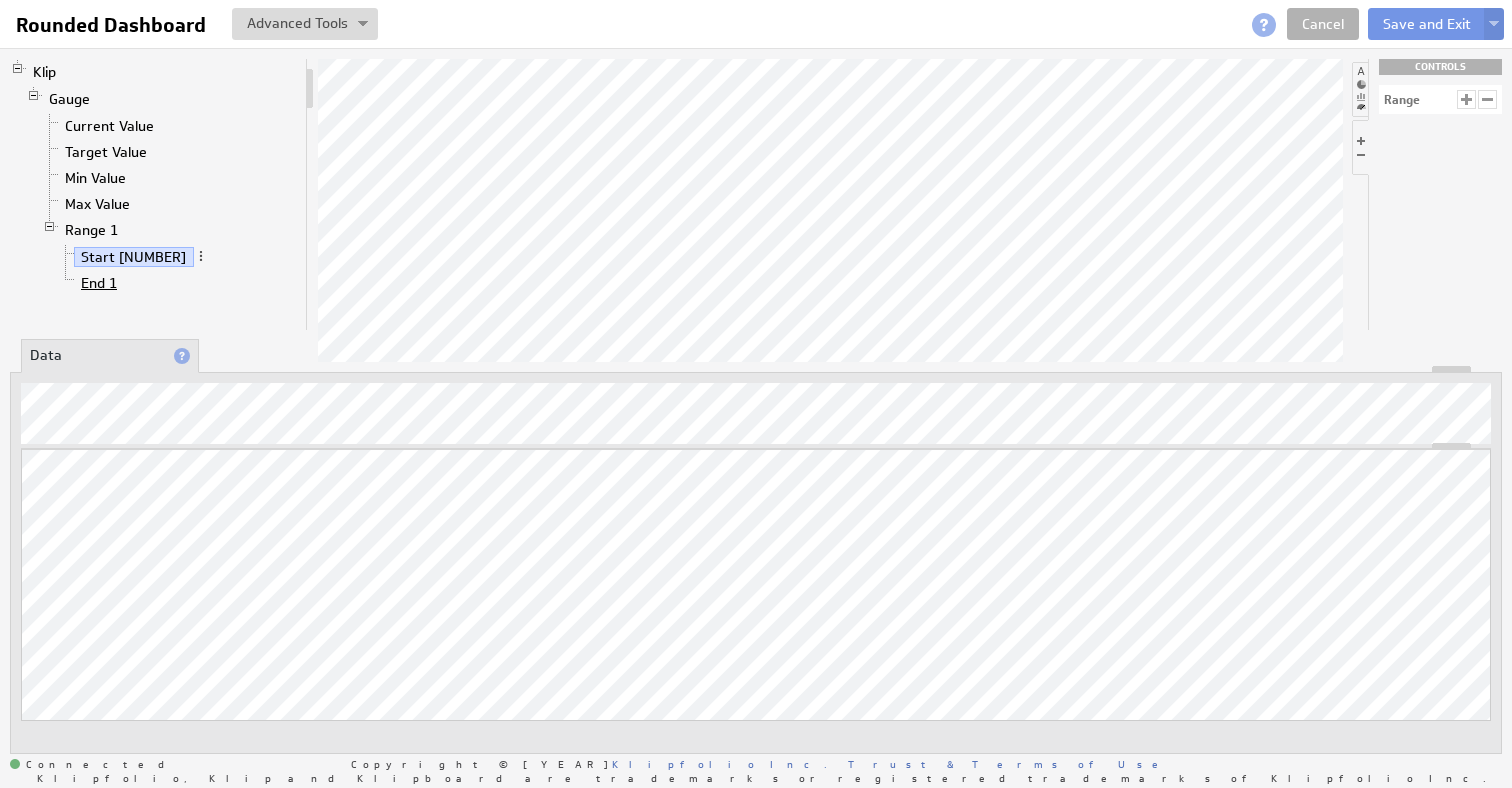 click on "End 1" at bounding box center (99, 283) 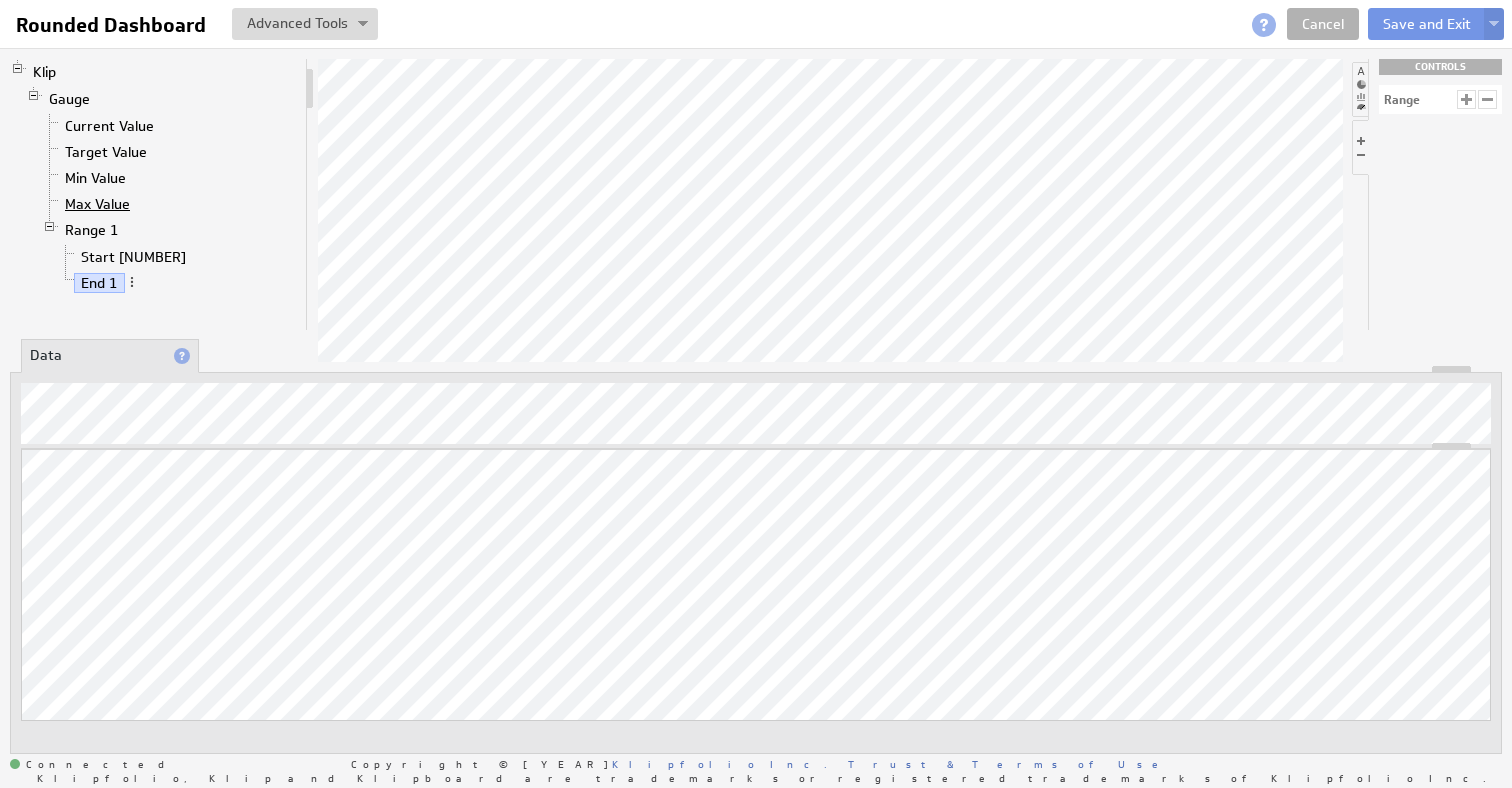 click on "Max Value" at bounding box center (98, 204) 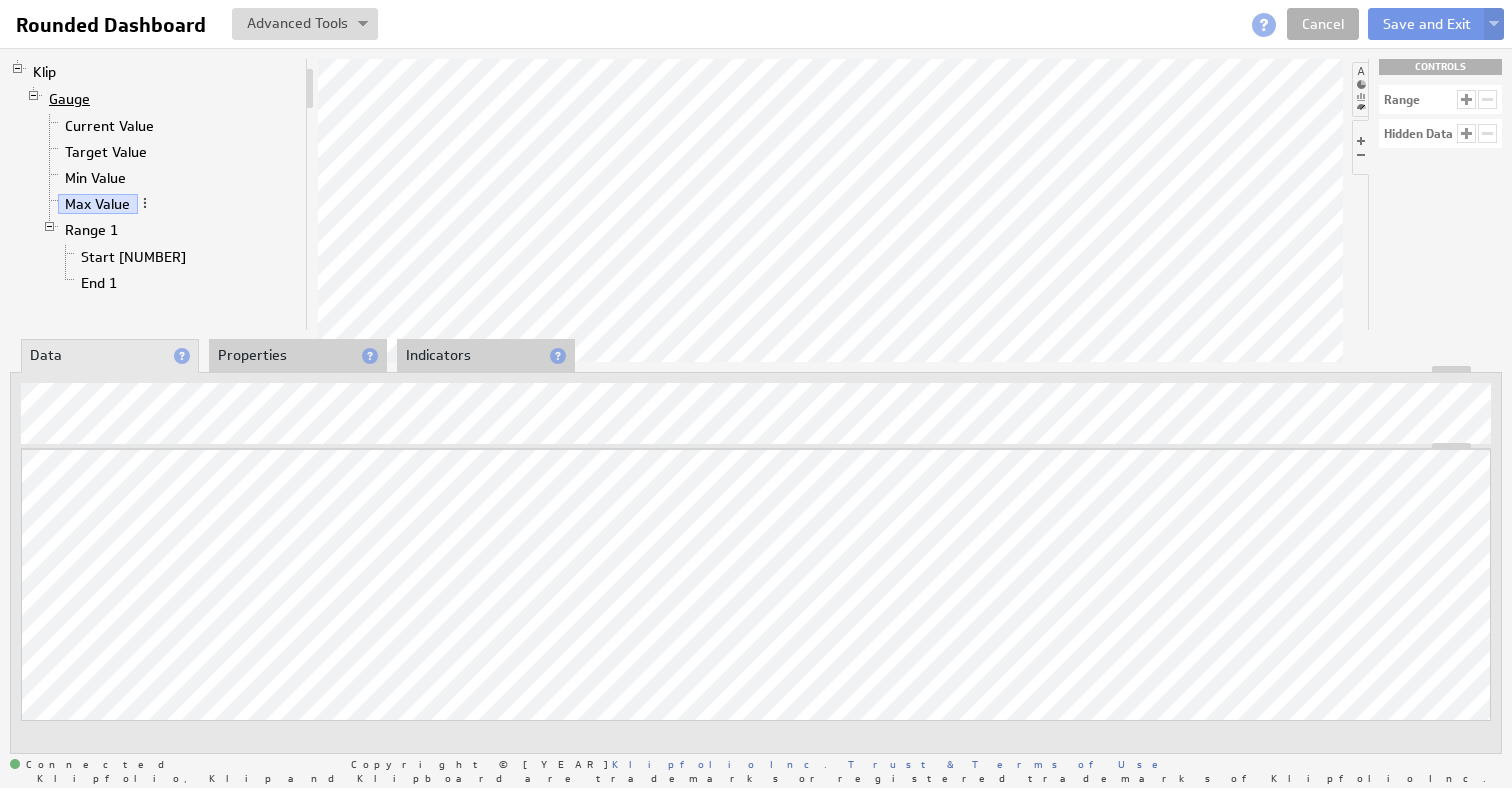 click on "Gauge" at bounding box center [70, 99] 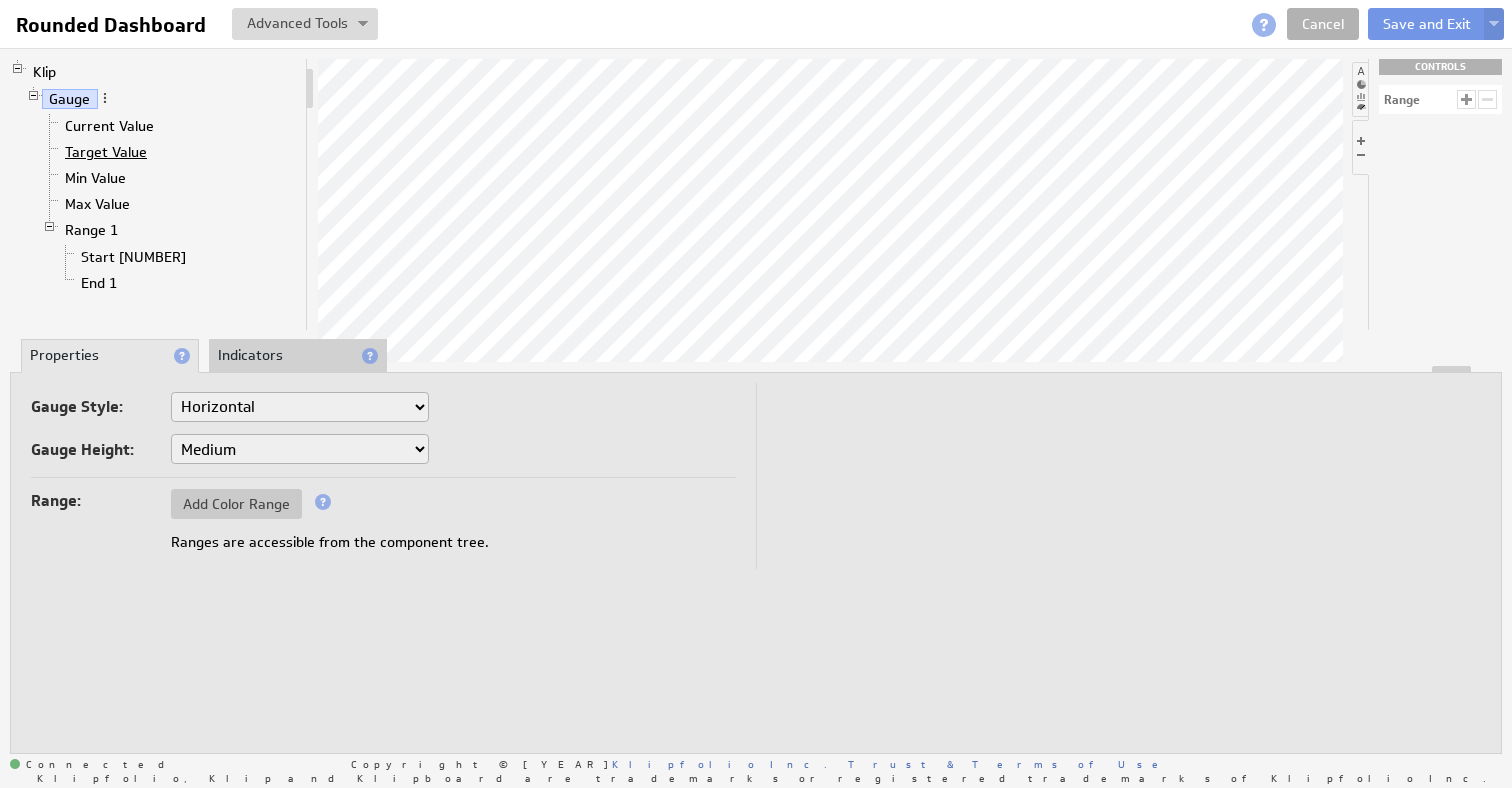 click on "Target Value" at bounding box center [106, 152] 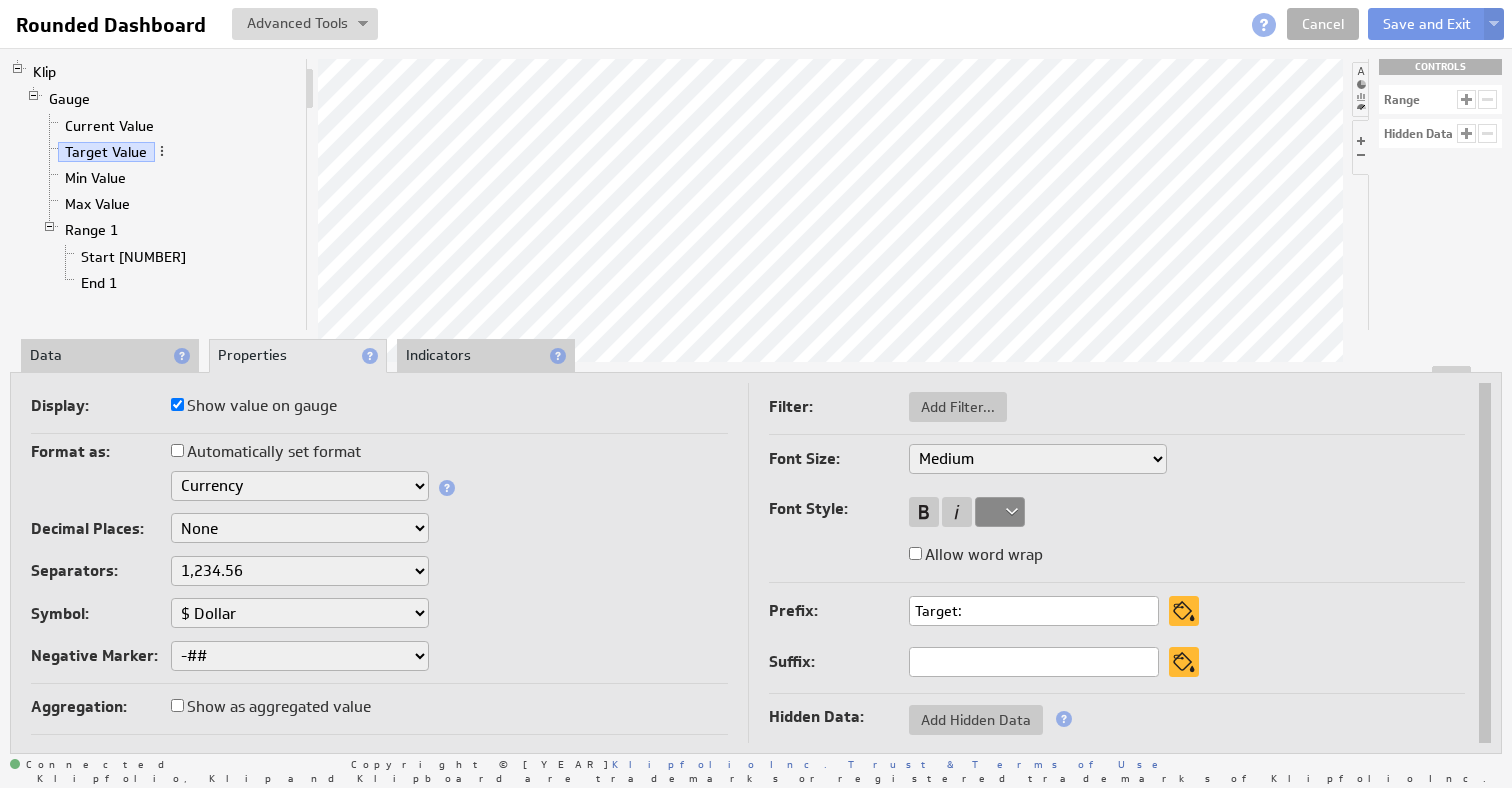 select on "eur" 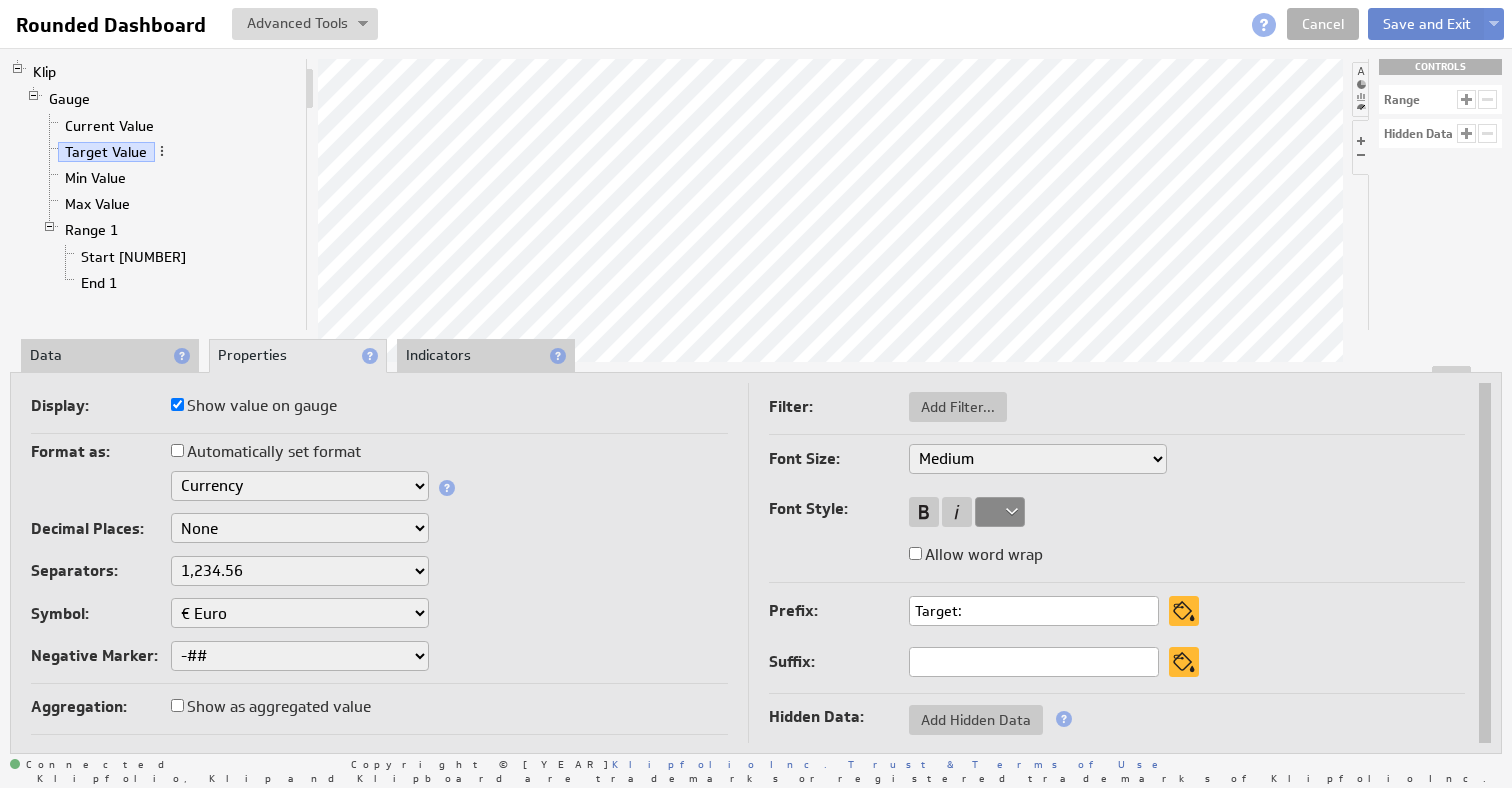 click on "Save and Exit" at bounding box center [1427, 24] 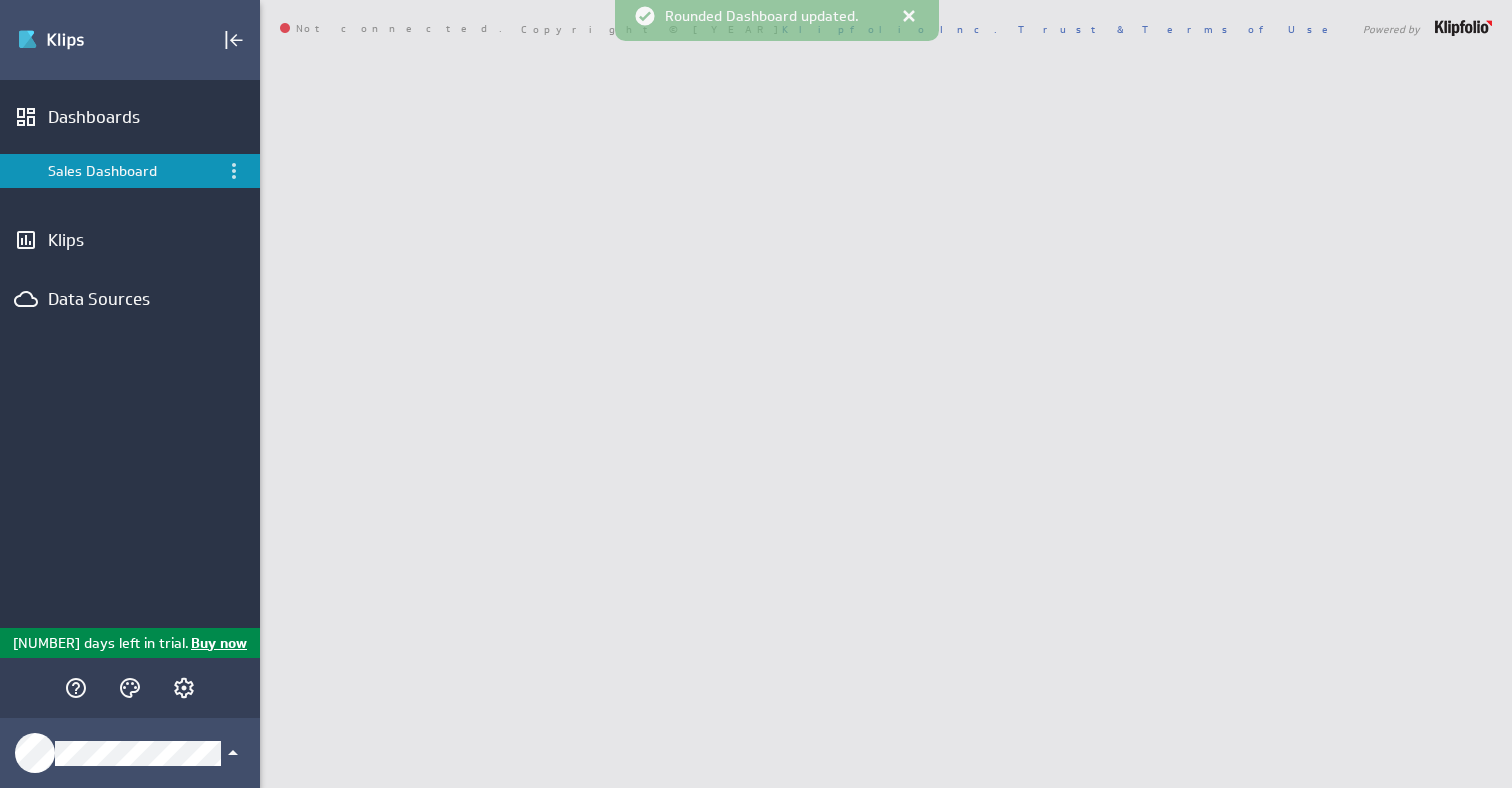 scroll, scrollTop: 0, scrollLeft: 0, axis: both 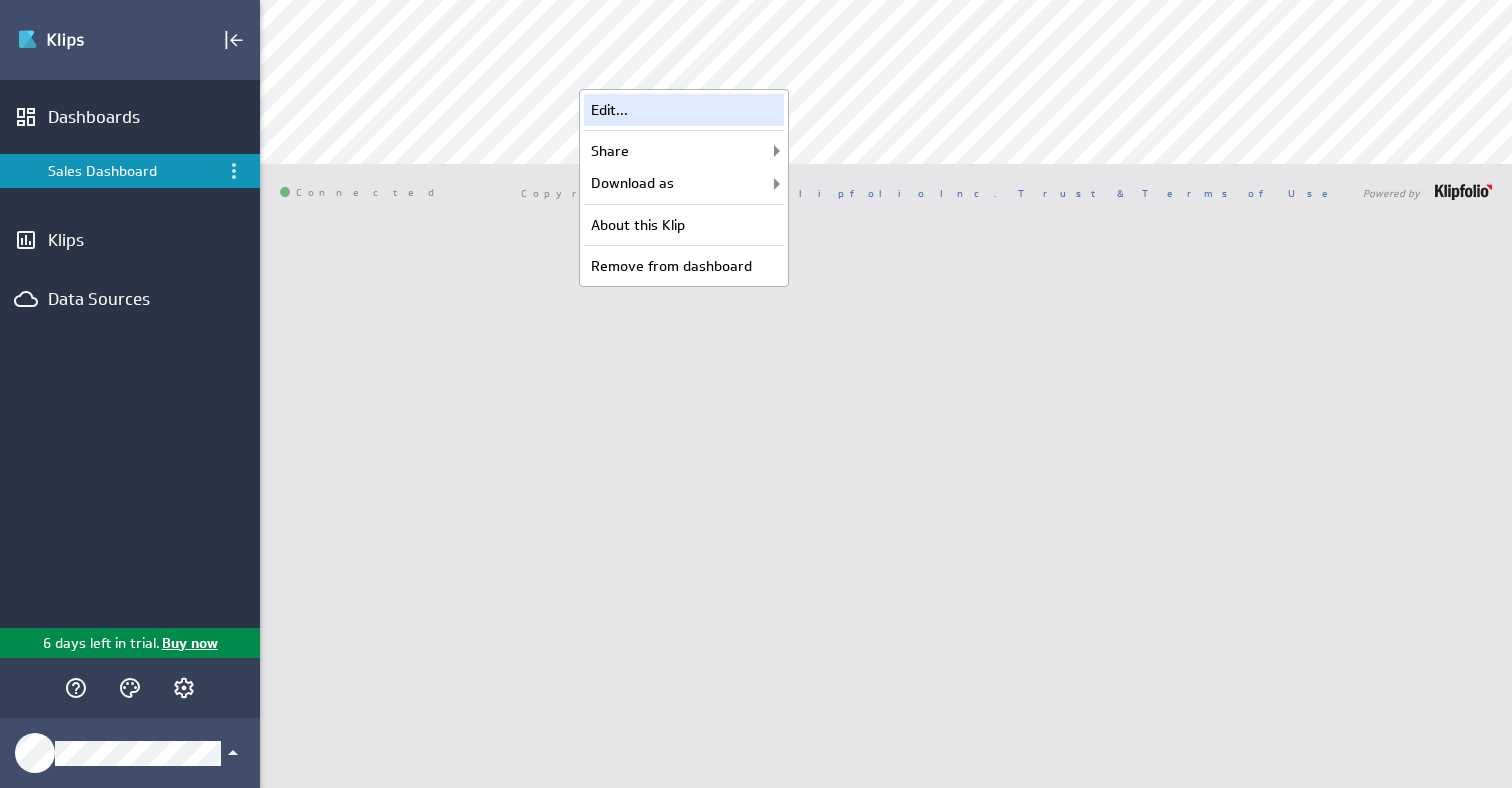 click on "Edit..." at bounding box center (684, 110) 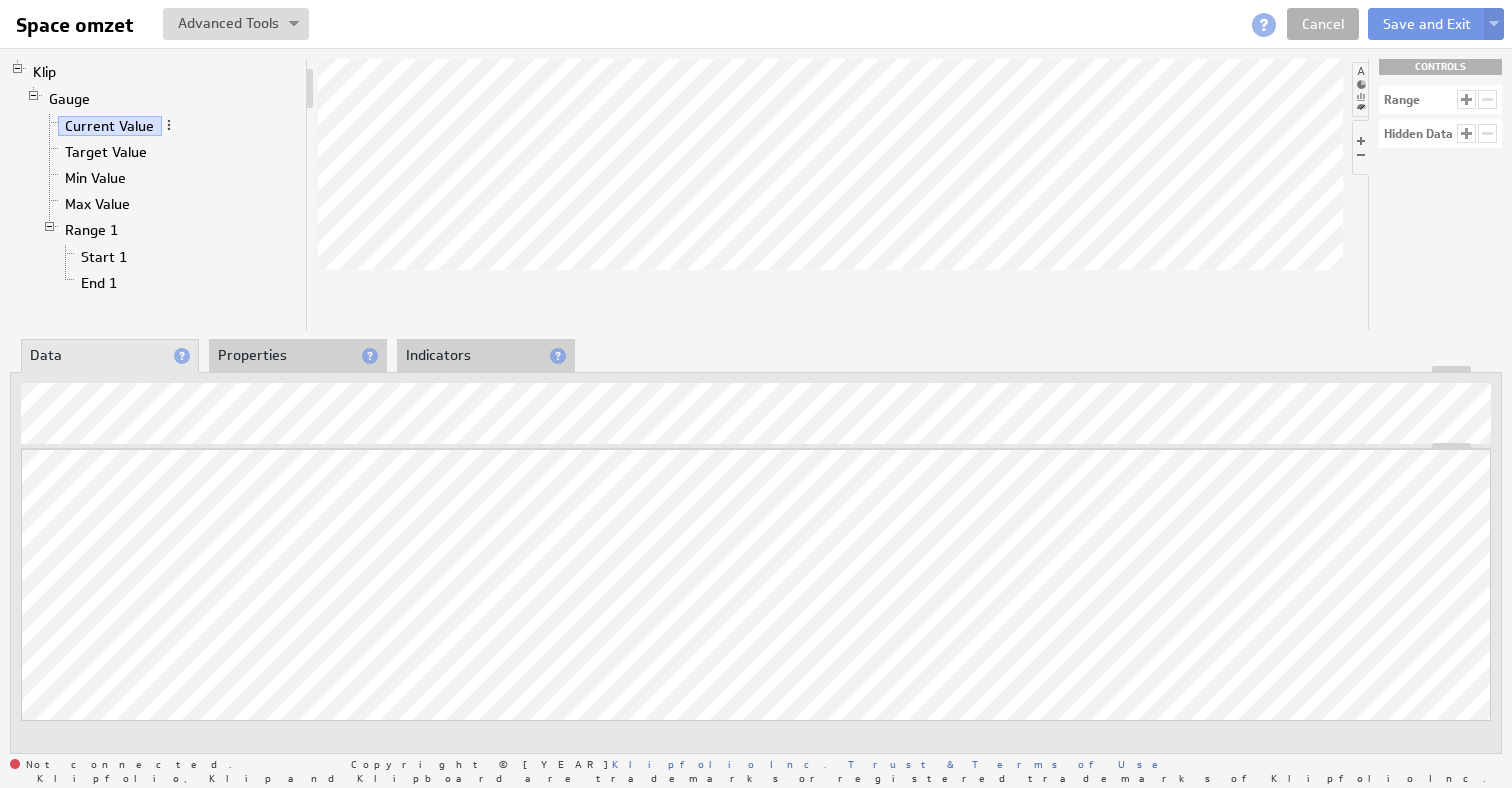 scroll, scrollTop: 0, scrollLeft: 0, axis: both 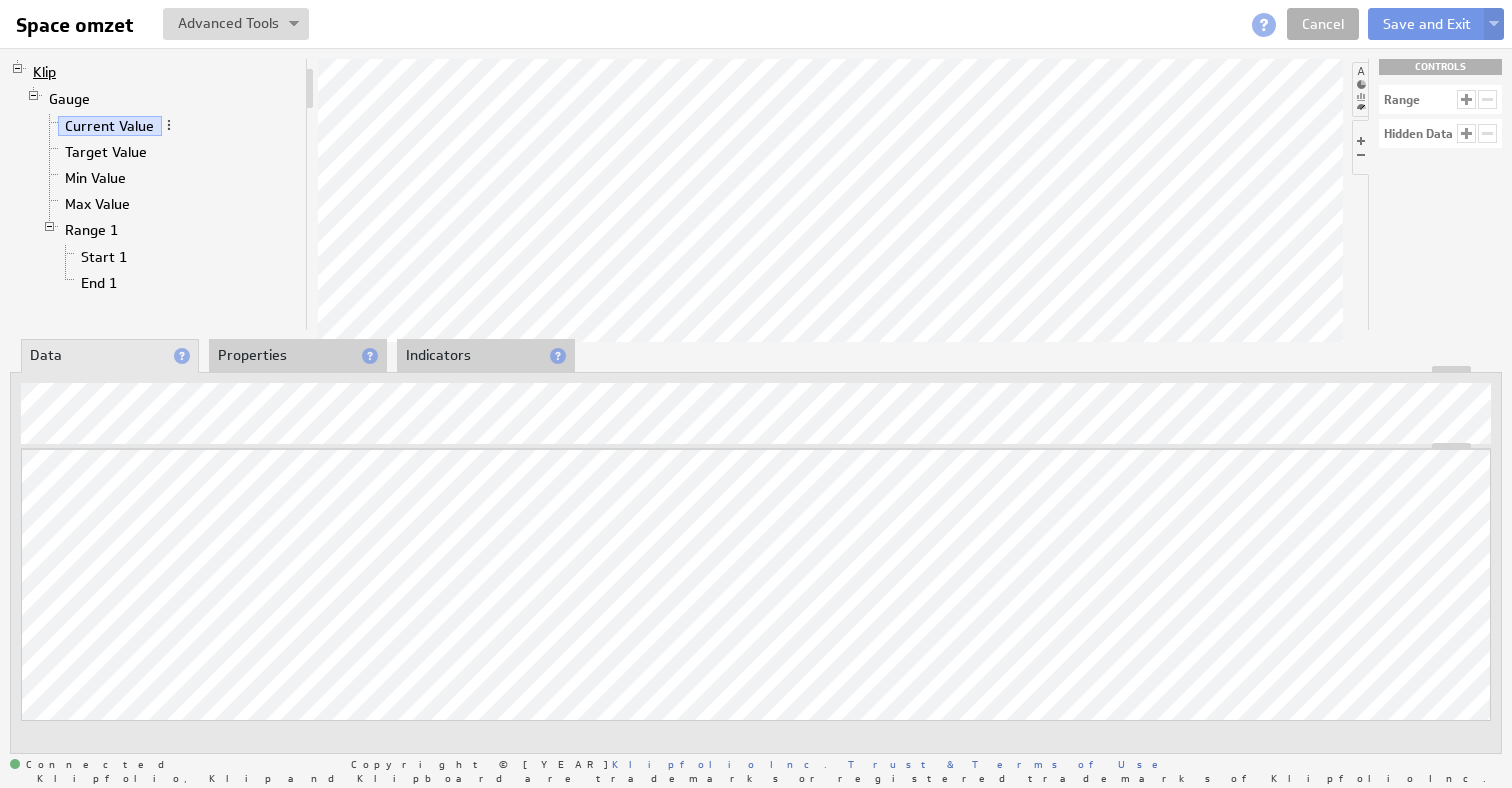 click on "Klip" at bounding box center [45, 72] 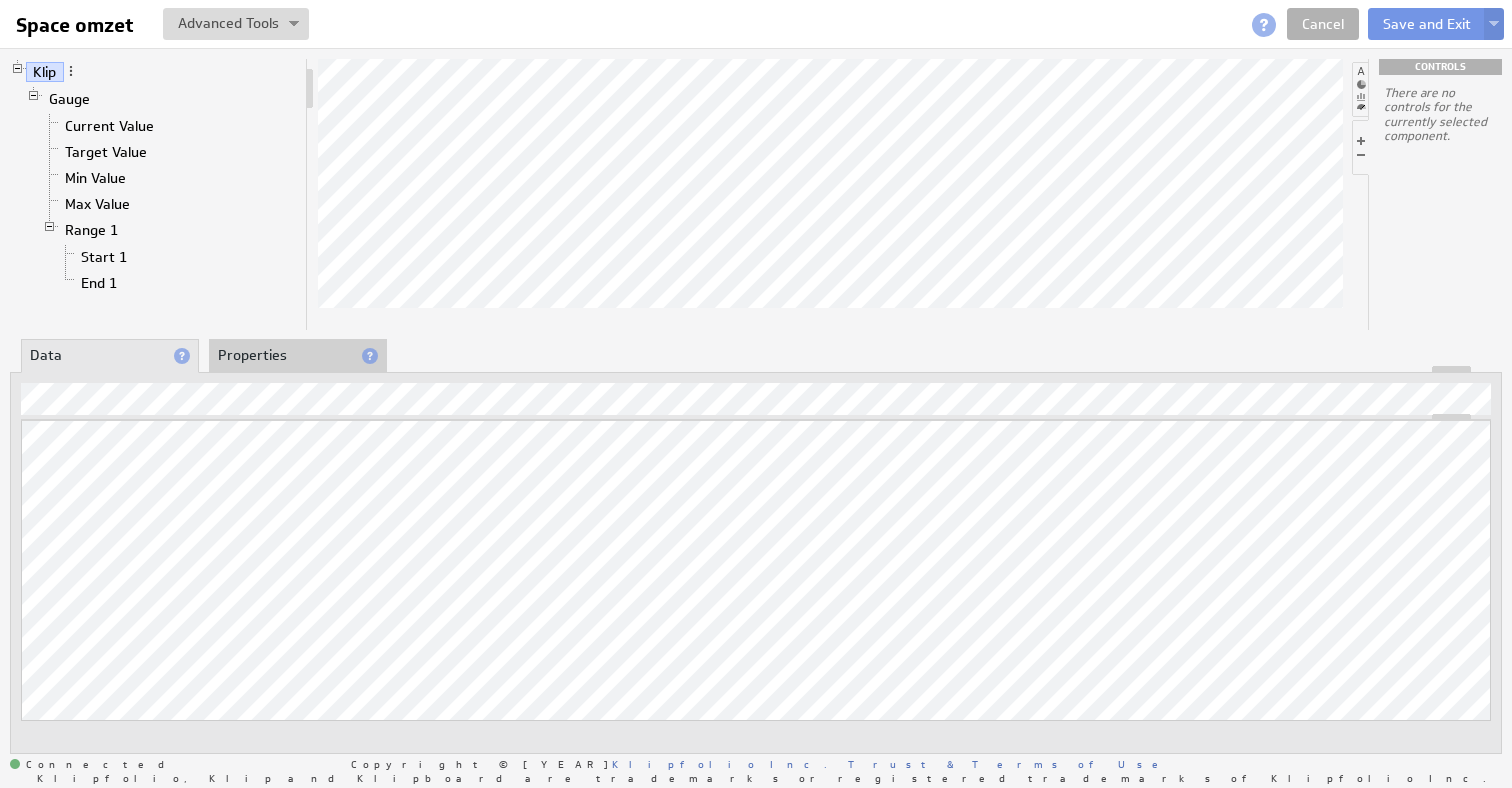 click at bounding box center (756, 369) 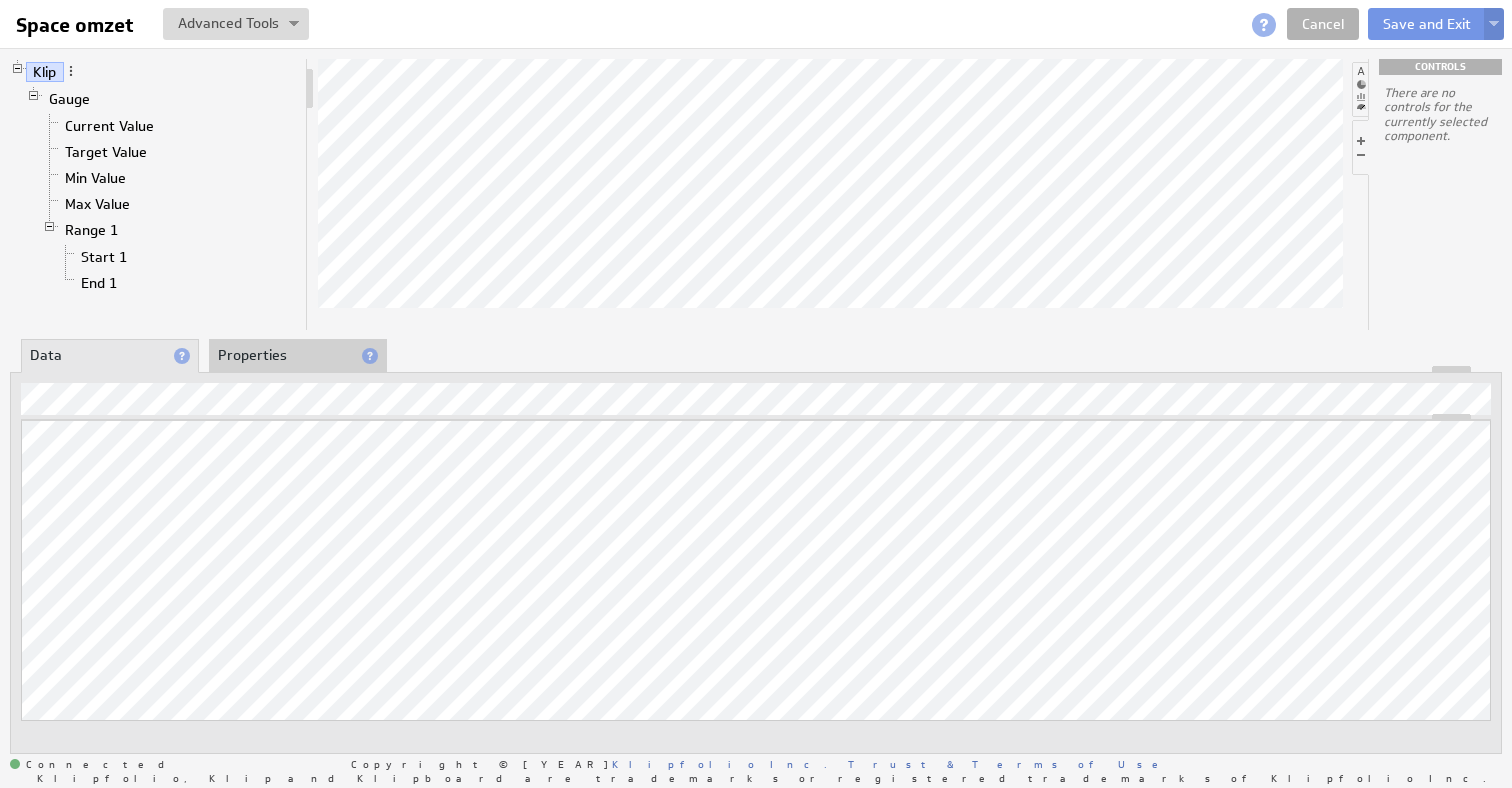 click at bounding box center (1494, 25) 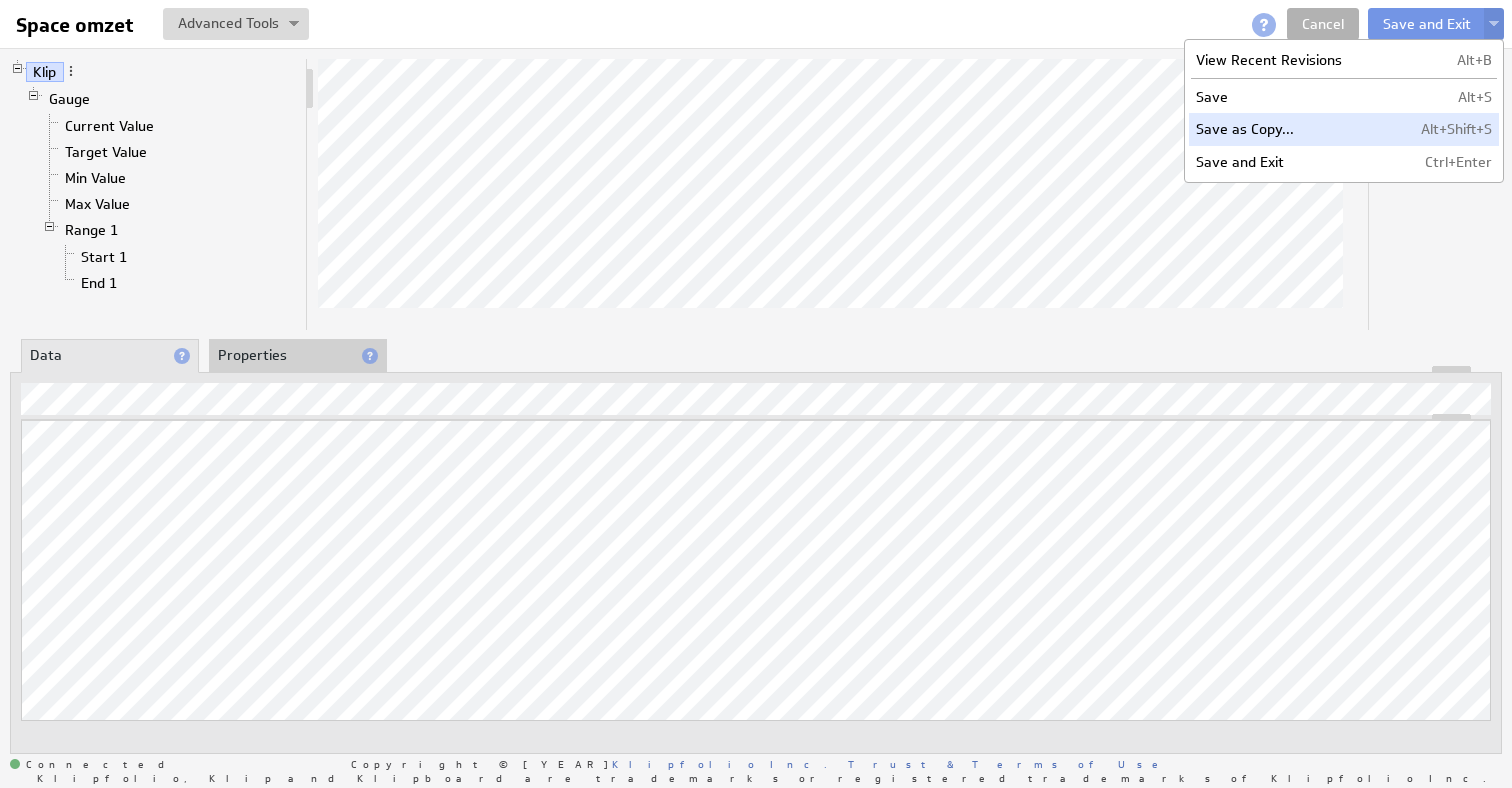 click on "Save as Copy..." at bounding box center [1290, 60] 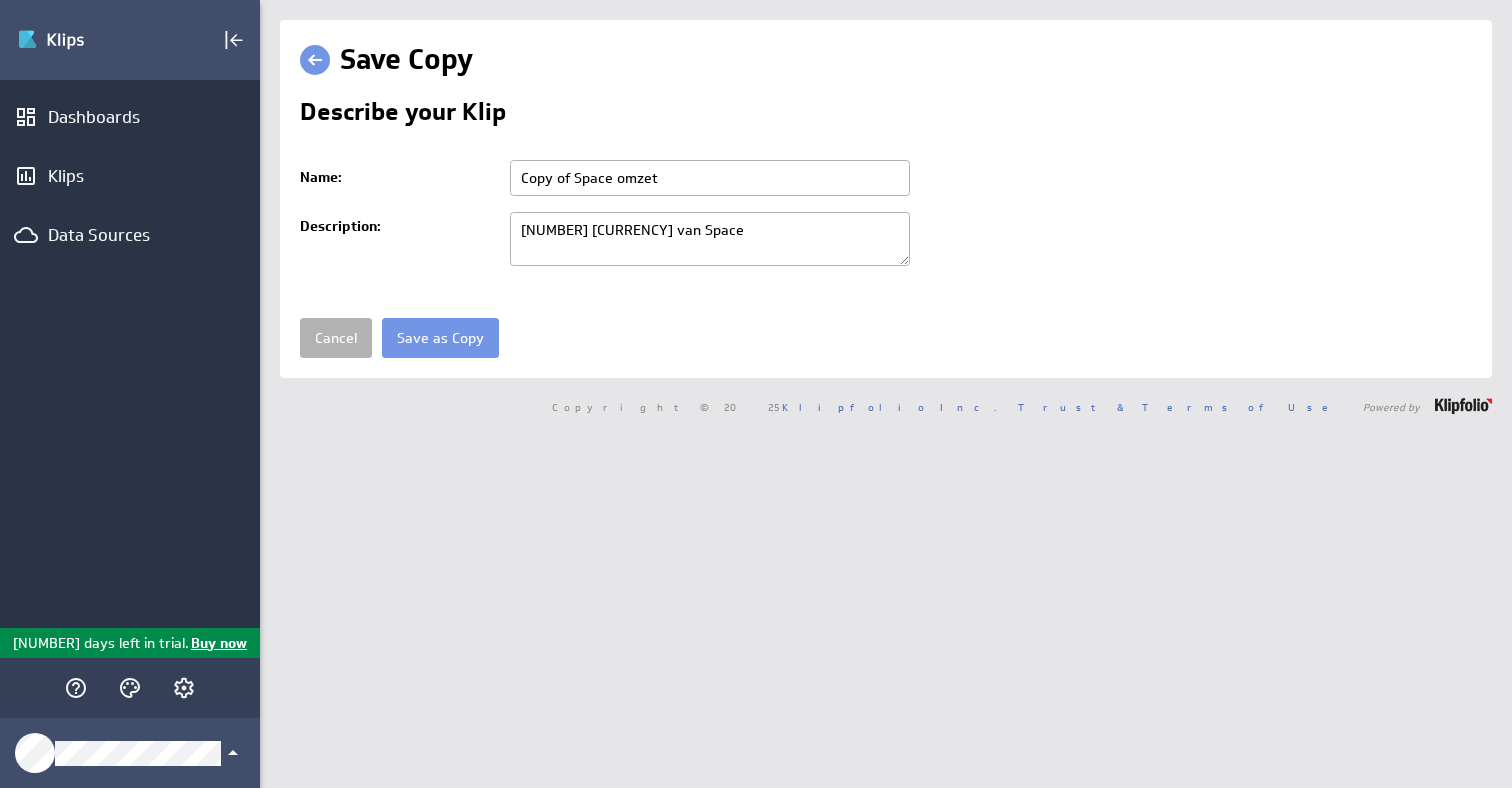 scroll, scrollTop: 0, scrollLeft: 0, axis: both 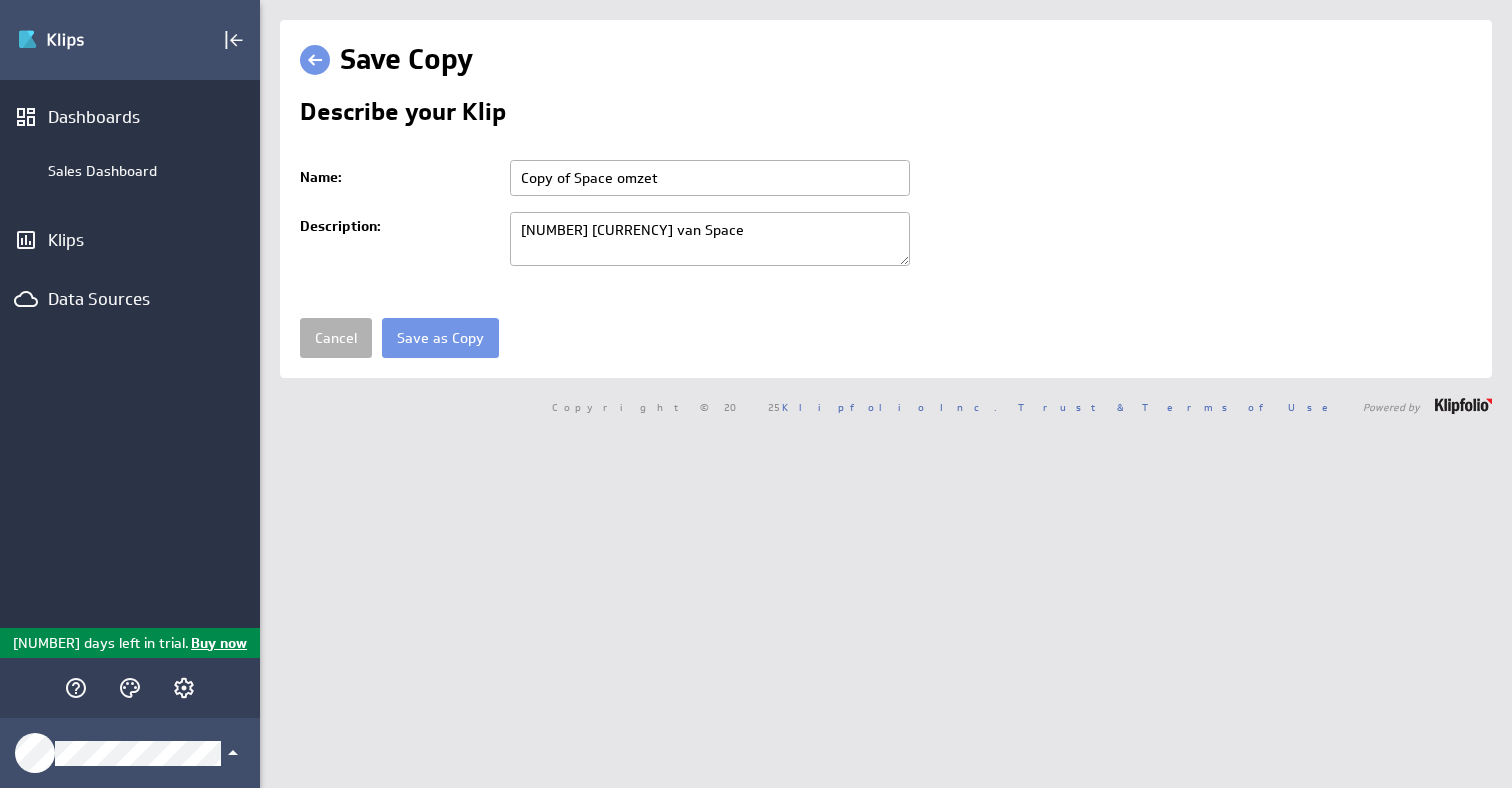 drag, startPoint x: 671, startPoint y: 177, endPoint x: 444, endPoint y: 170, distance: 227.10791 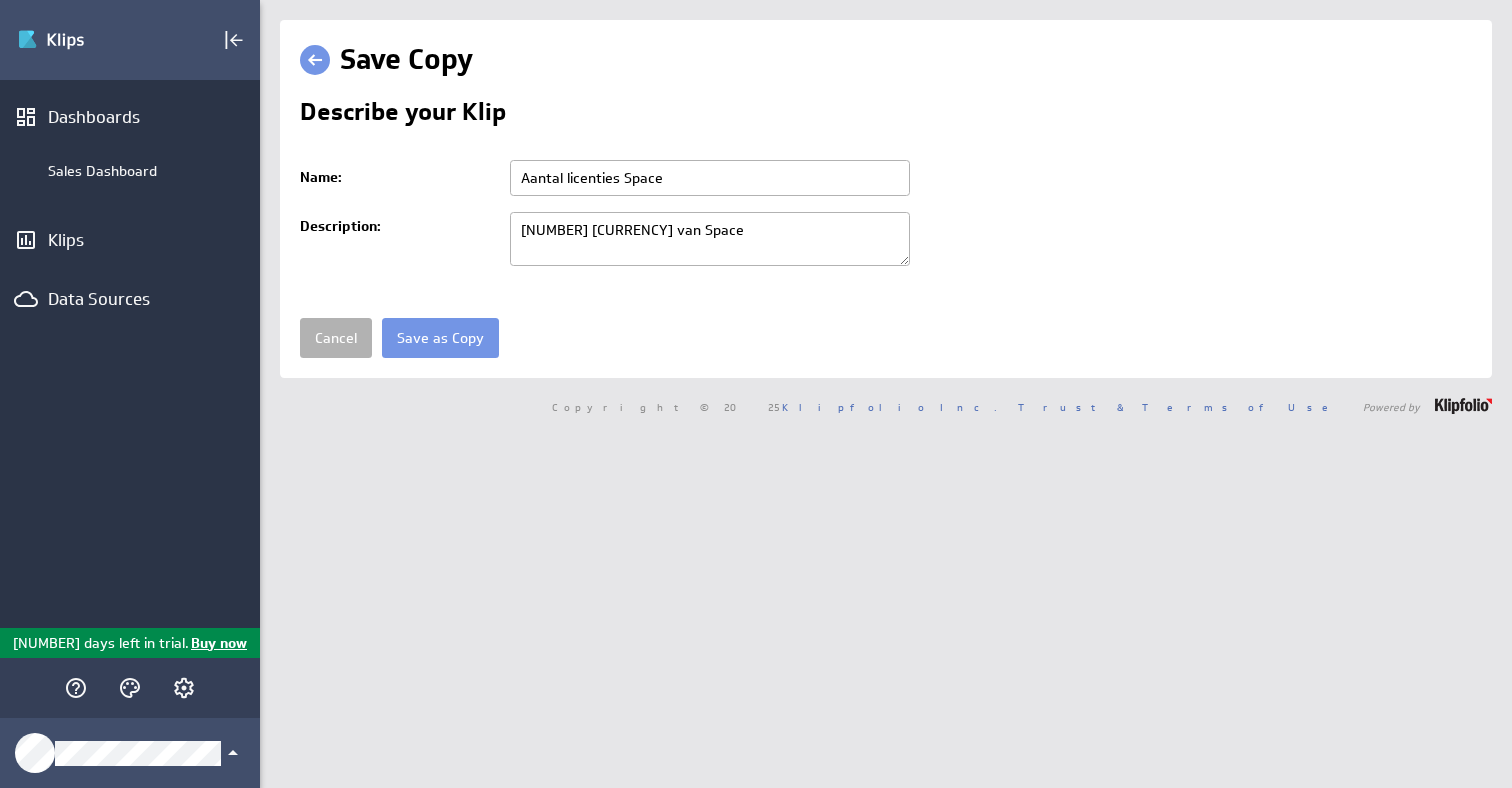 type on "Aantal licenties Space" 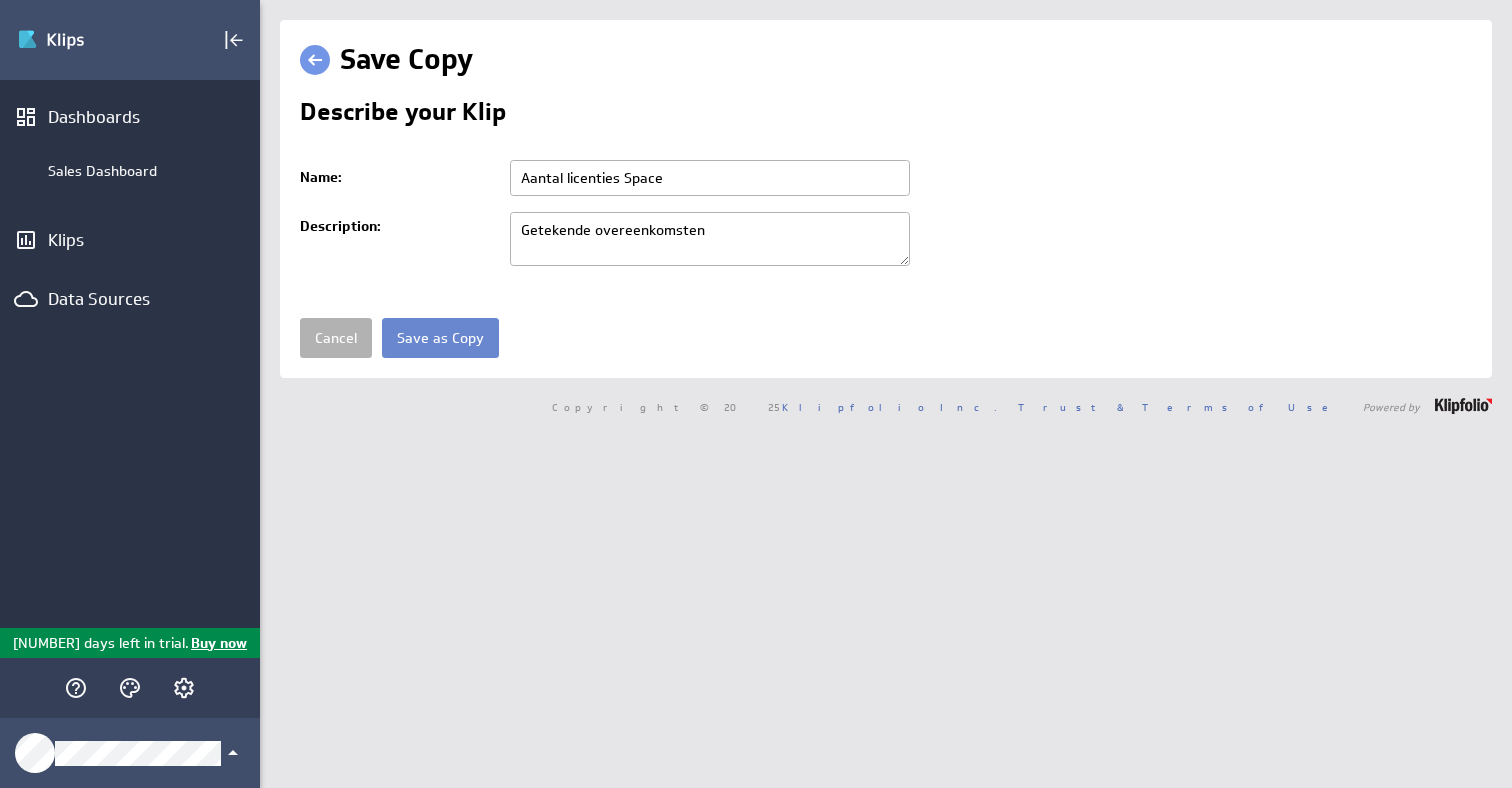 type on "Getekende overeenkomsten" 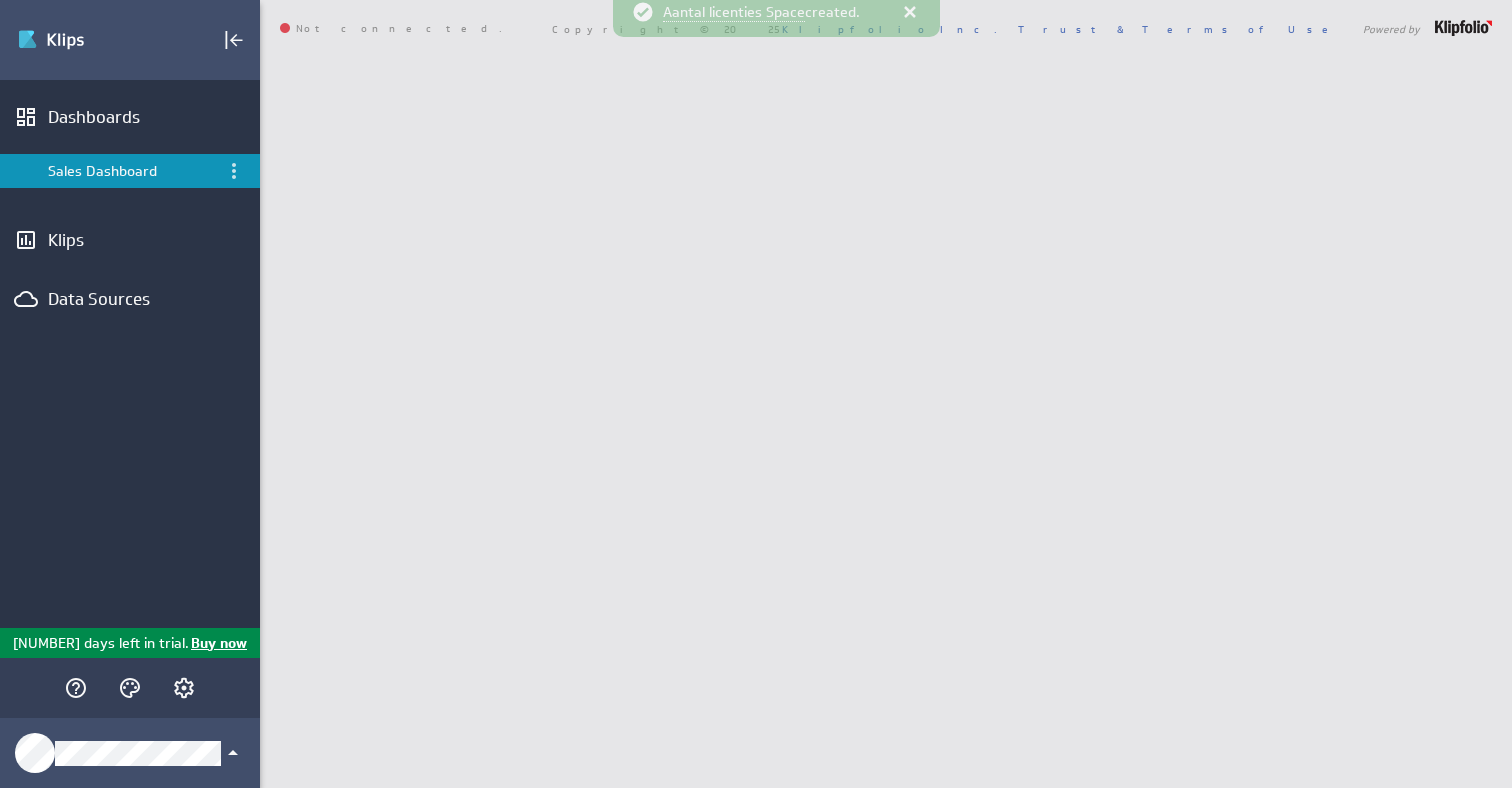 scroll, scrollTop: 0, scrollLeft: 0, axis: both 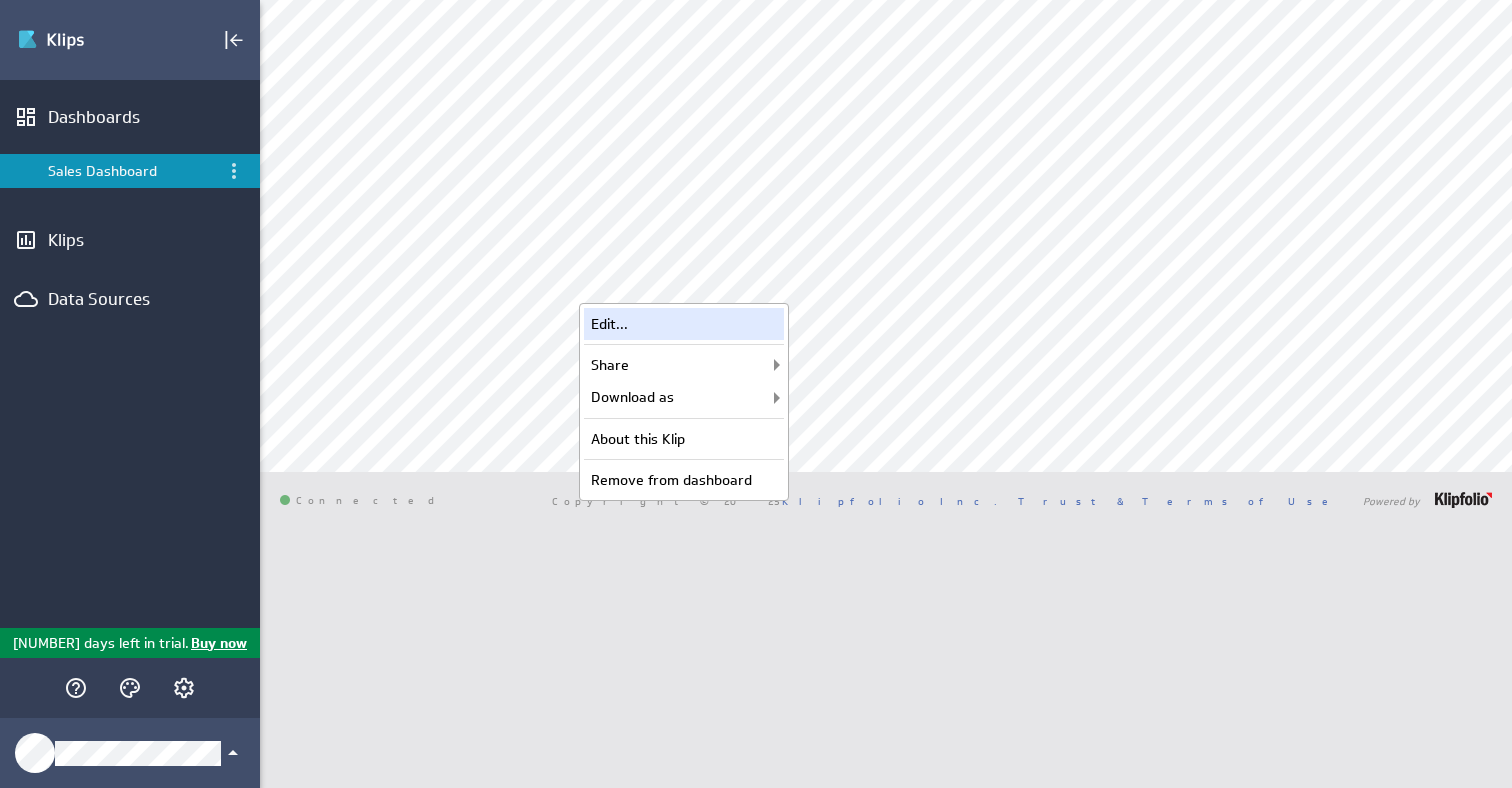 click on "Edit..." at bounding box center (684, 324) 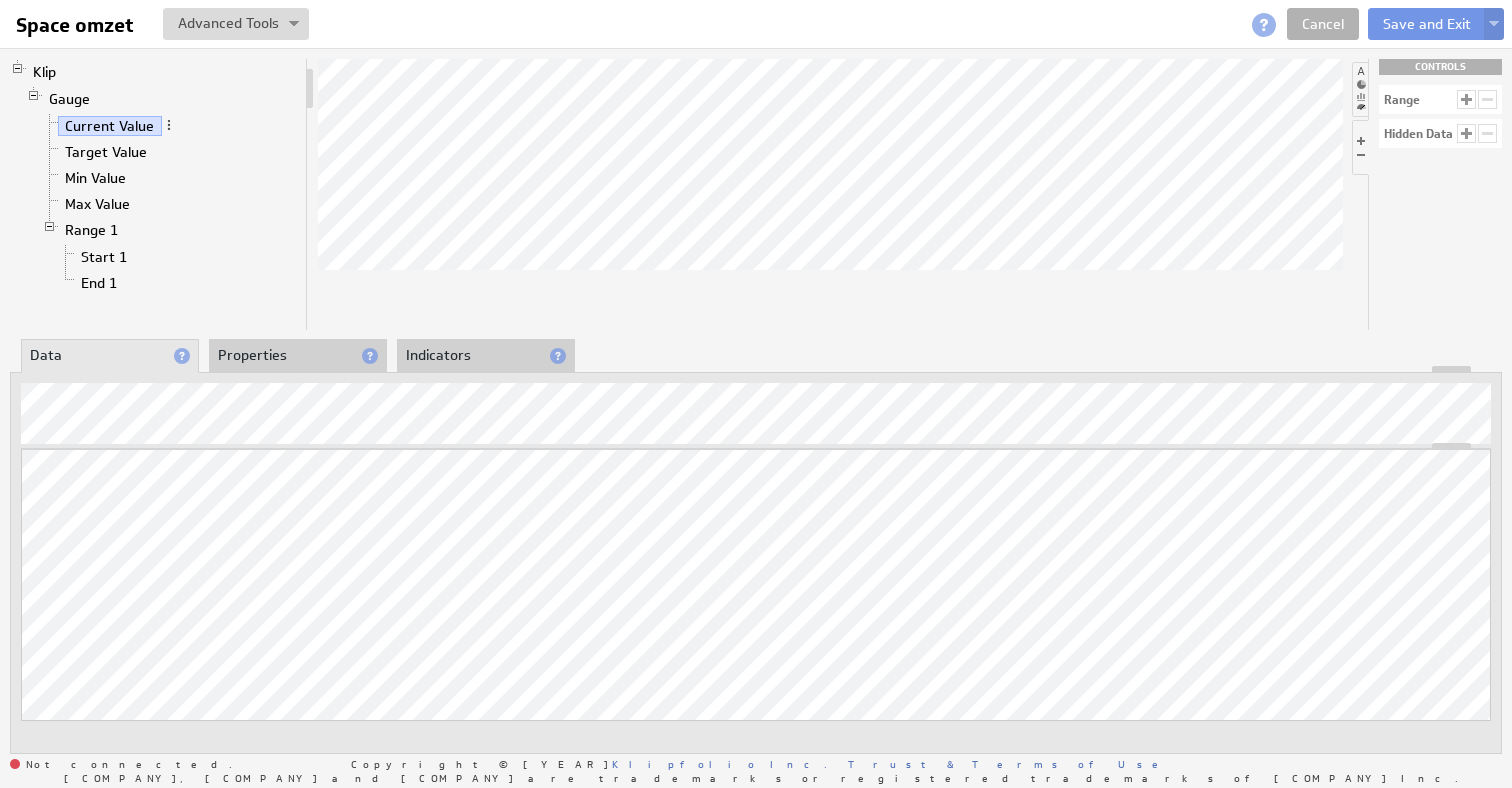 scroll, scrollTop: 0, scrollLeft: 0, axis: both 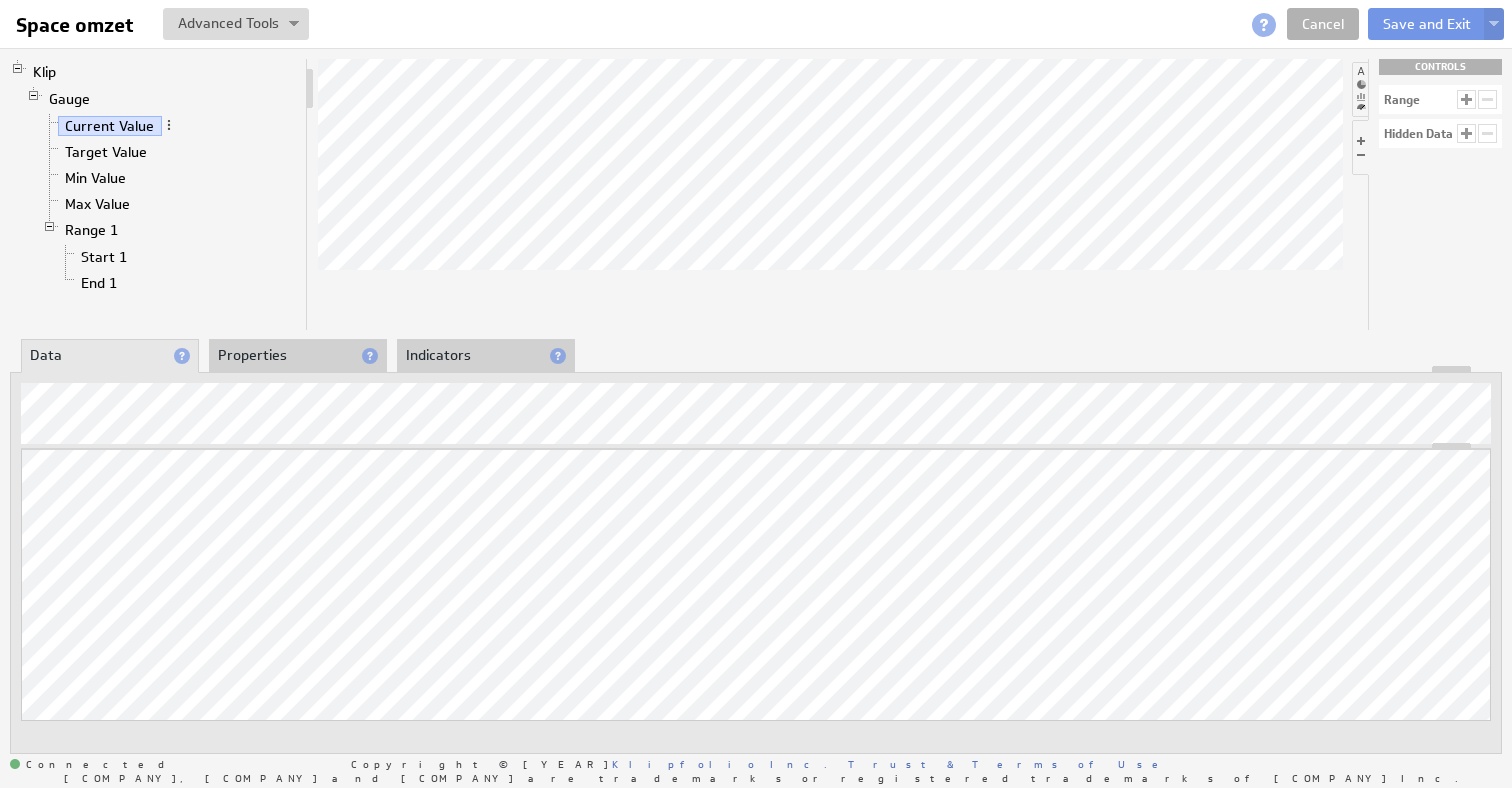 click on "Properties" at bounding box center [298, 356] 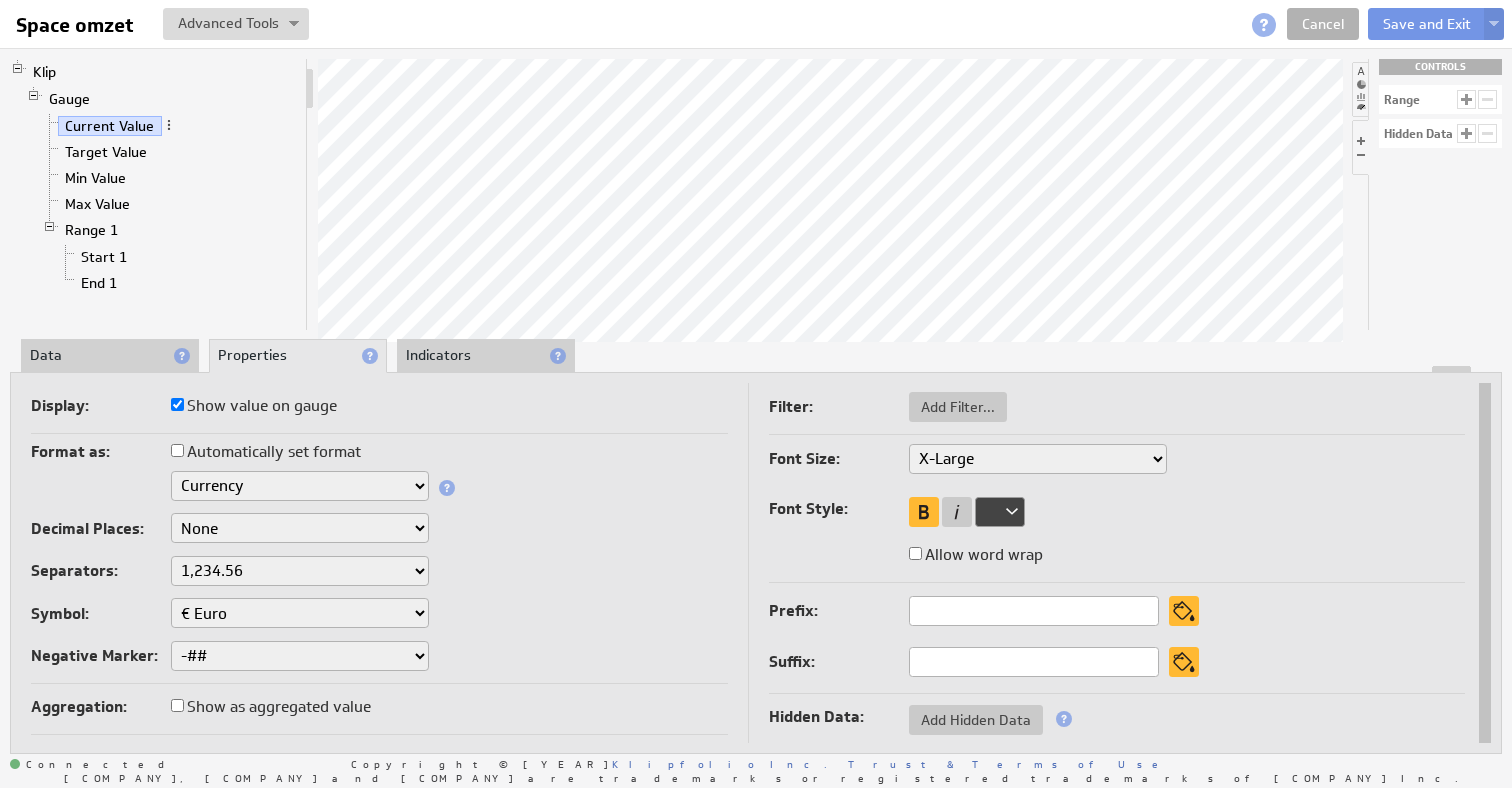 click at bounding box center (756, 369) 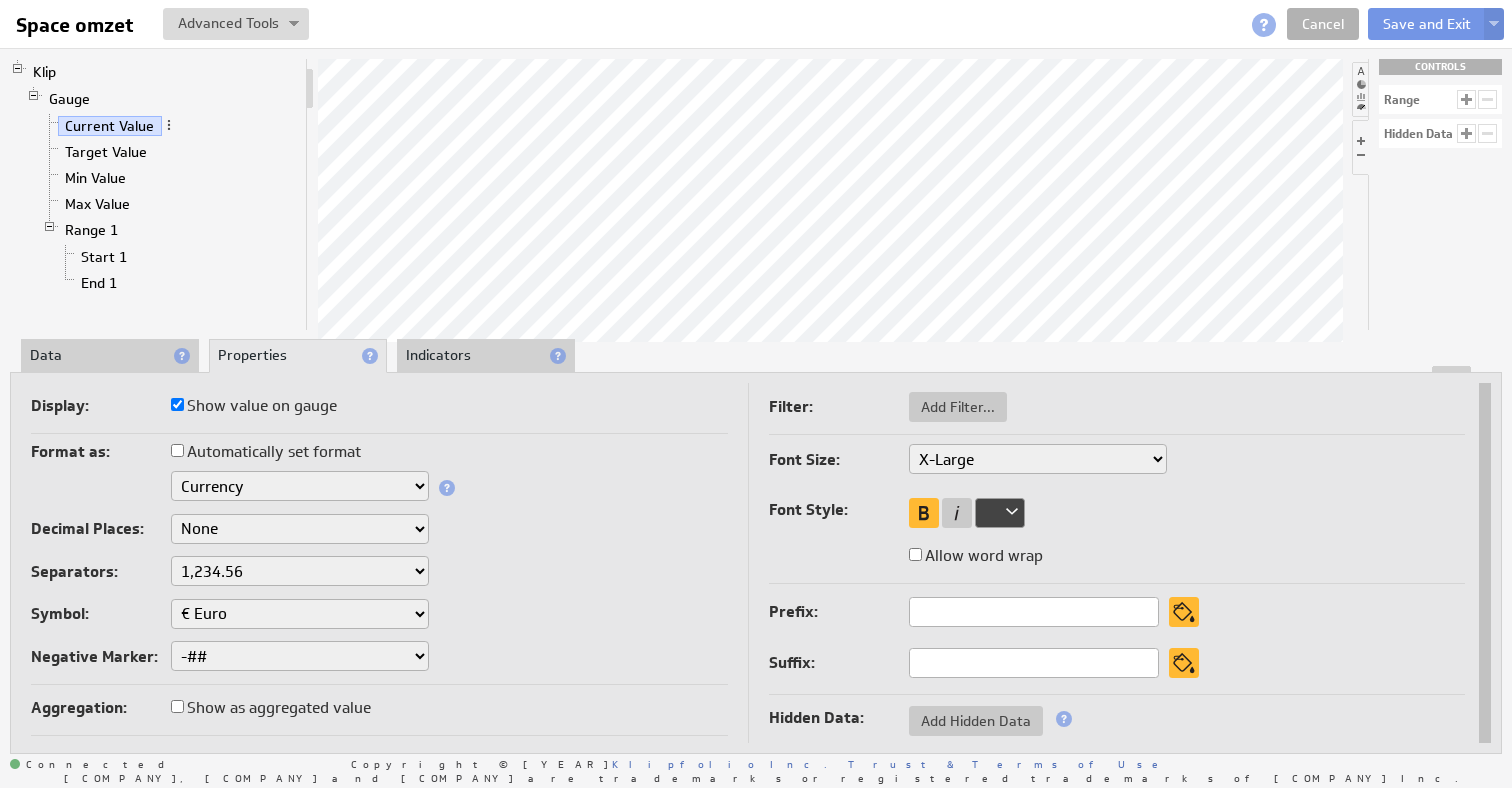 click on "Indicators" at bounding box center (486, 356) 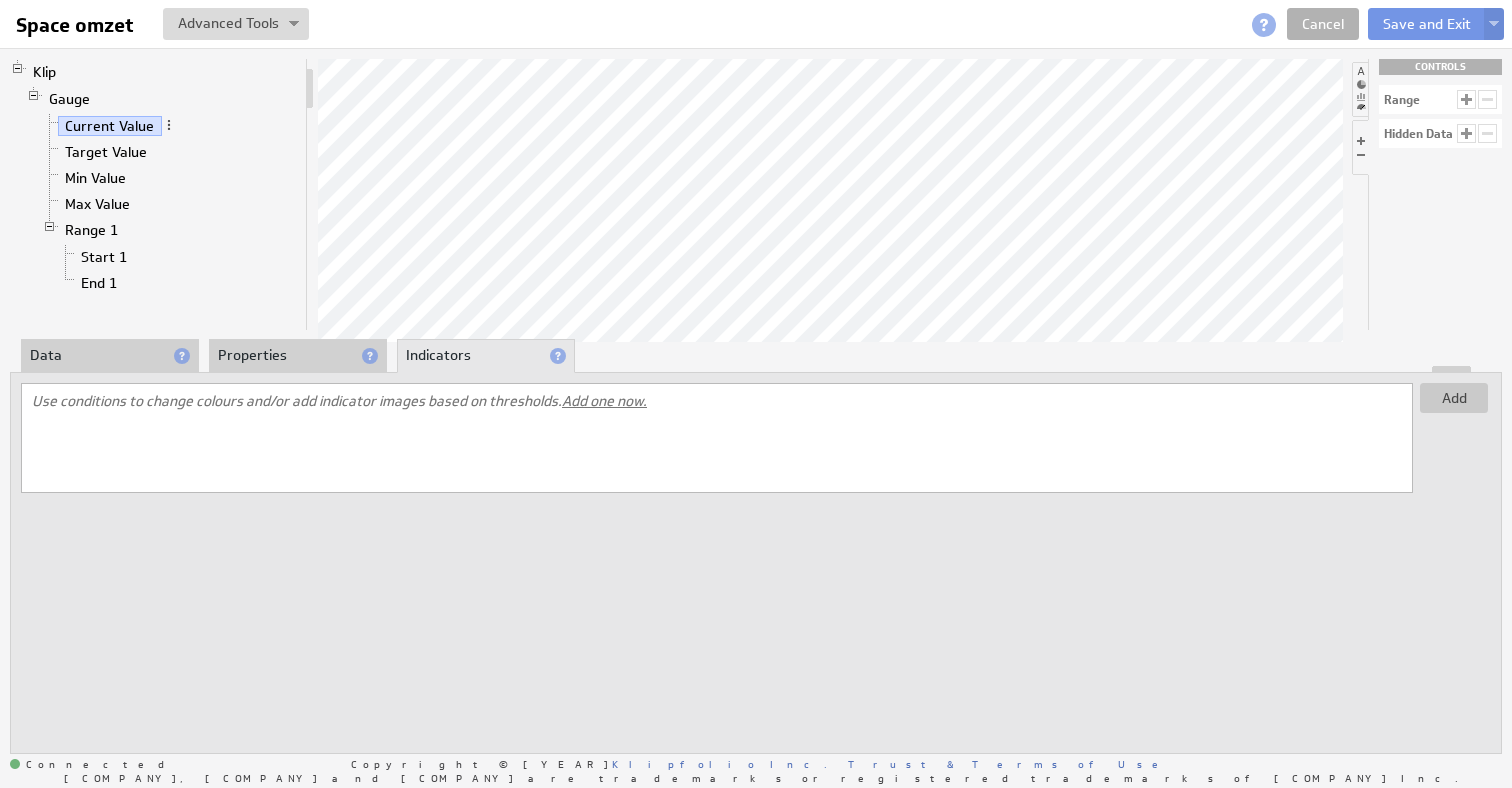 click on "Data" at bounding box center [110, 356] 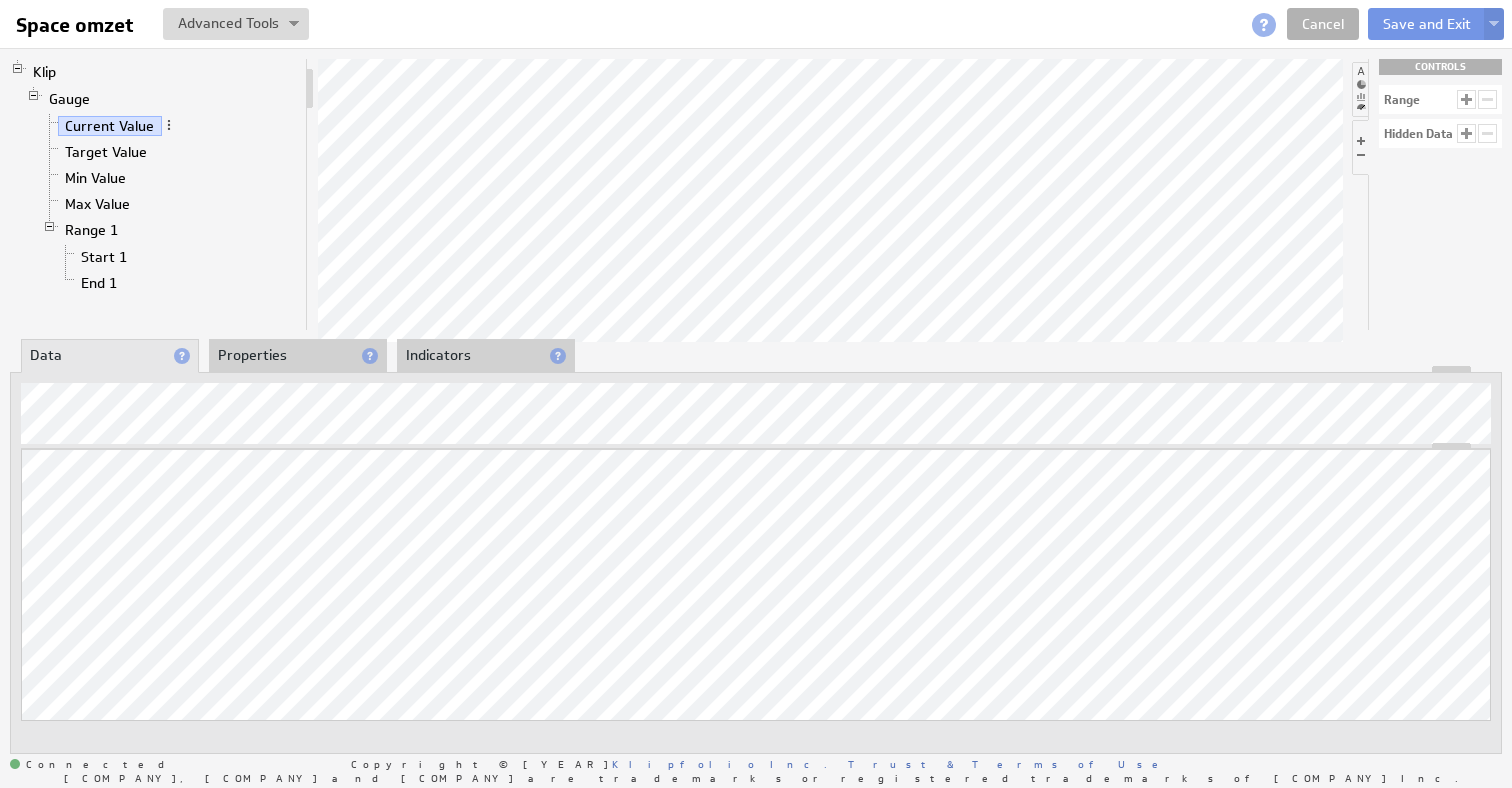 click on "Properties" at bounding box center [298, 356] 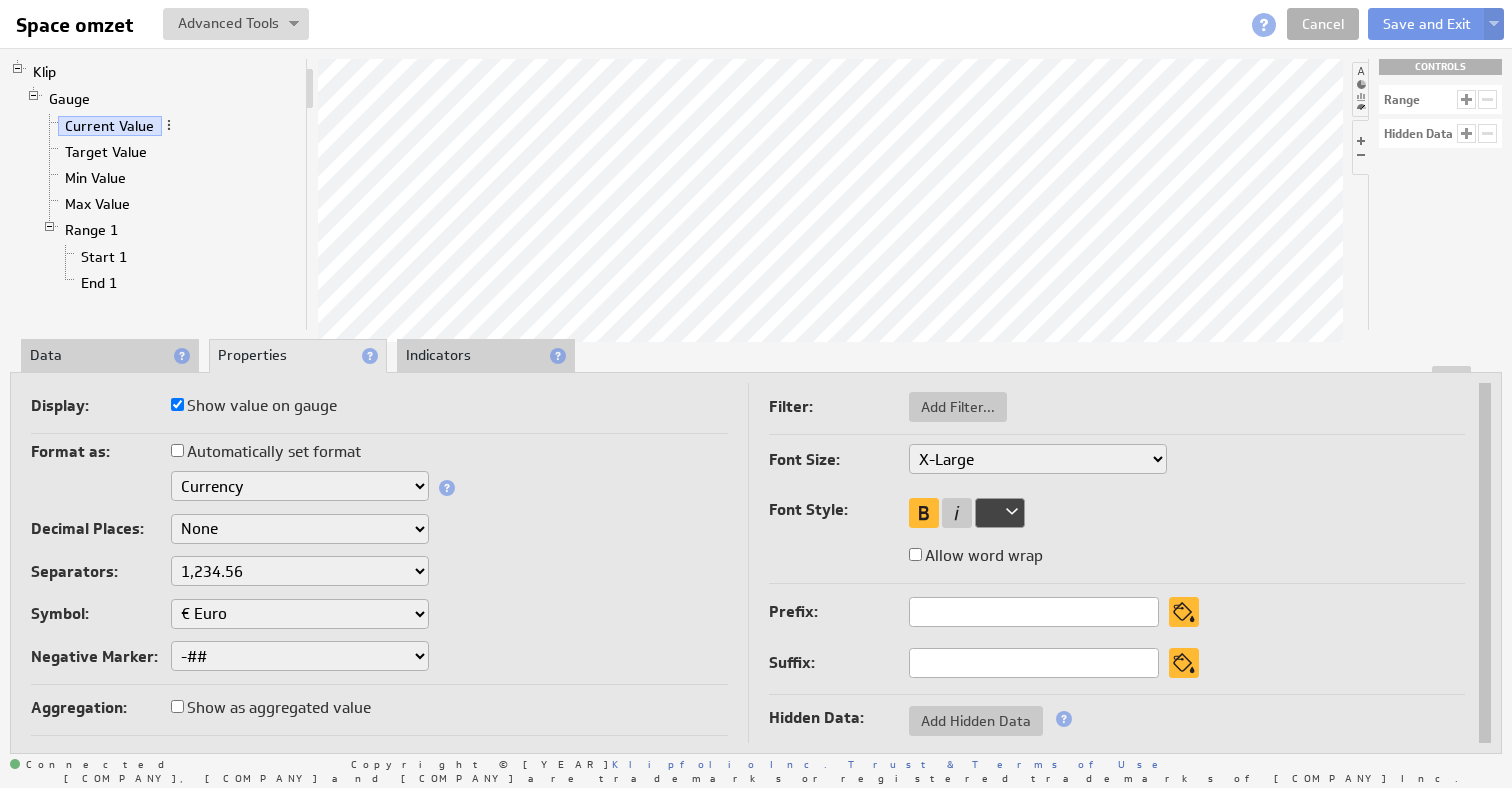 click on "Indicators" at bounding box center (486, 356) 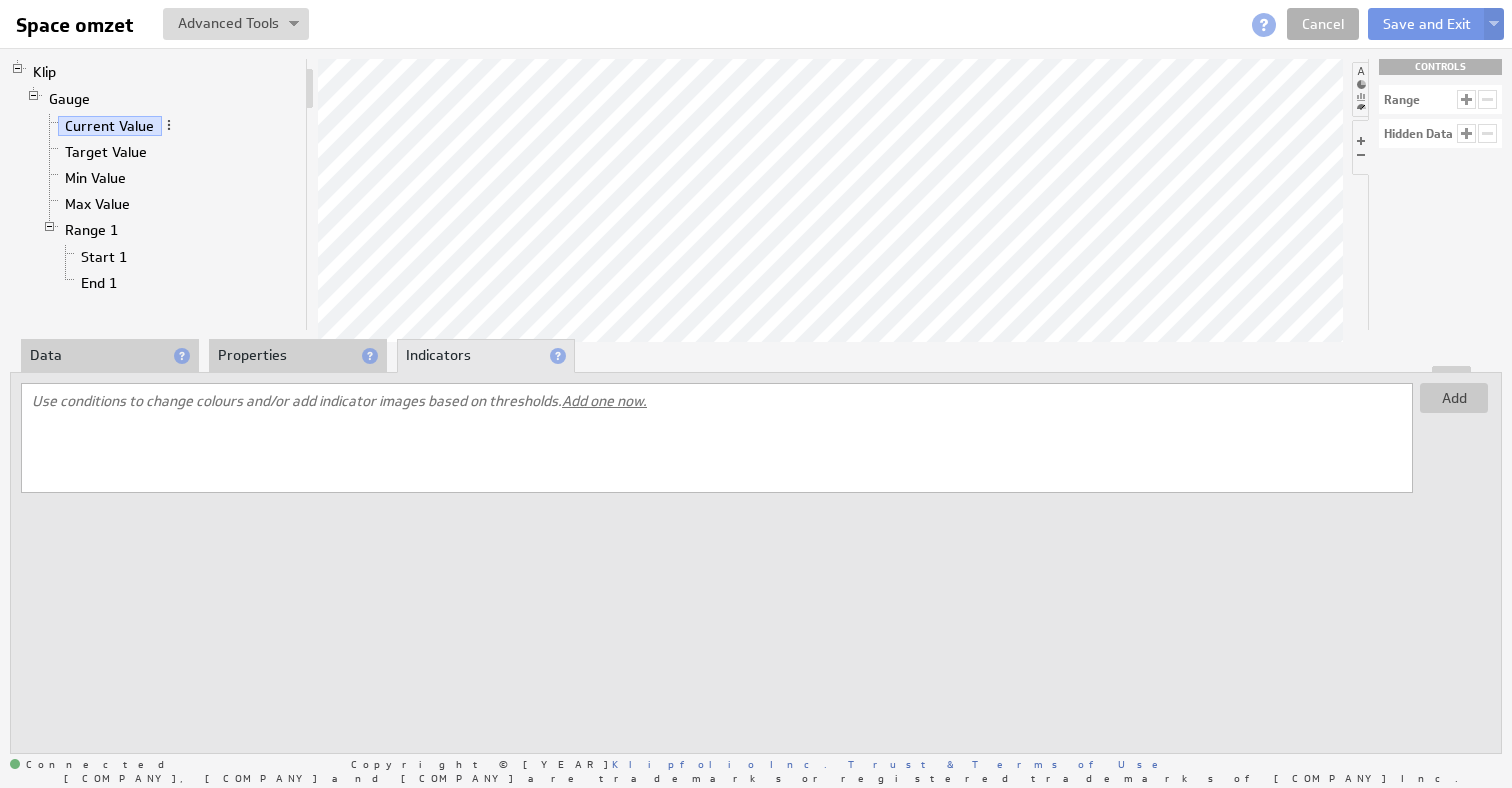 click on "Data" at bounding box center (110, 356) 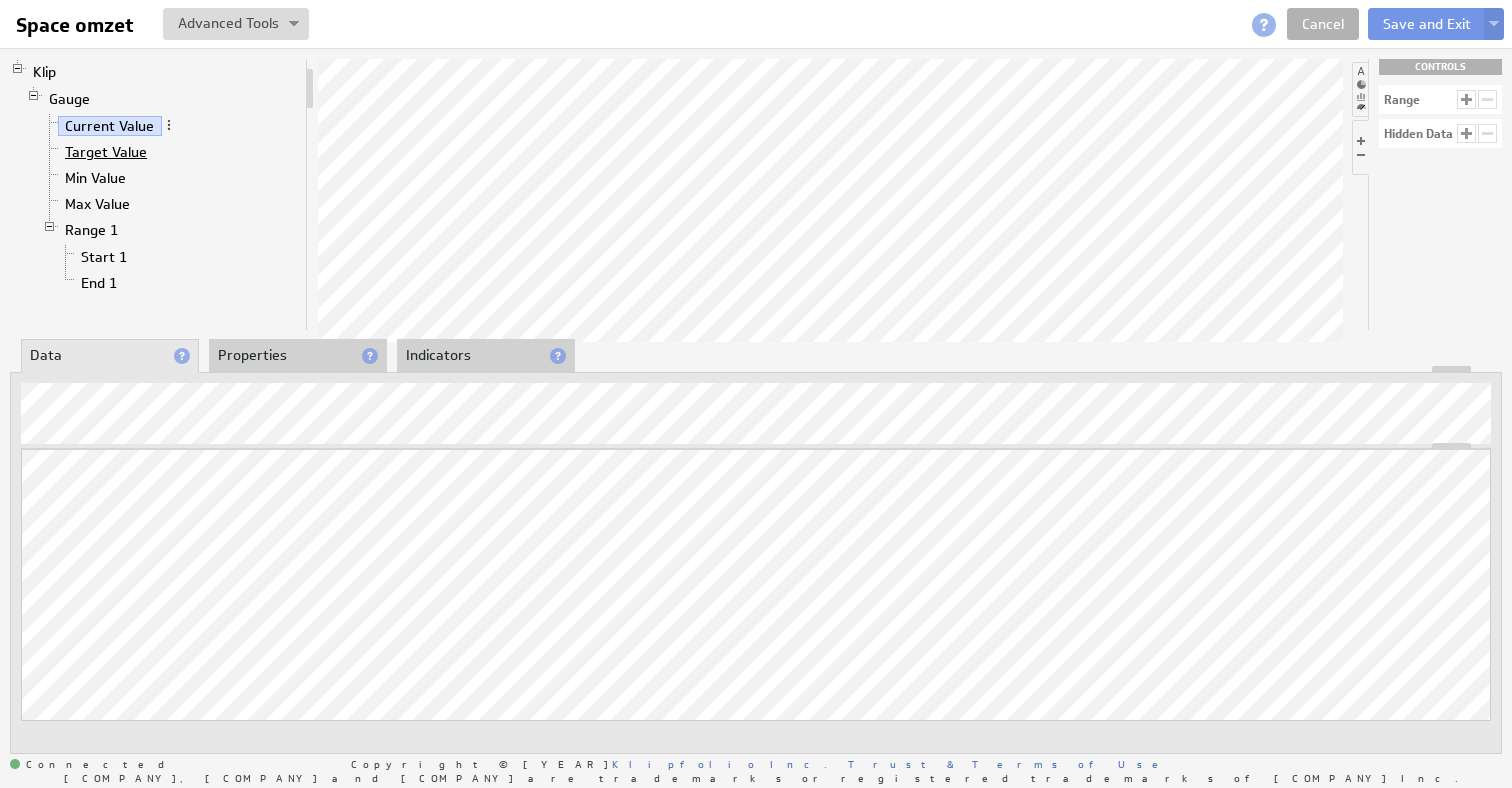 click on "Target Value" at bounding box center (106, 152) 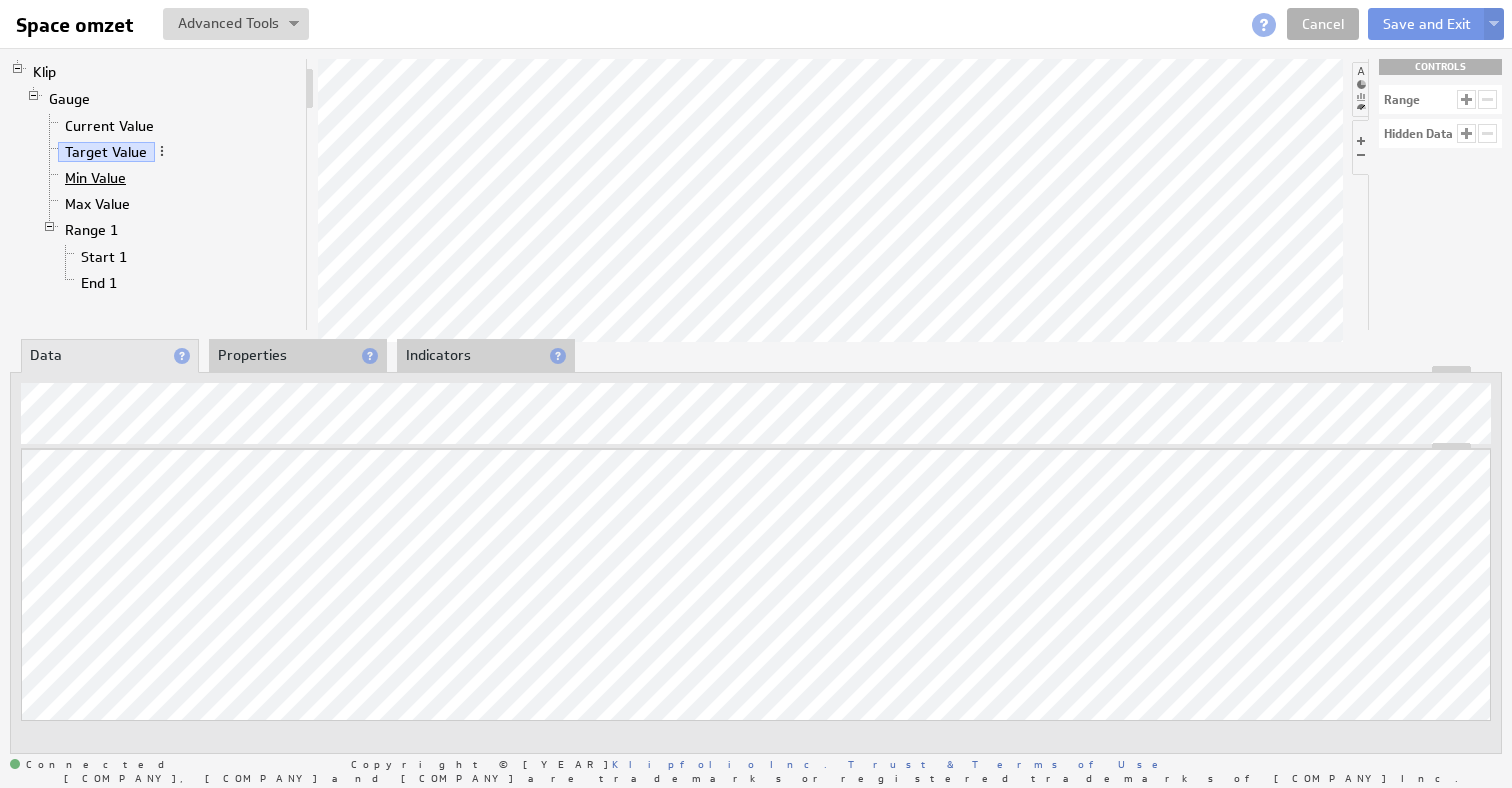 click on "Min Value" at bounding box center [96, 178] 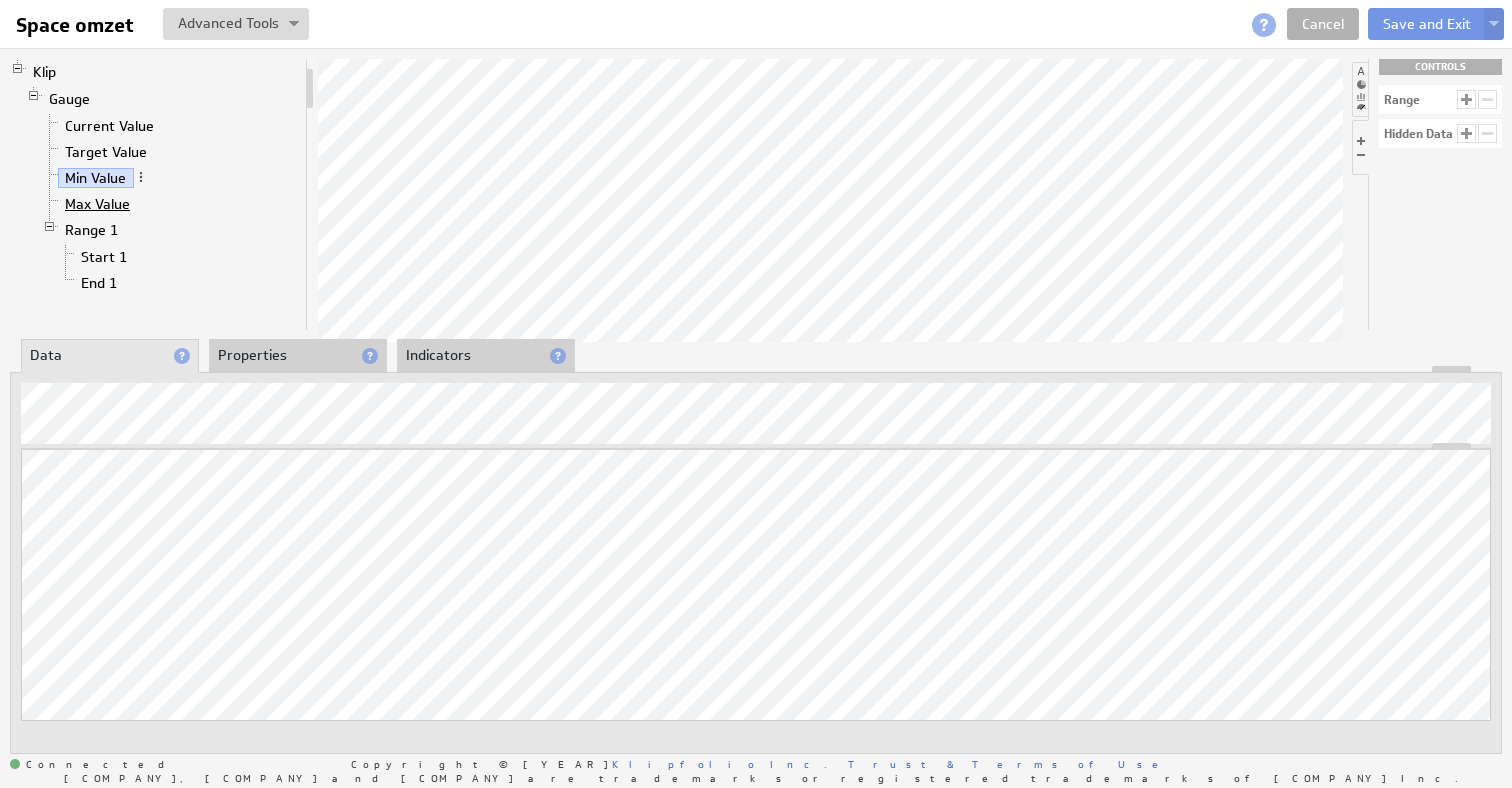 click on "Max Value" at bounding box center (119, 204) 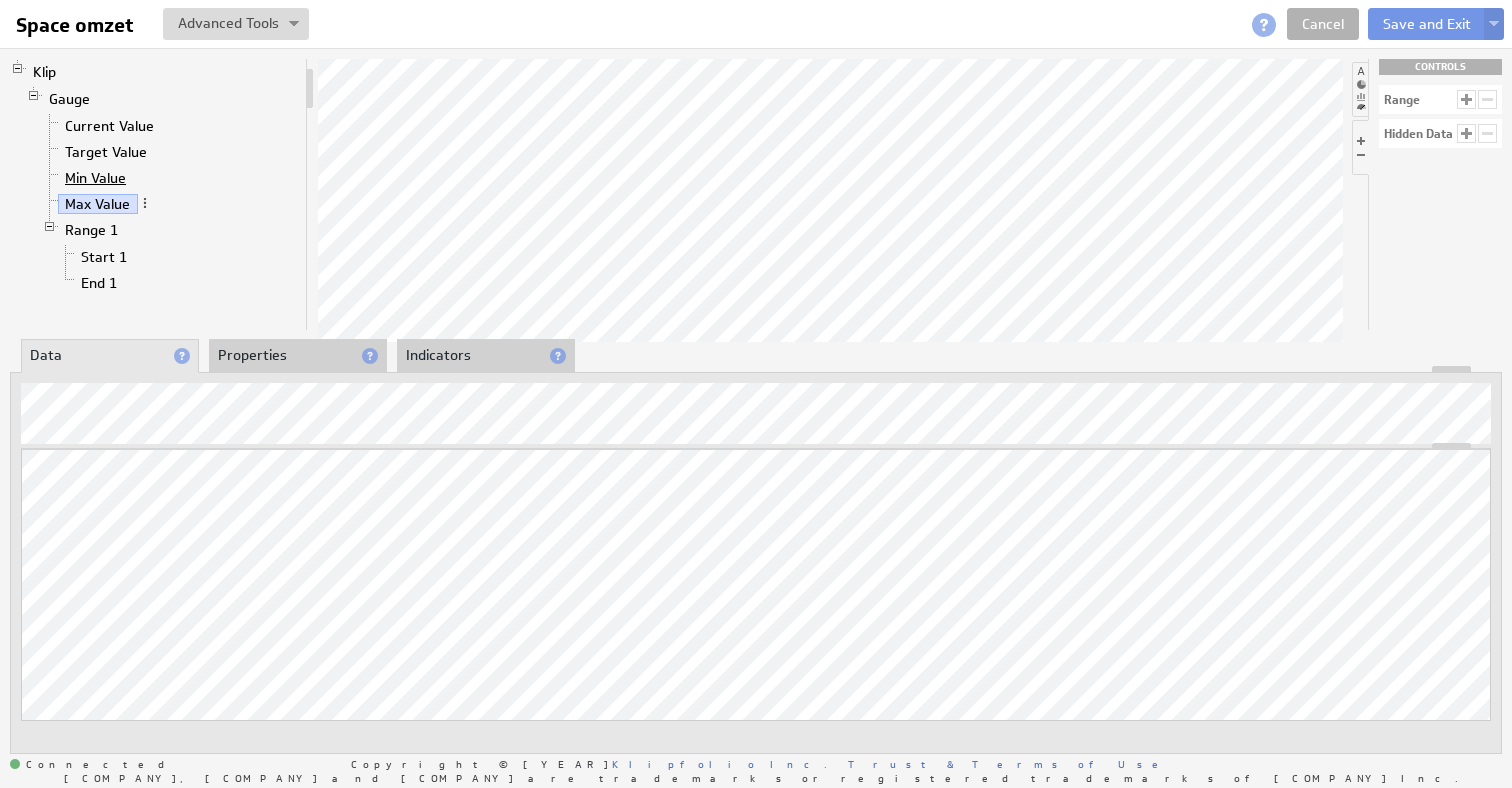 click on "Min Value" at bounding box center [96, 178] 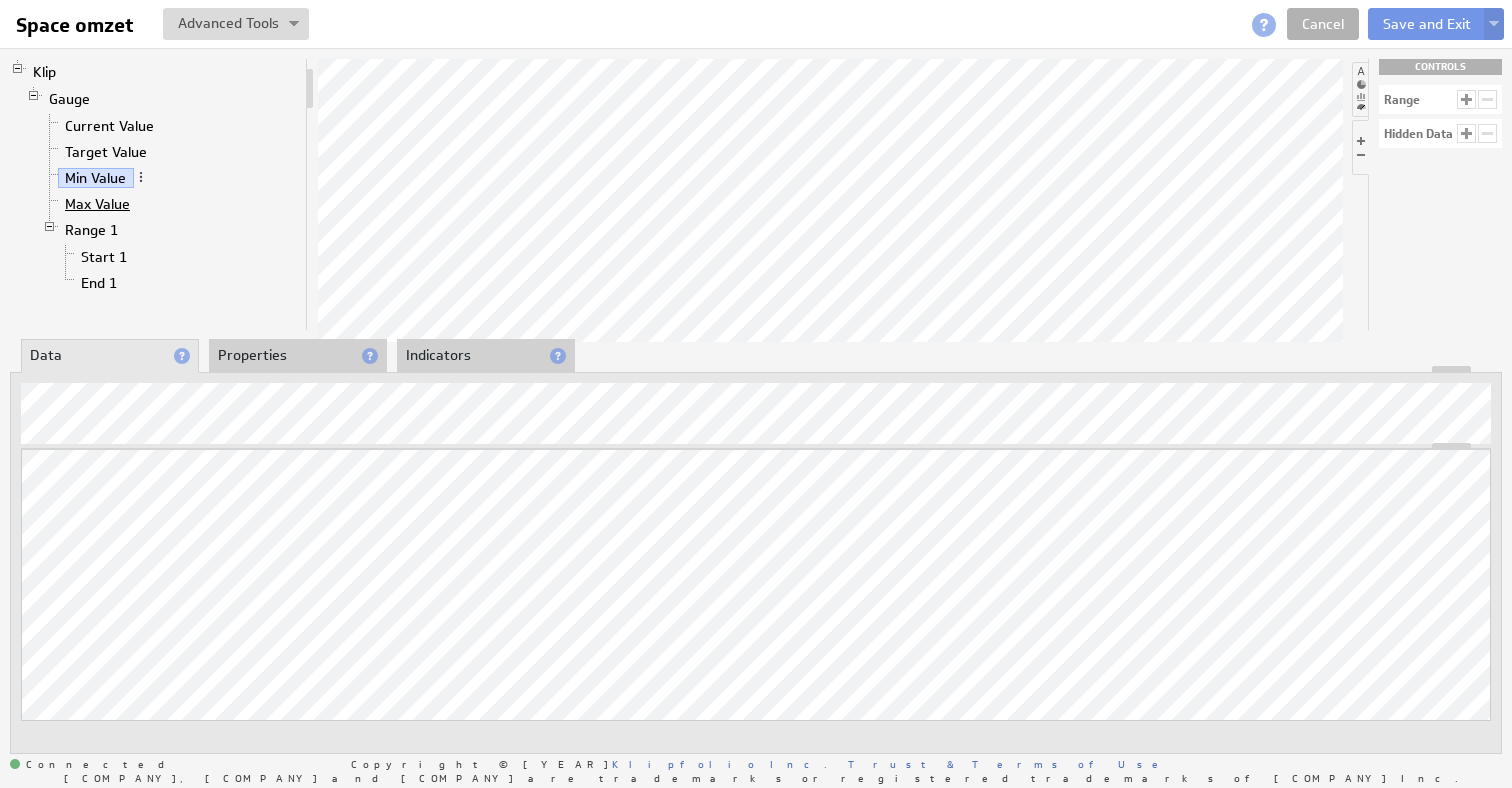 click on "Max Value" at bounding box center (119, 204) 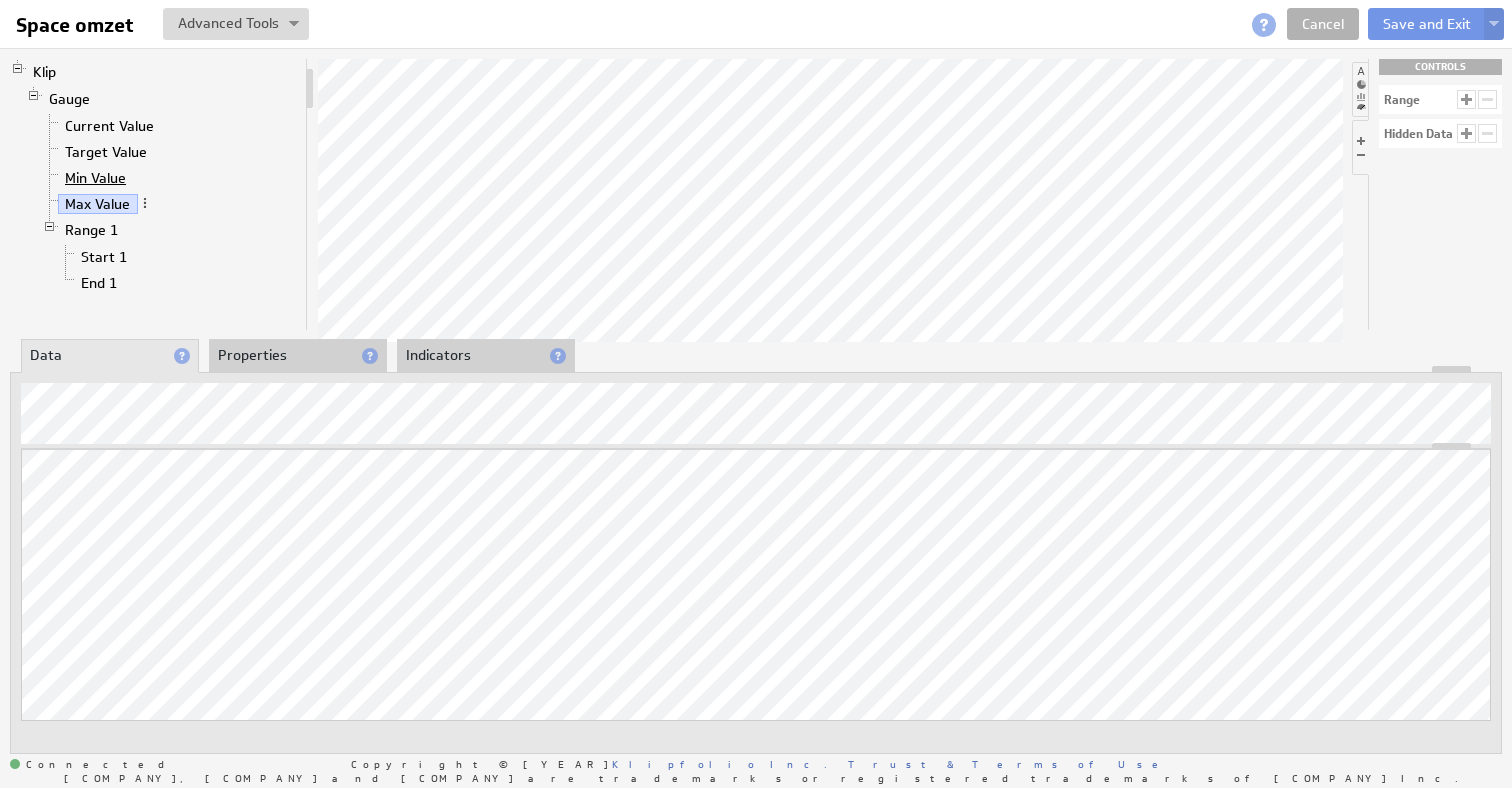 click on "Min Value" at bounding box center [96, 178] 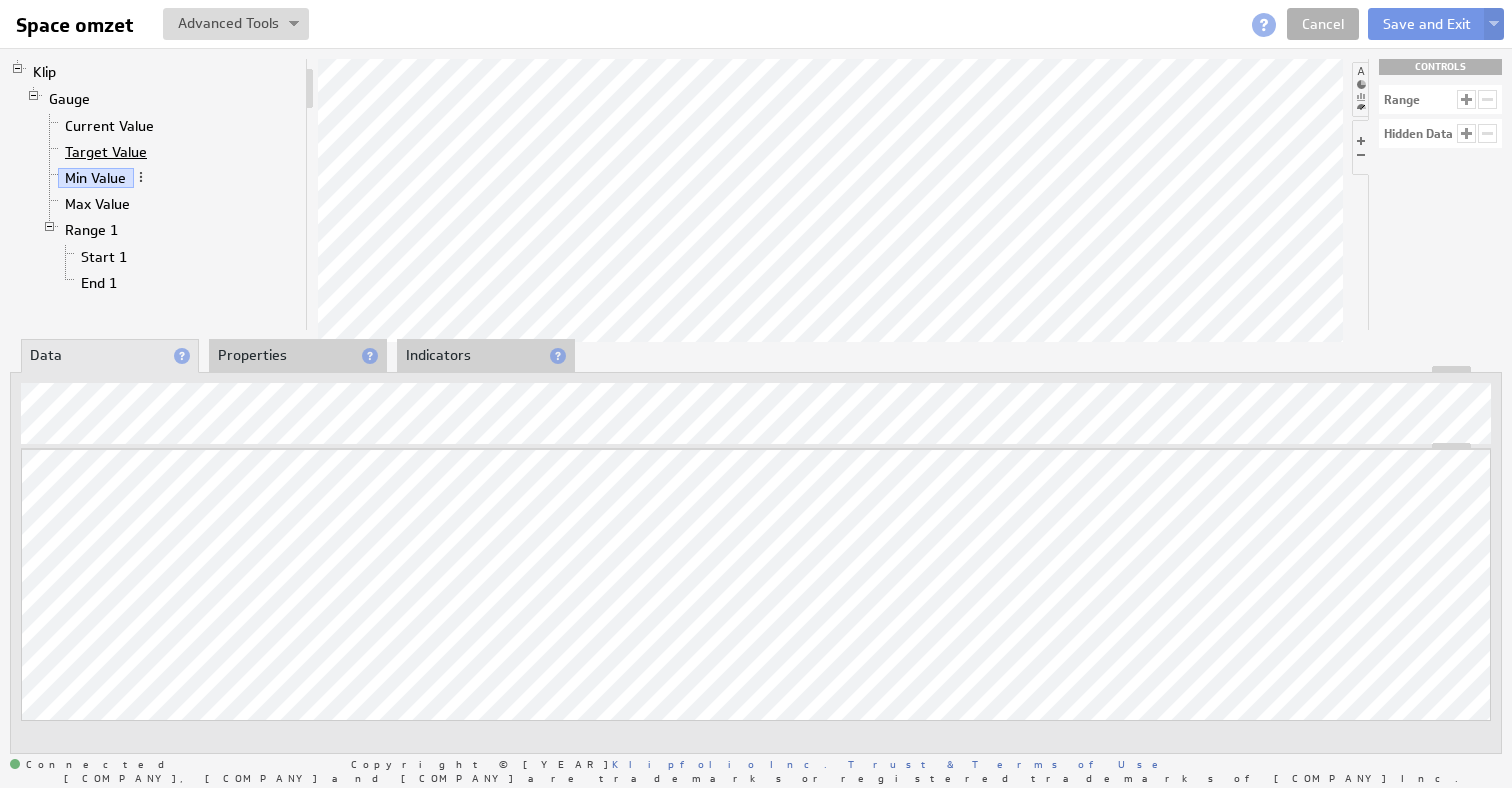 click on "Target Value" at bounding box center [106, 152] 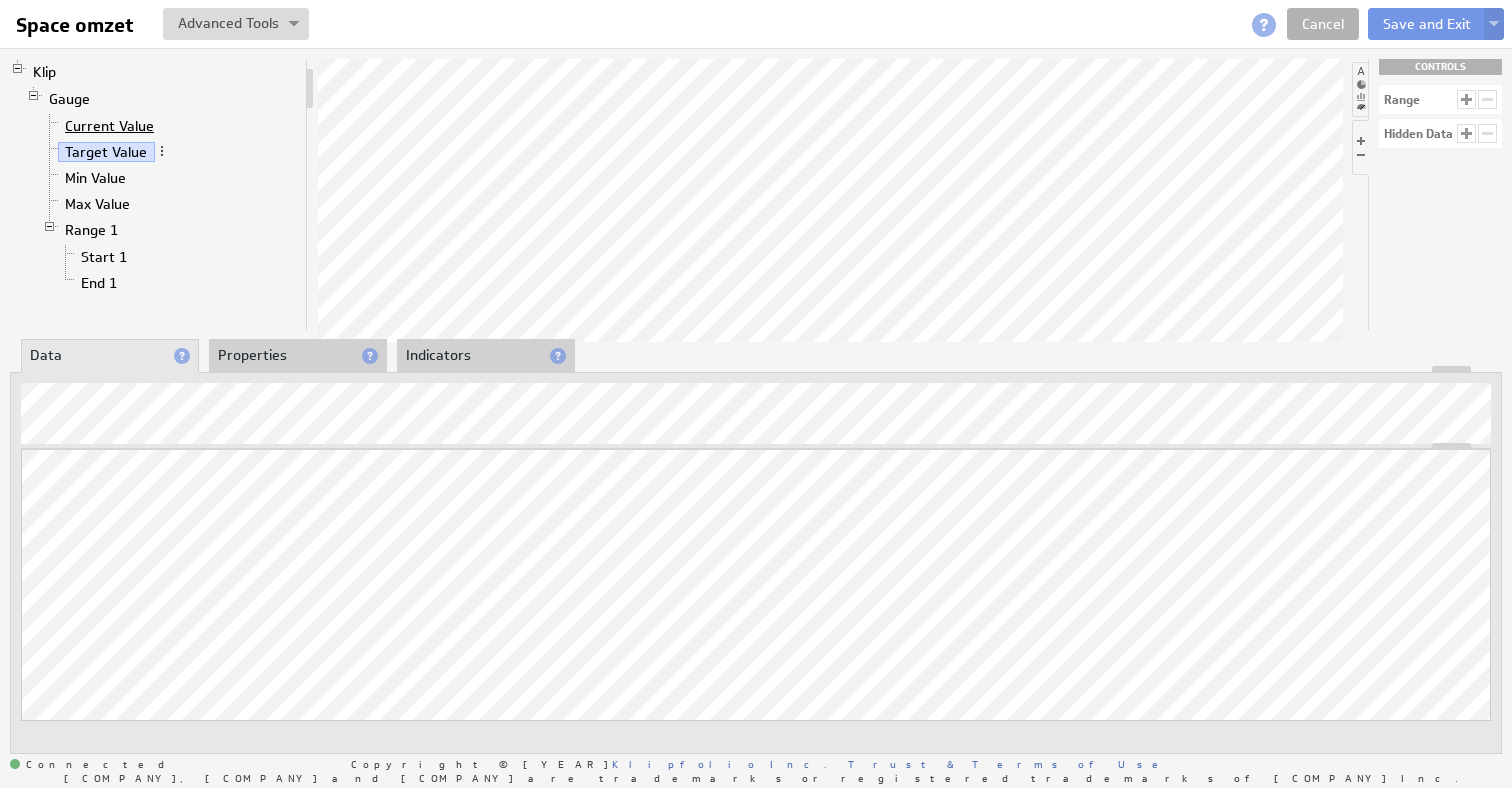 click on "Current Value" at bounding box center (119, 126) 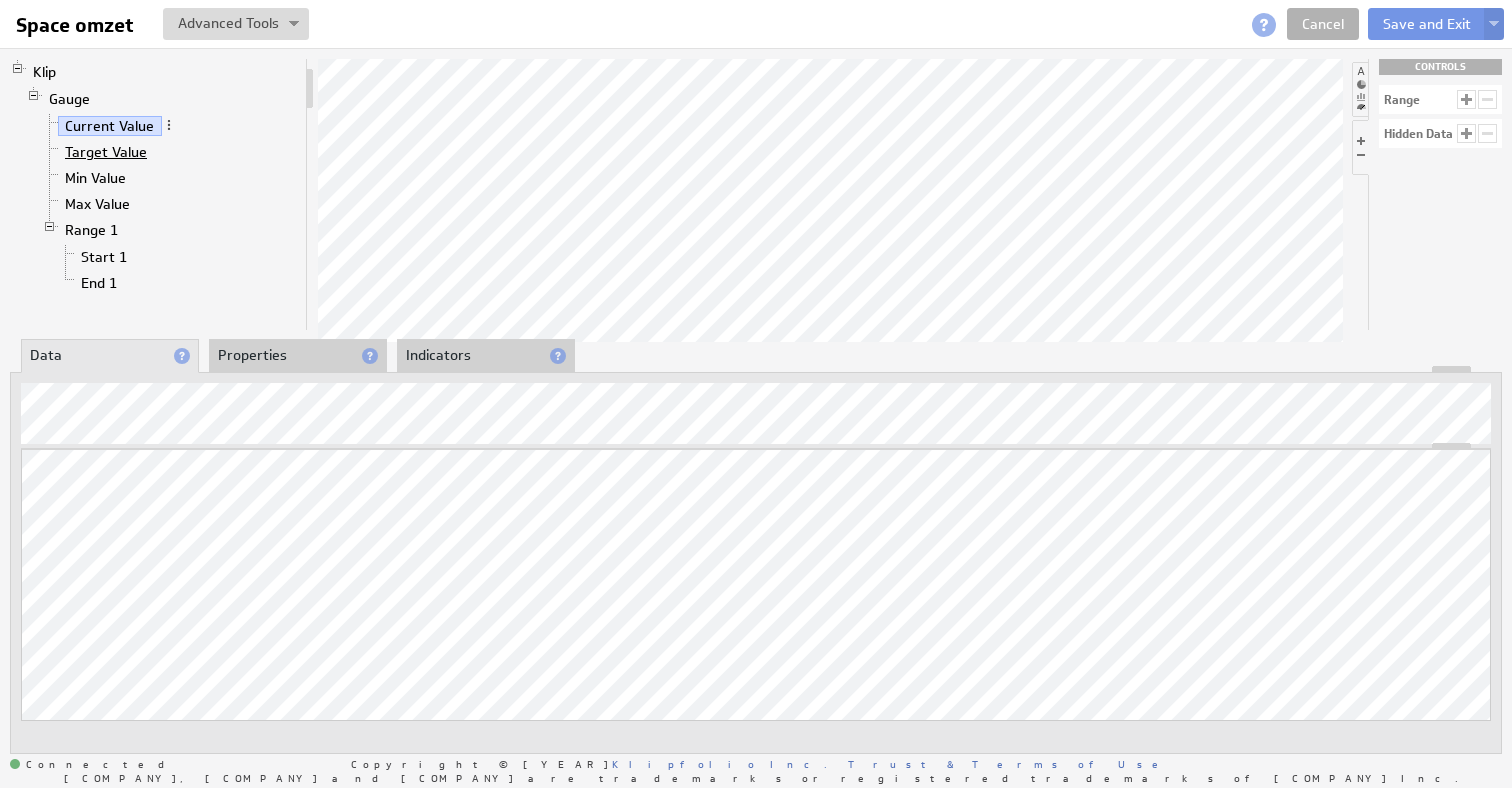 click on "Target Value" at bounding box center [106, 152] 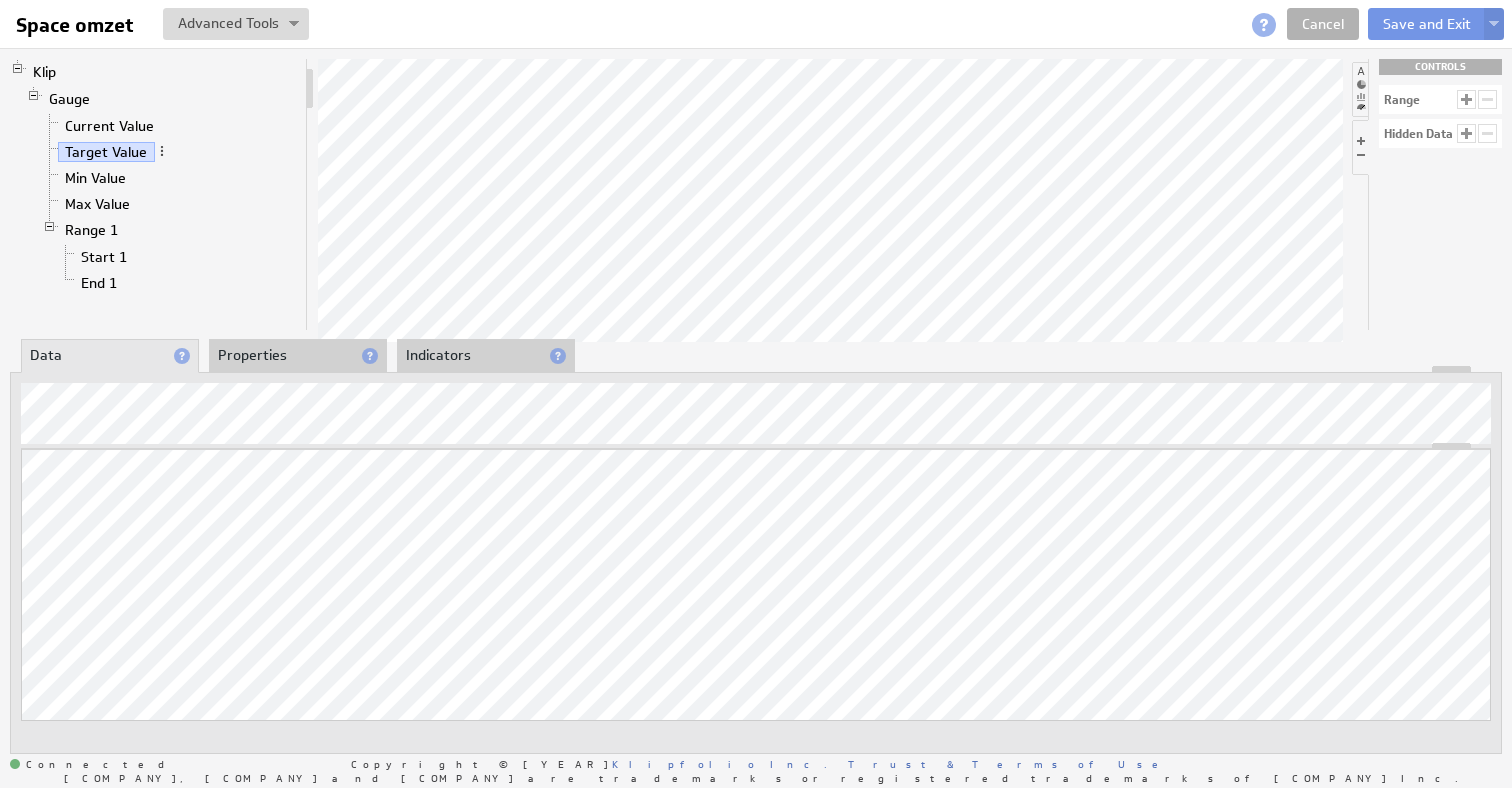 click on "Indicators" at bounding box center [486, 356] 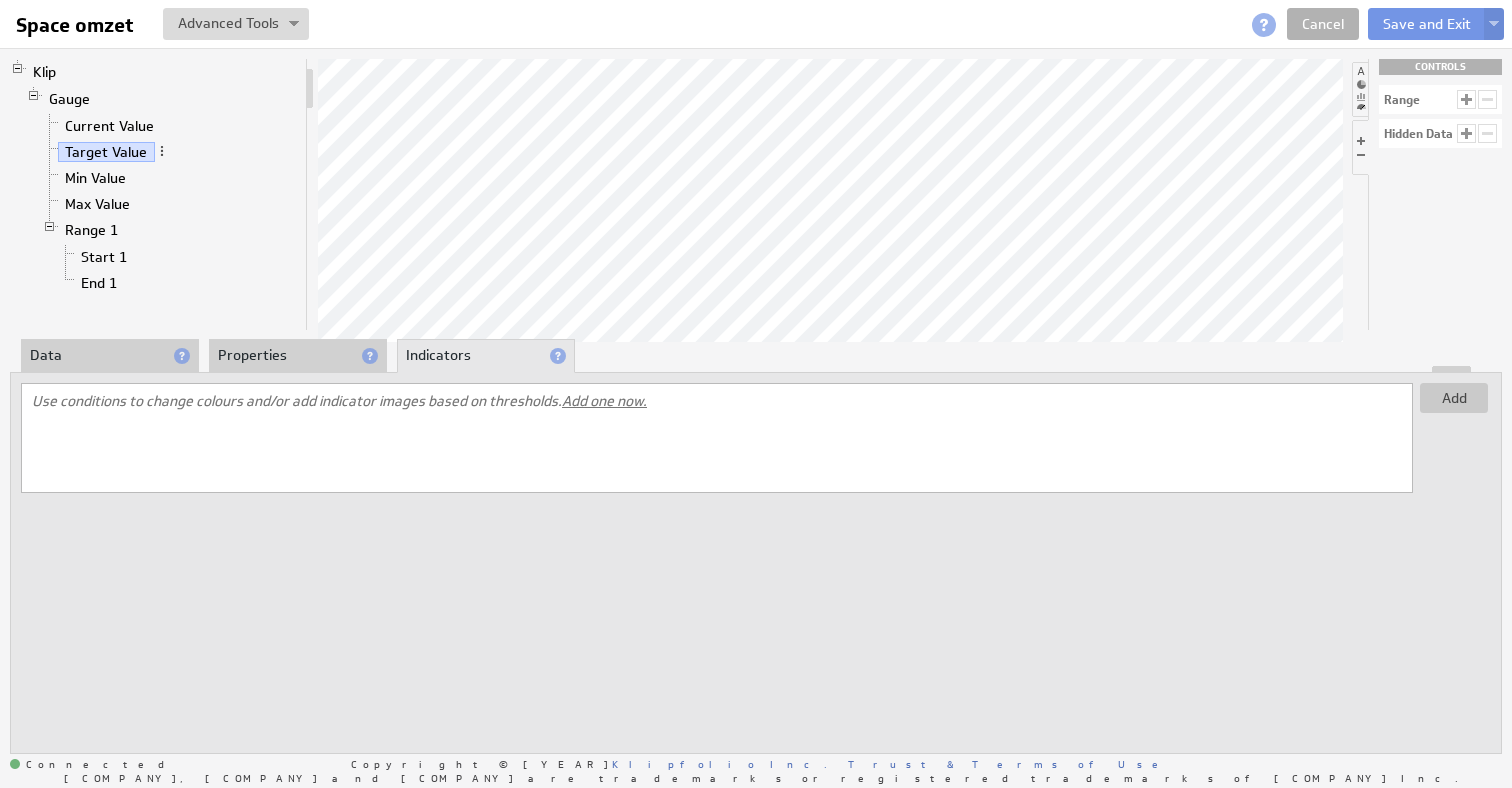 click at bounding box center [756, 369] 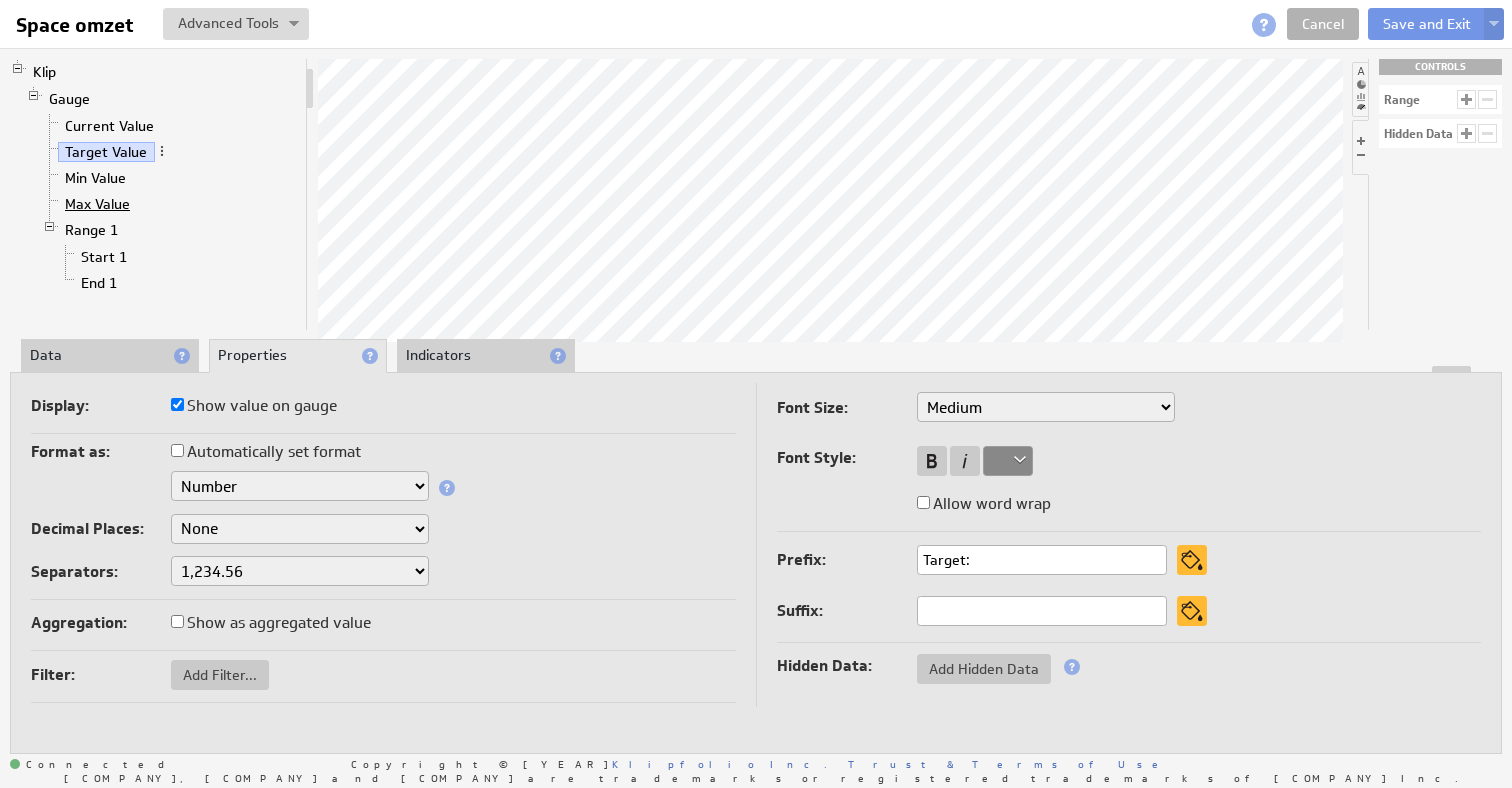 click on "Max Value" at bounding box center (119, 204) 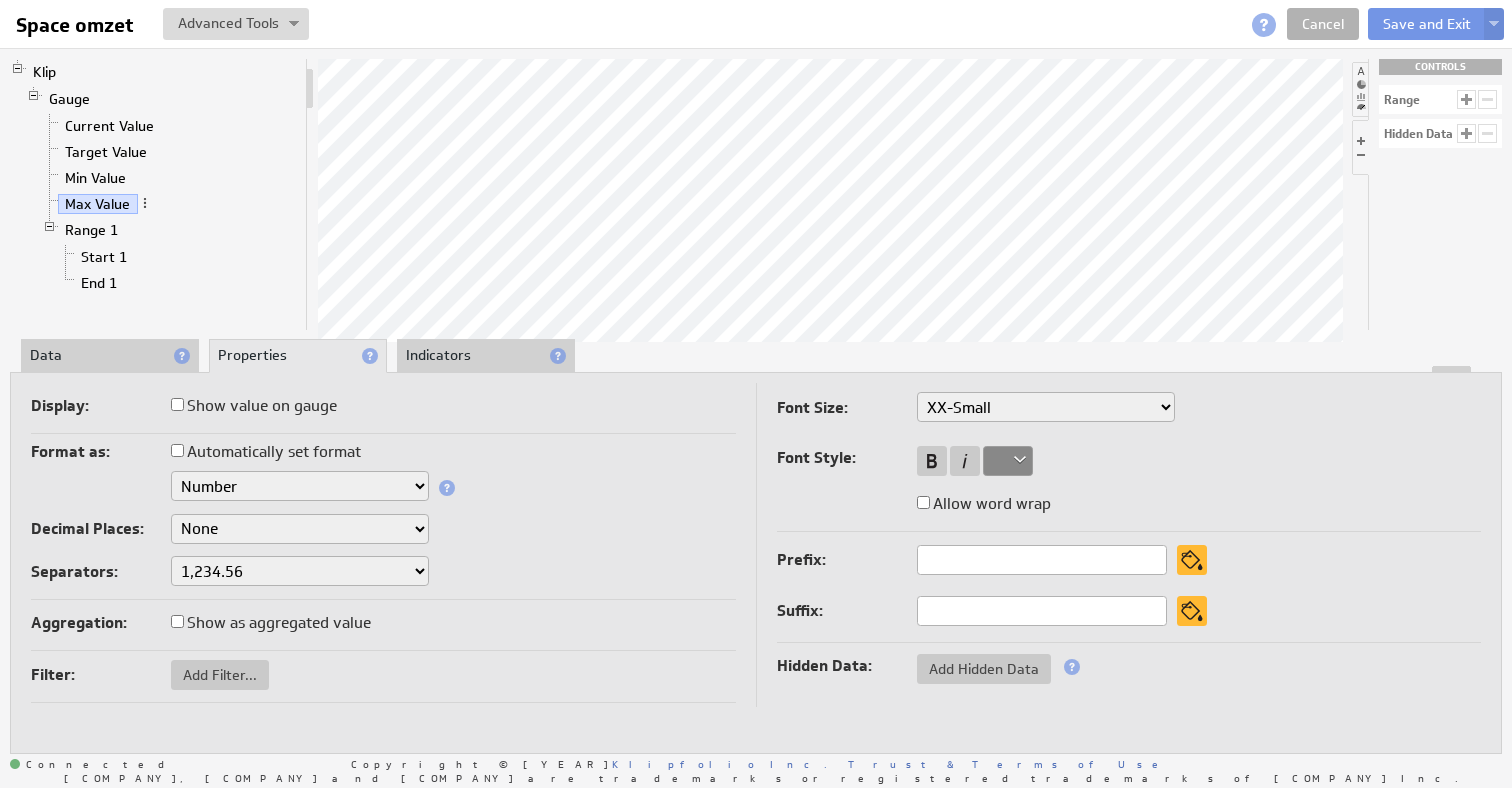click on "Data" at bounding box center (110, 356) 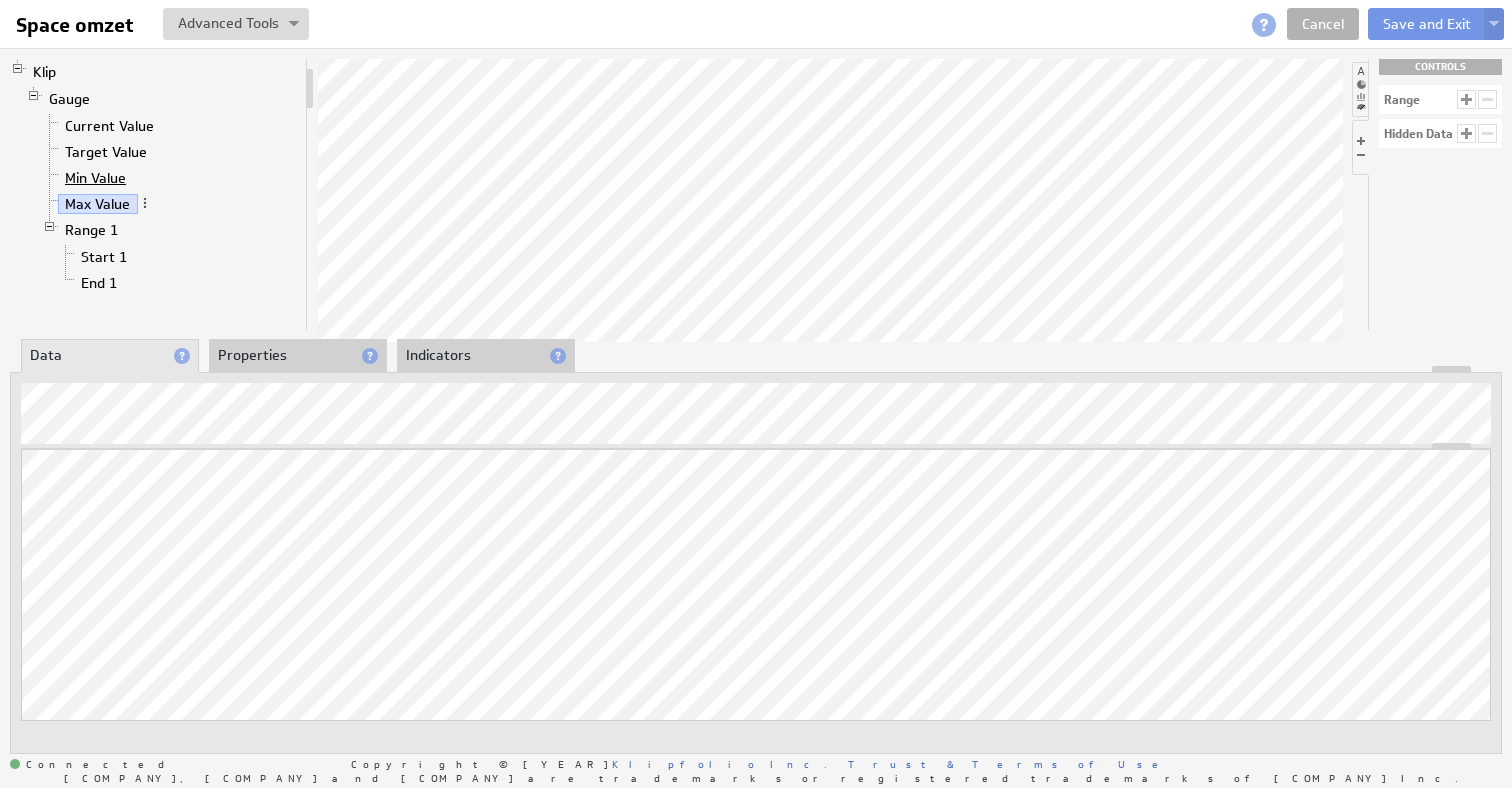 click on "Min Value" at bounding box center [119, 126] 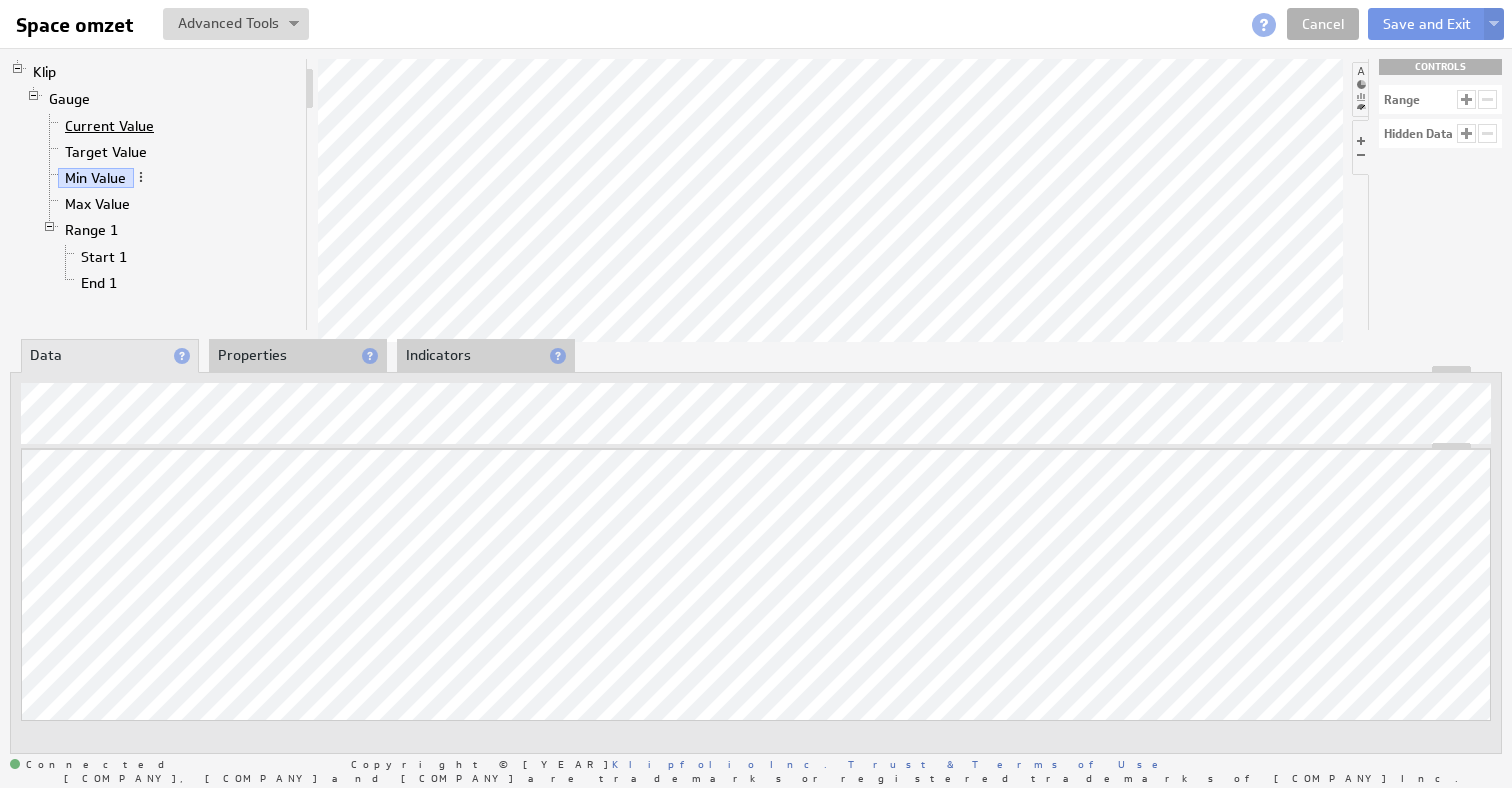 click on "Current Value" at bounding box center (119, 126) 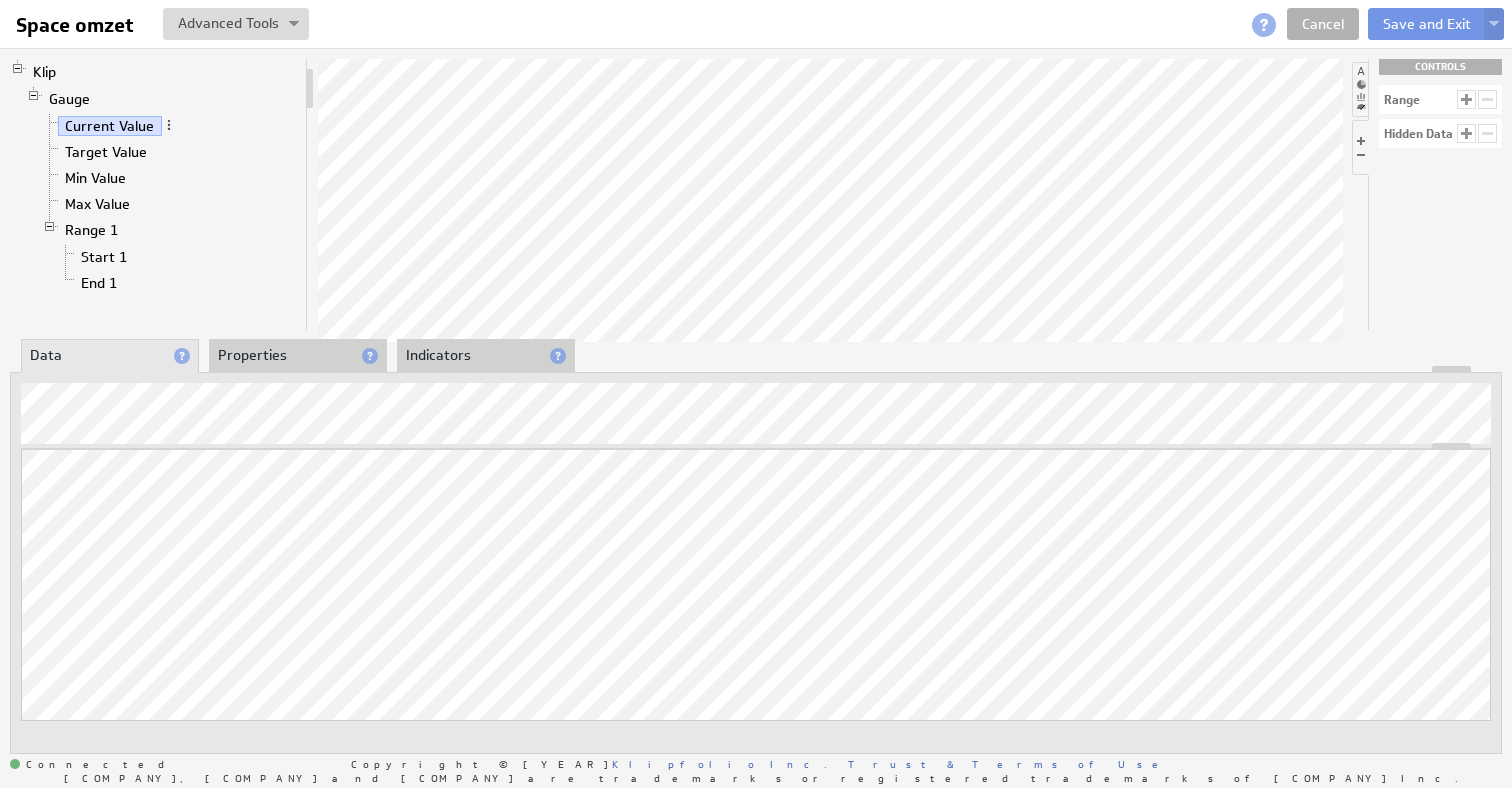 click on "Properties" at bounding box center [298, 356] 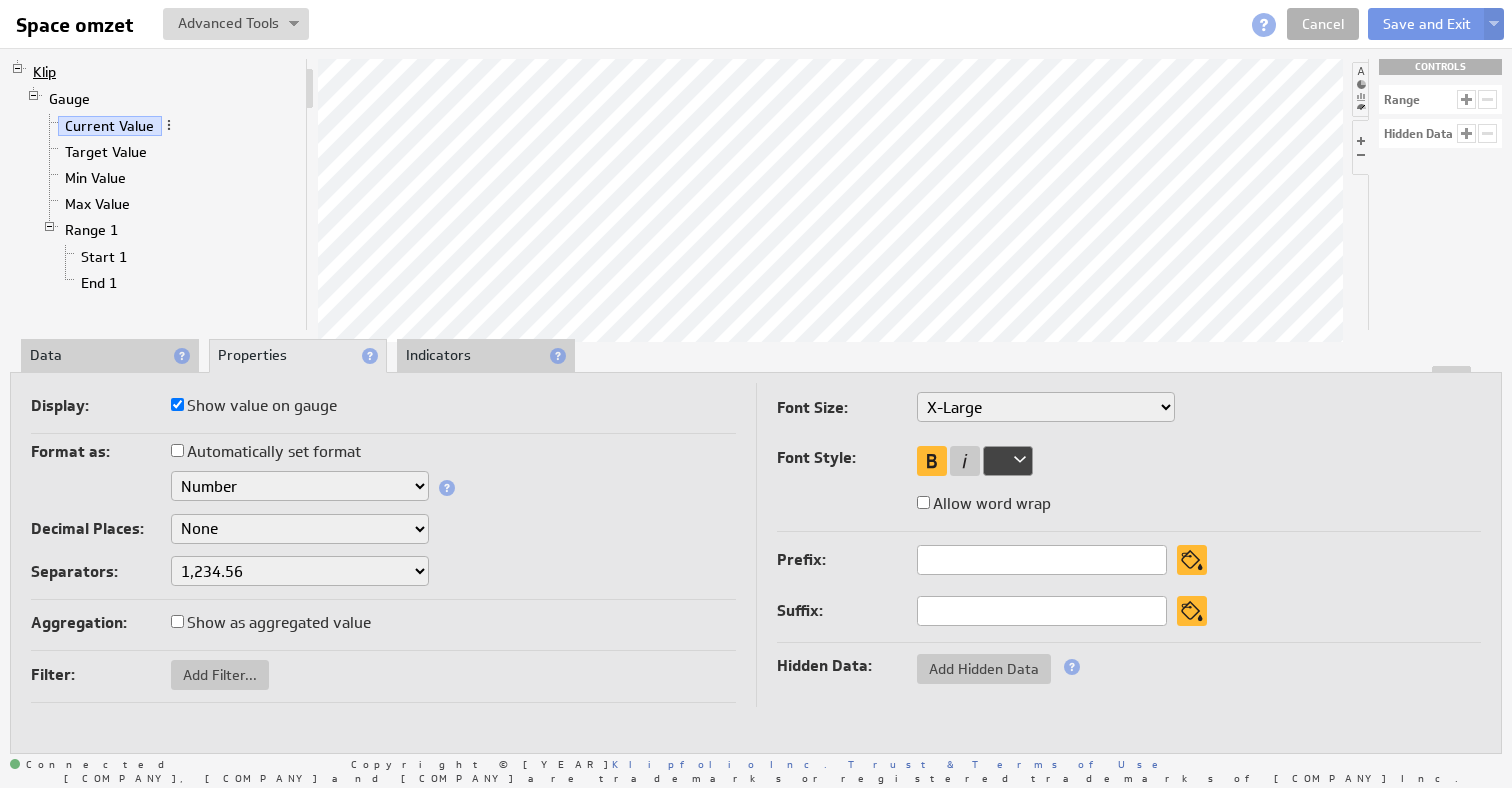 click on "Klip" at bounding box center [45, 72] 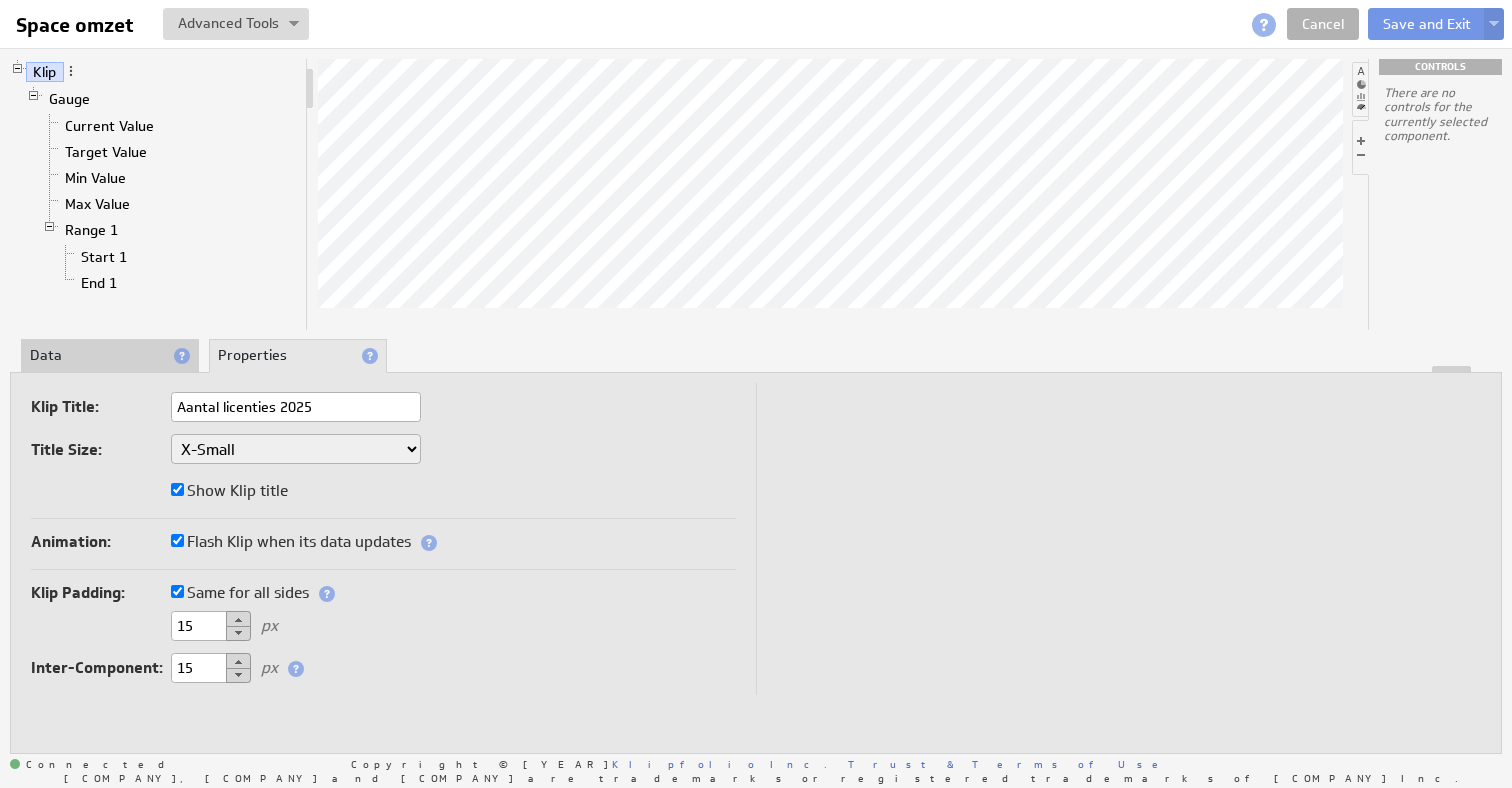 click on "Aantal licenties 2025" at bounding box center [296, 407] 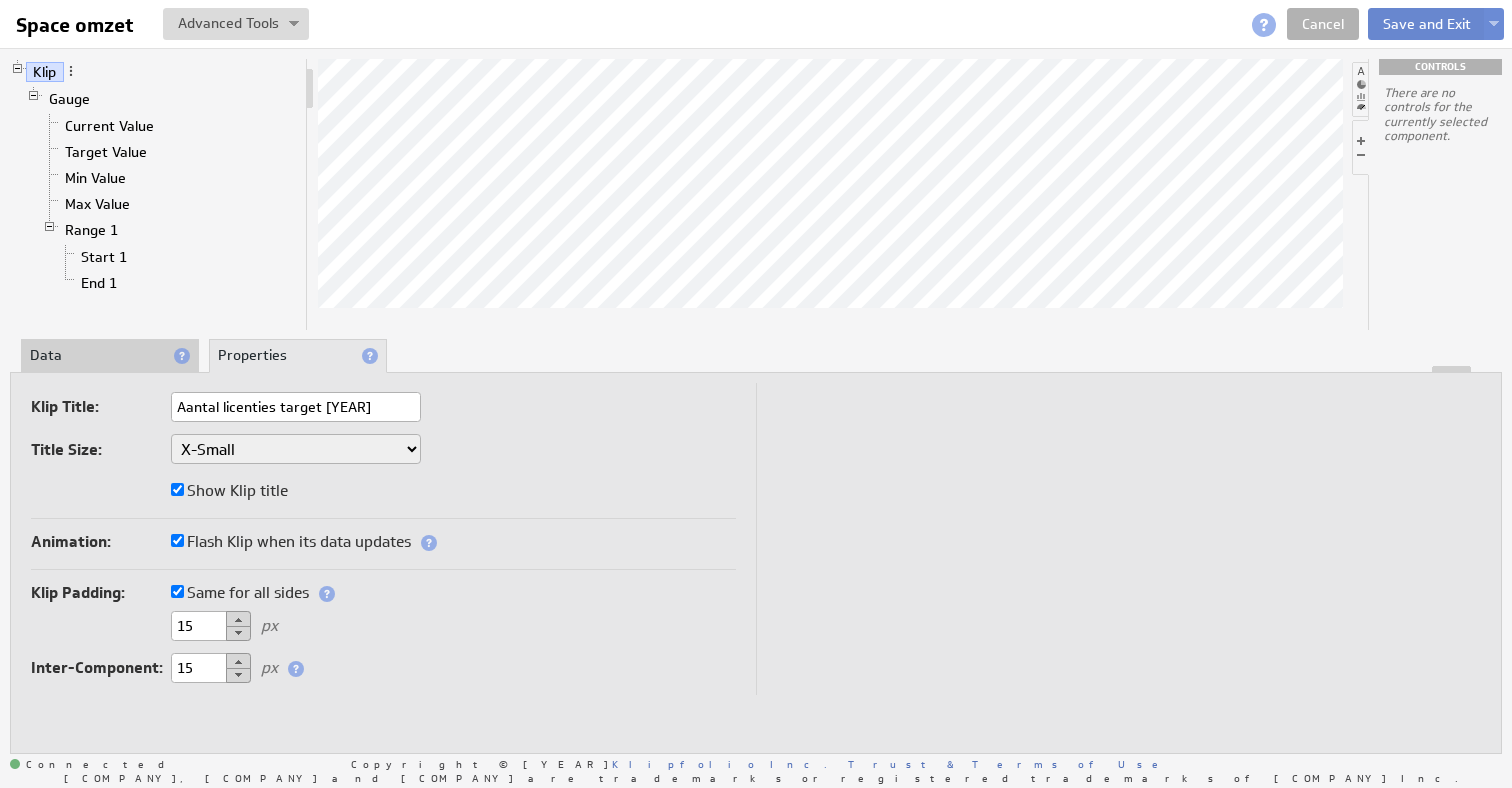 type on "Aantal licenties target 2025" 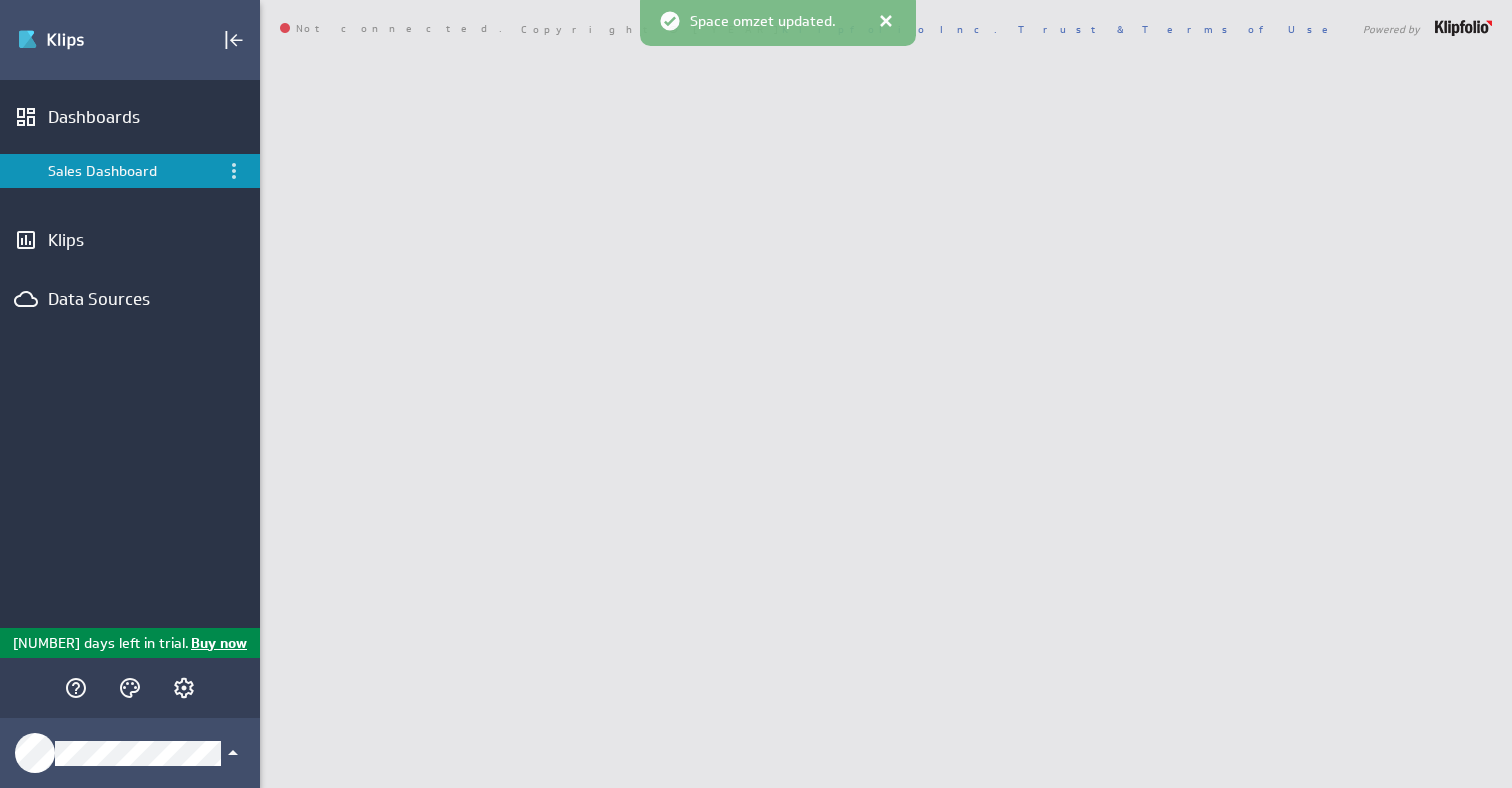 scroll, scrollTop: 0, scrollLeft: 0, axis: both 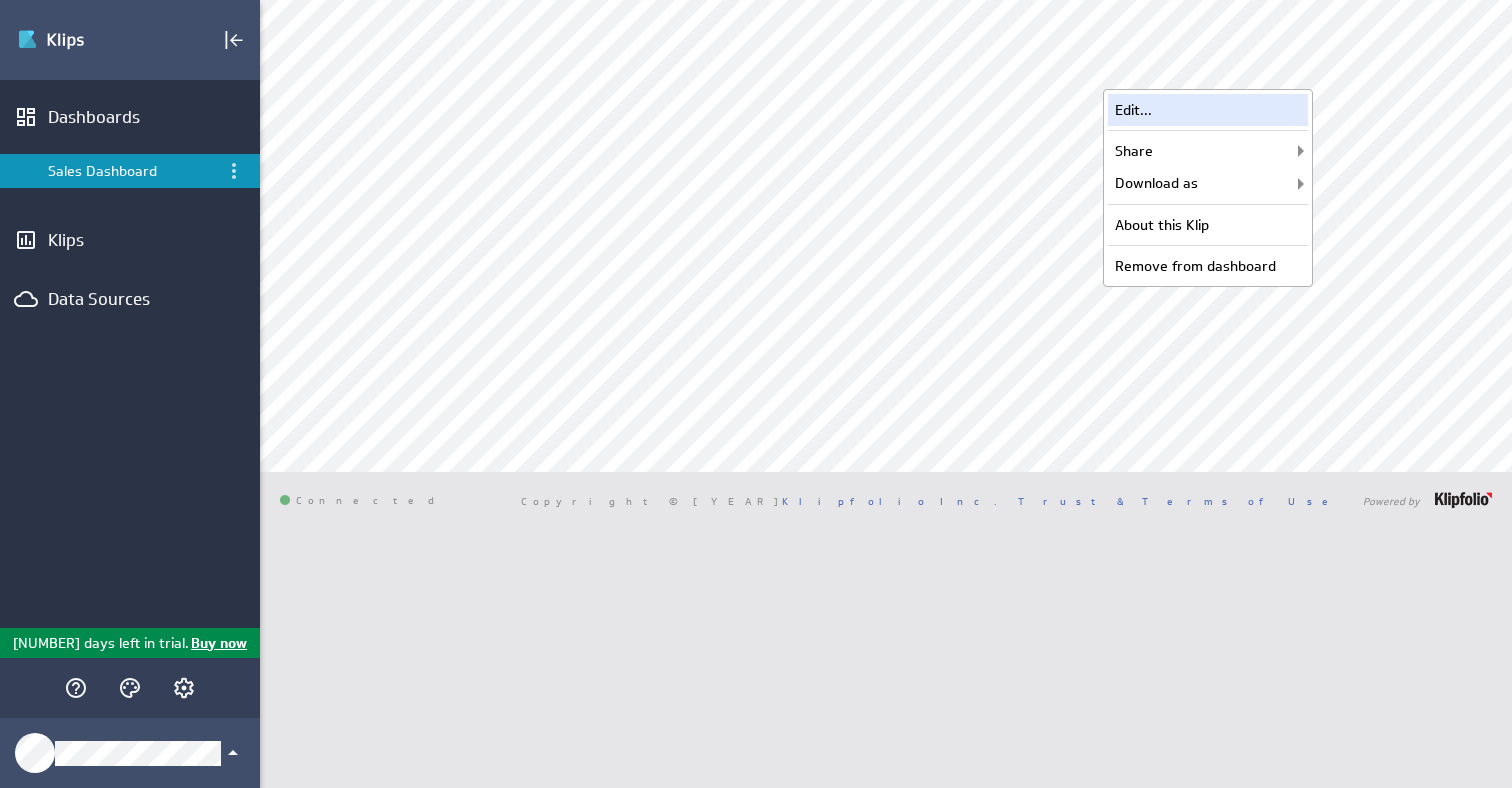 click on "Edit..." at bounding box center [1208, 110] 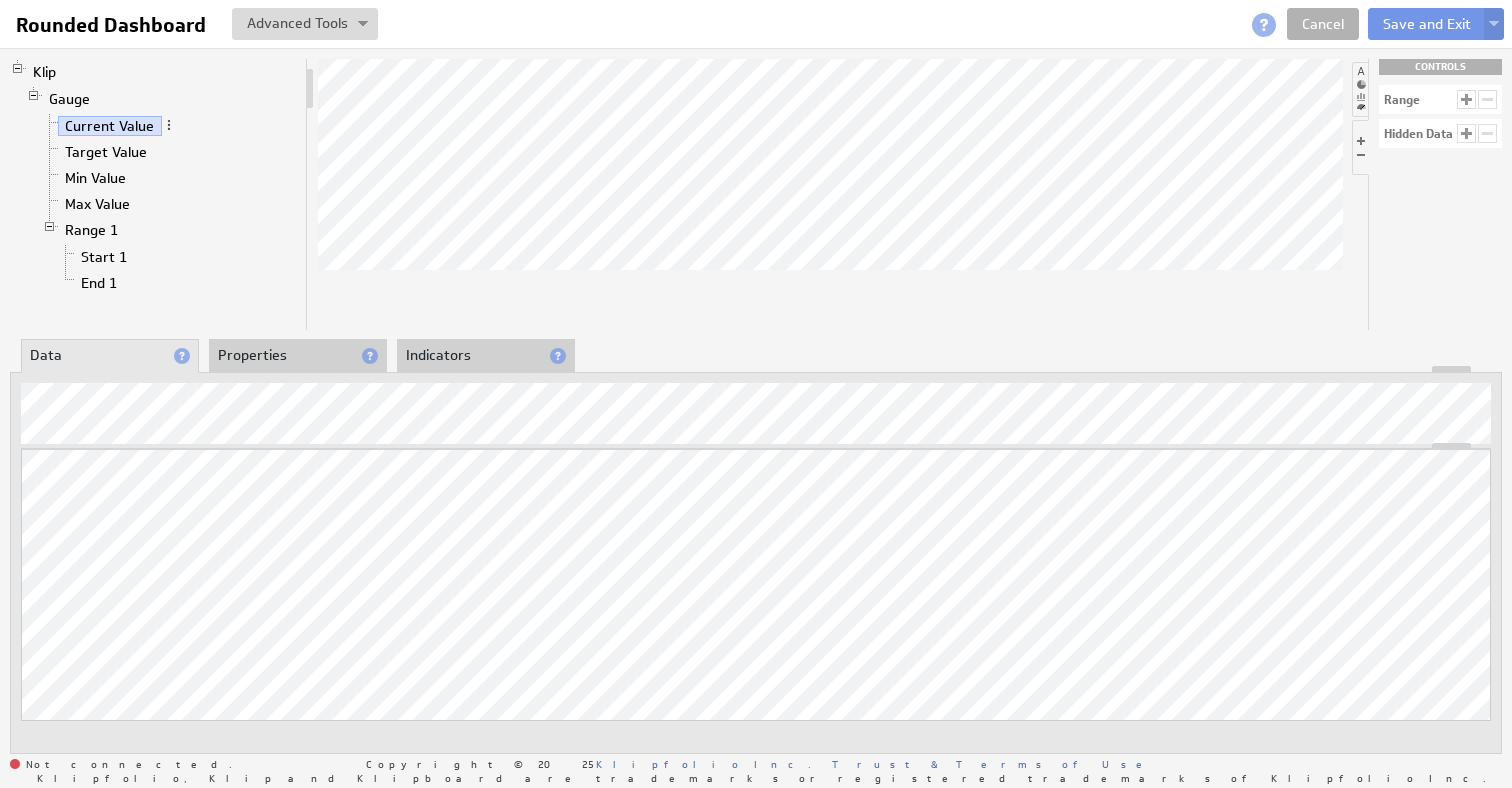 scroll, scrollTop: 0, scrollLeft: 0, axis: both 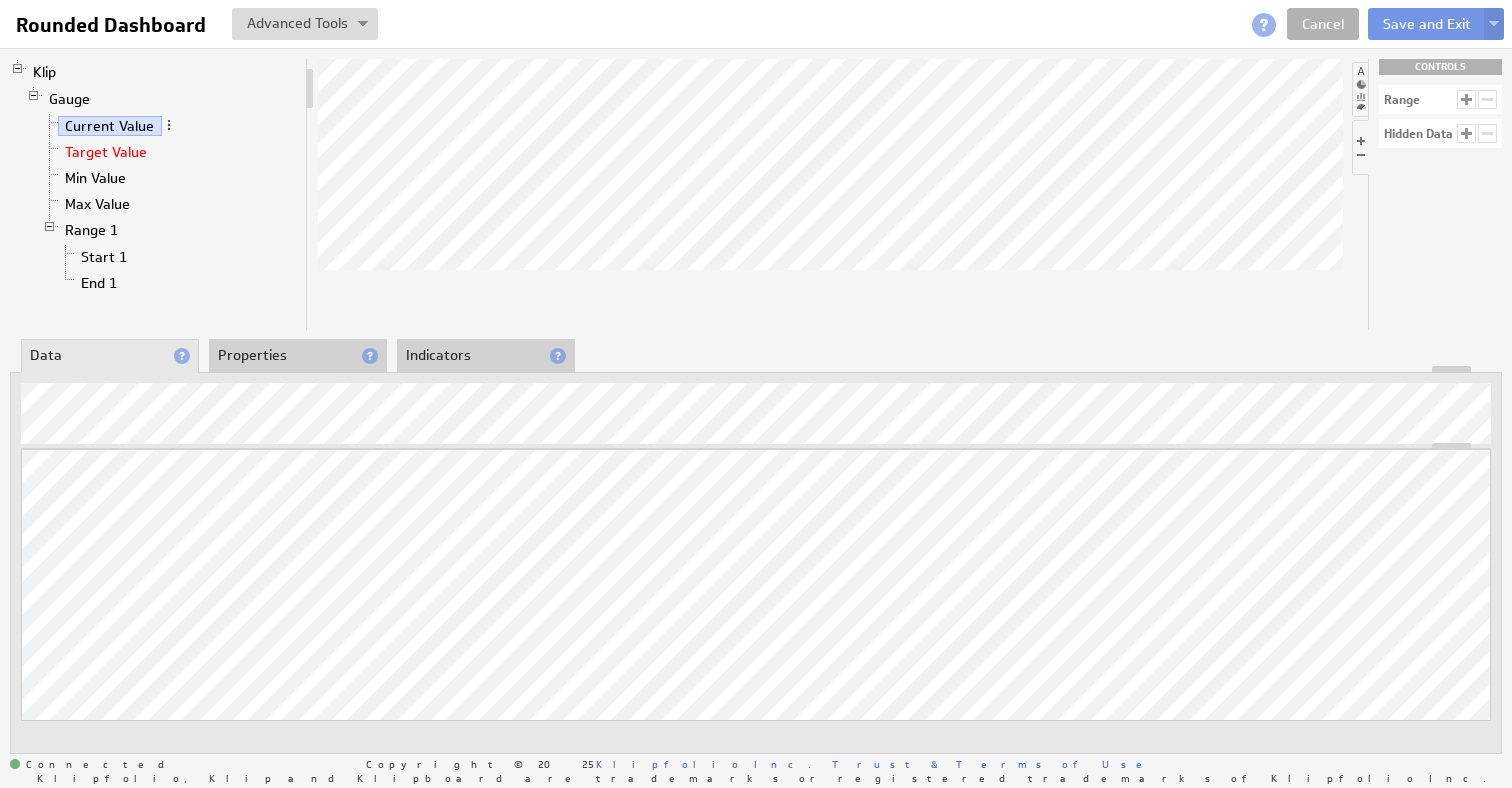 click on "Target Value" at bounding box center (106, 152) 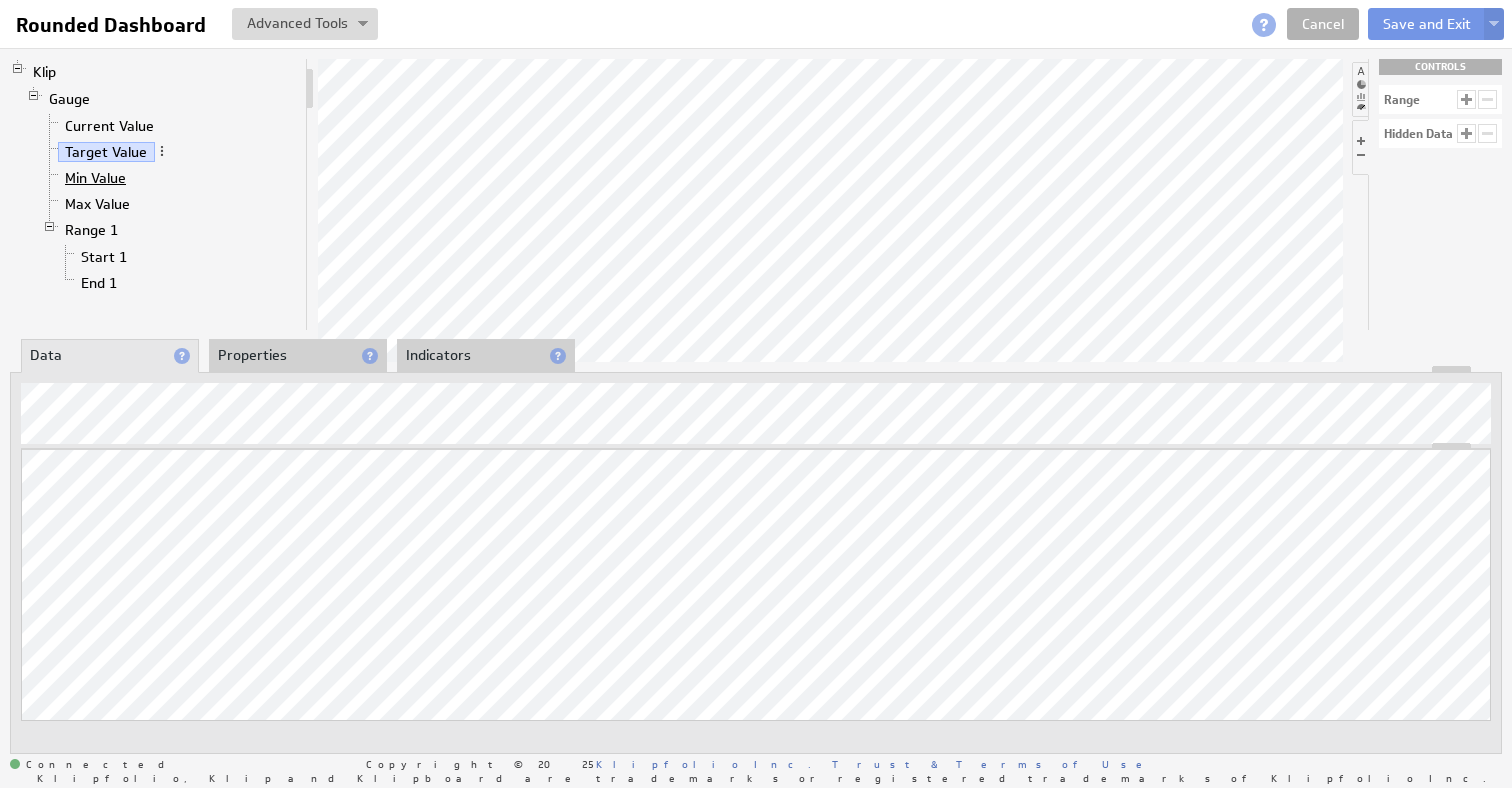 click on "Min Value" at bounding box center [96, 178] 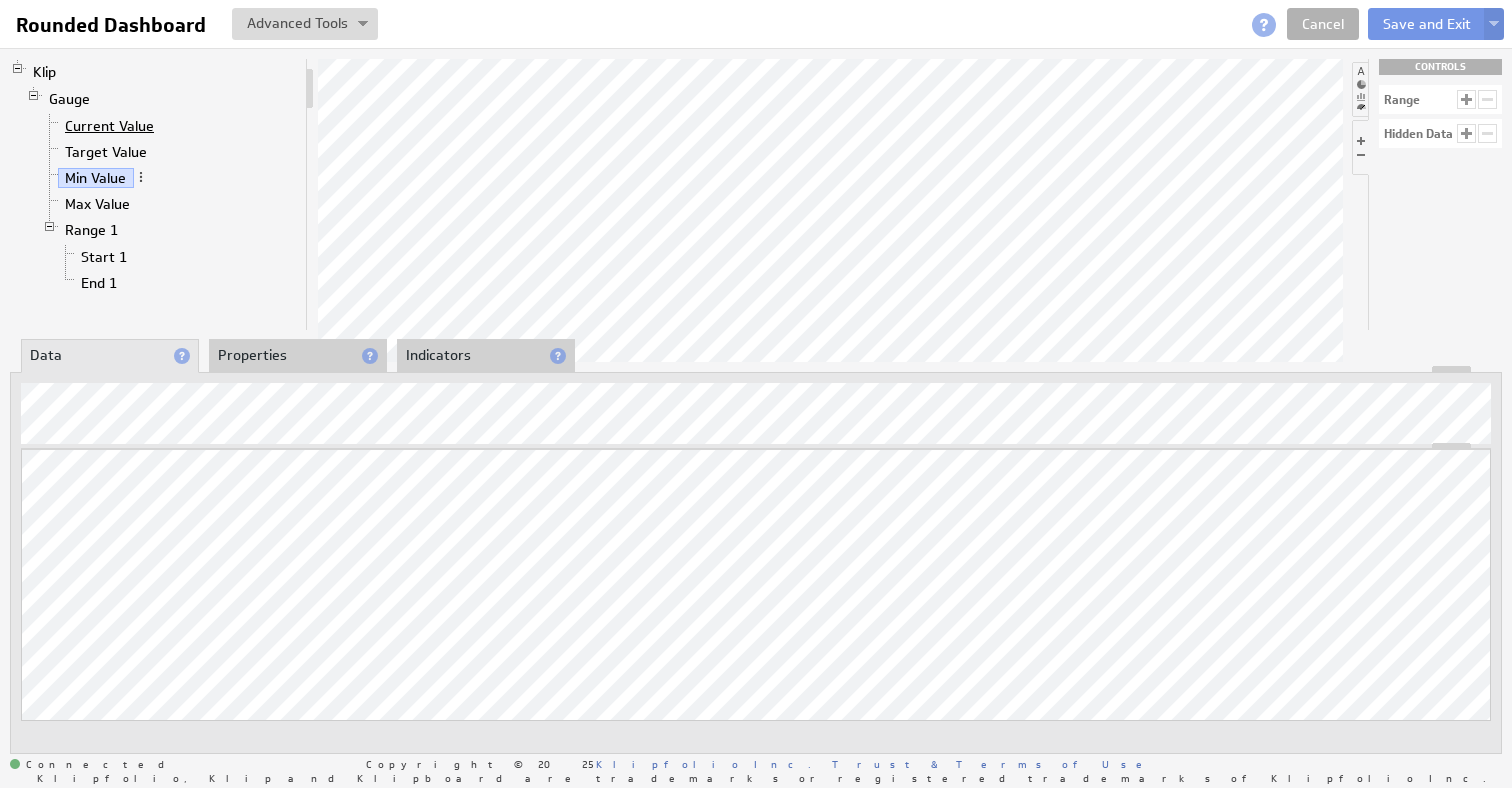 click on "Current Value" at bounding box center (110, 126) 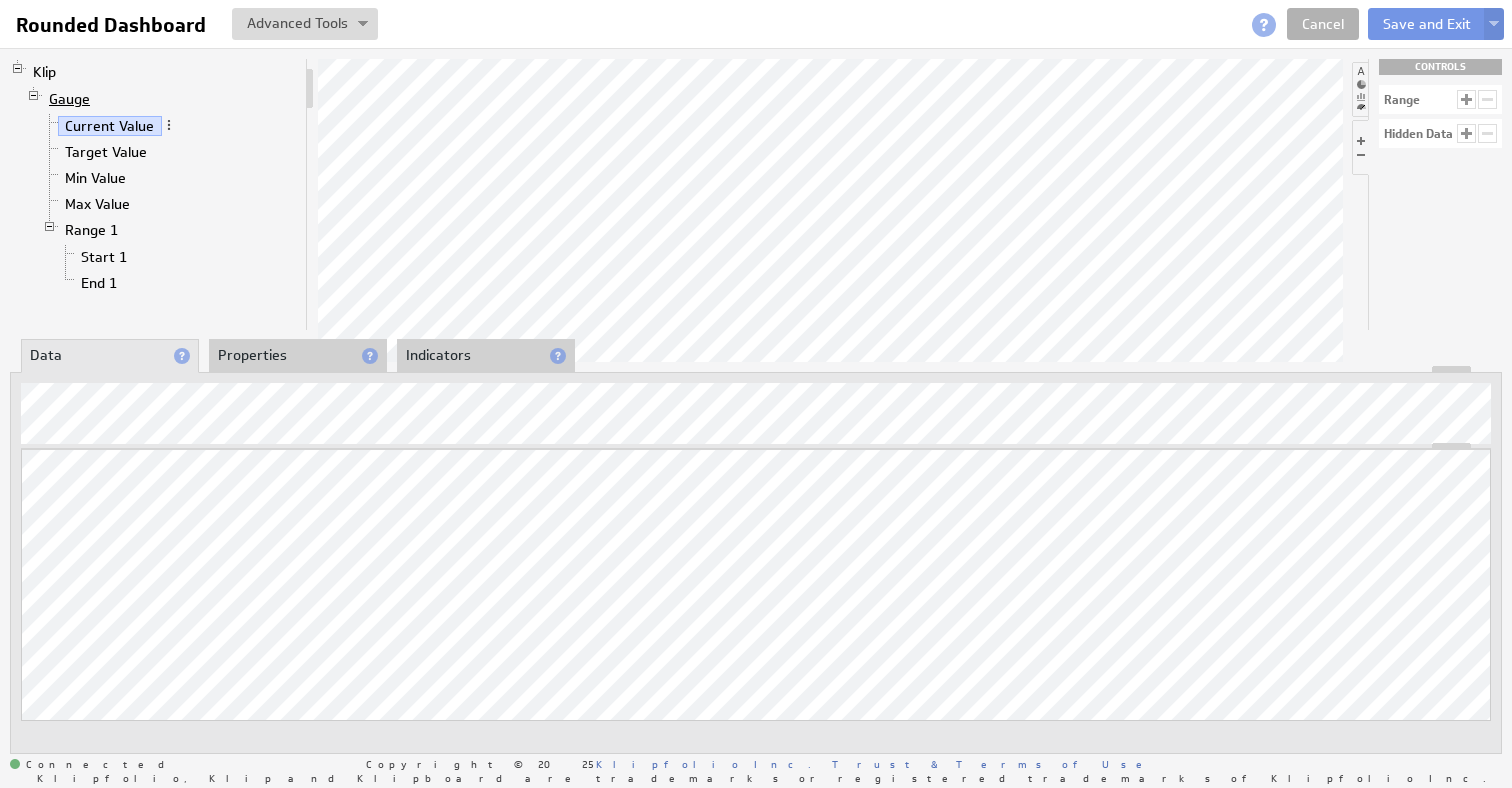 click on "Gauge" at bounding box center [70, 99] 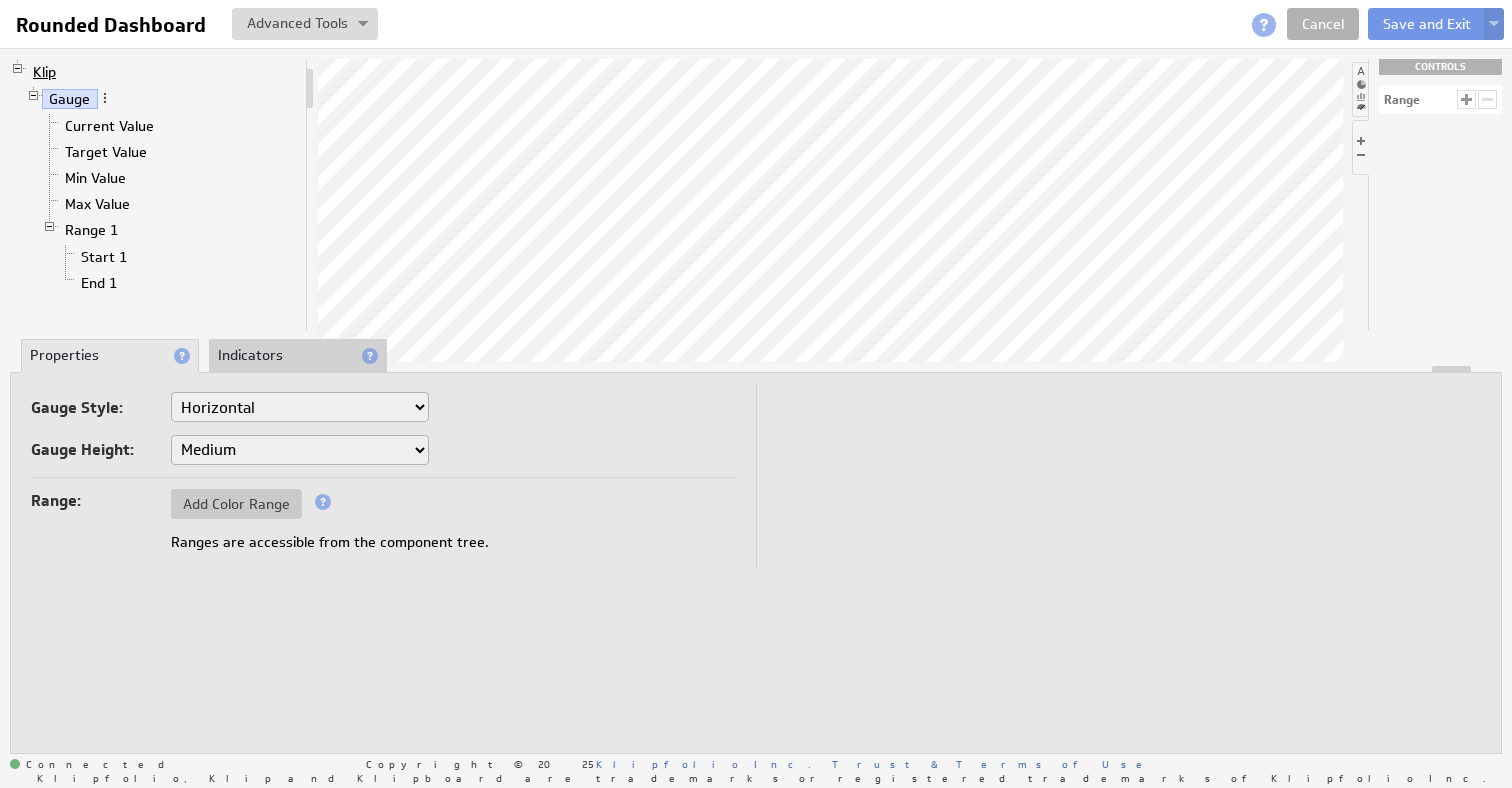 click on "Klip" at bounding box center (45, 72) 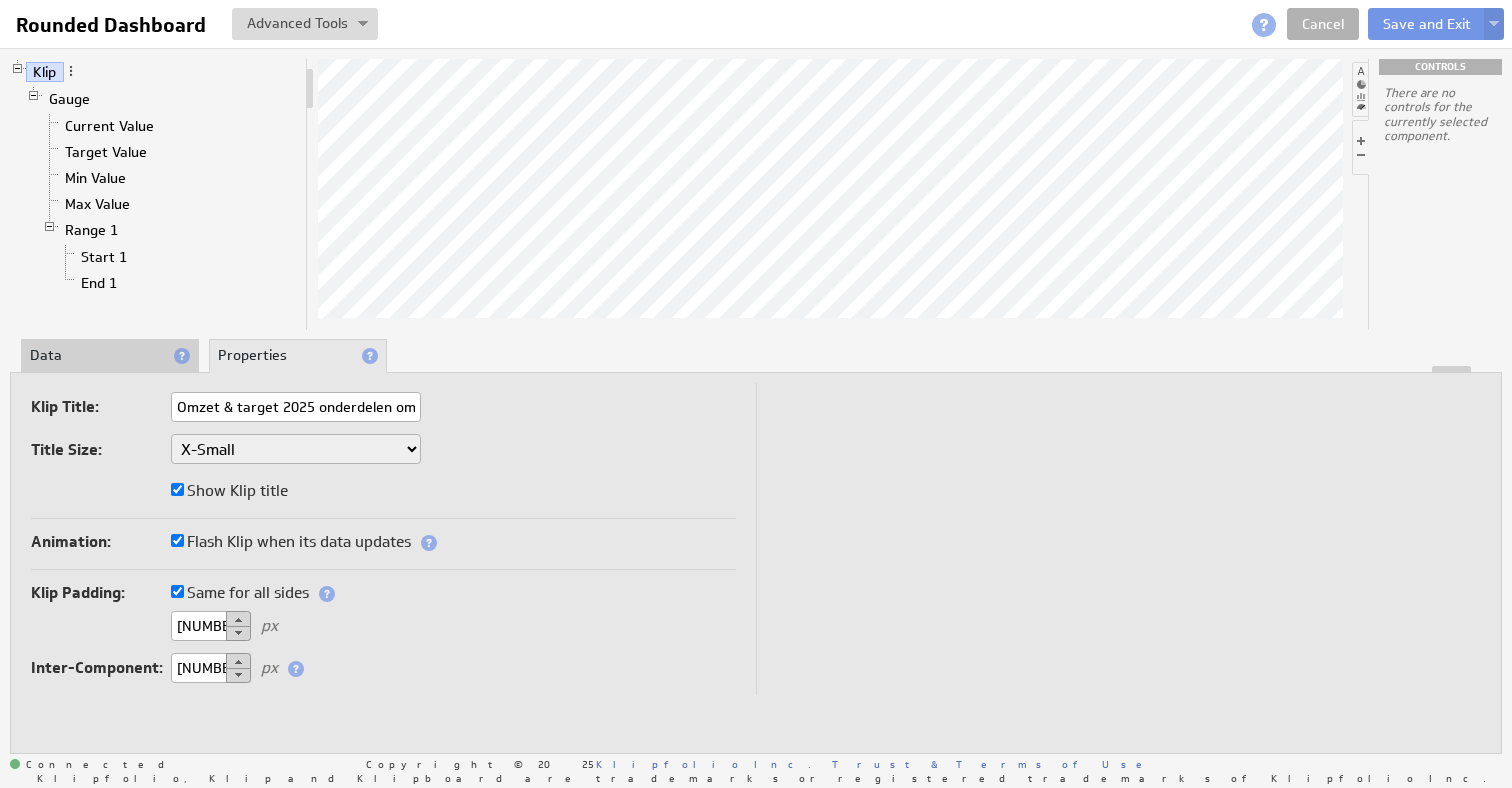 click on "Omzet & target 2025 onderdelen omzet" at bounding box center (296, 407) 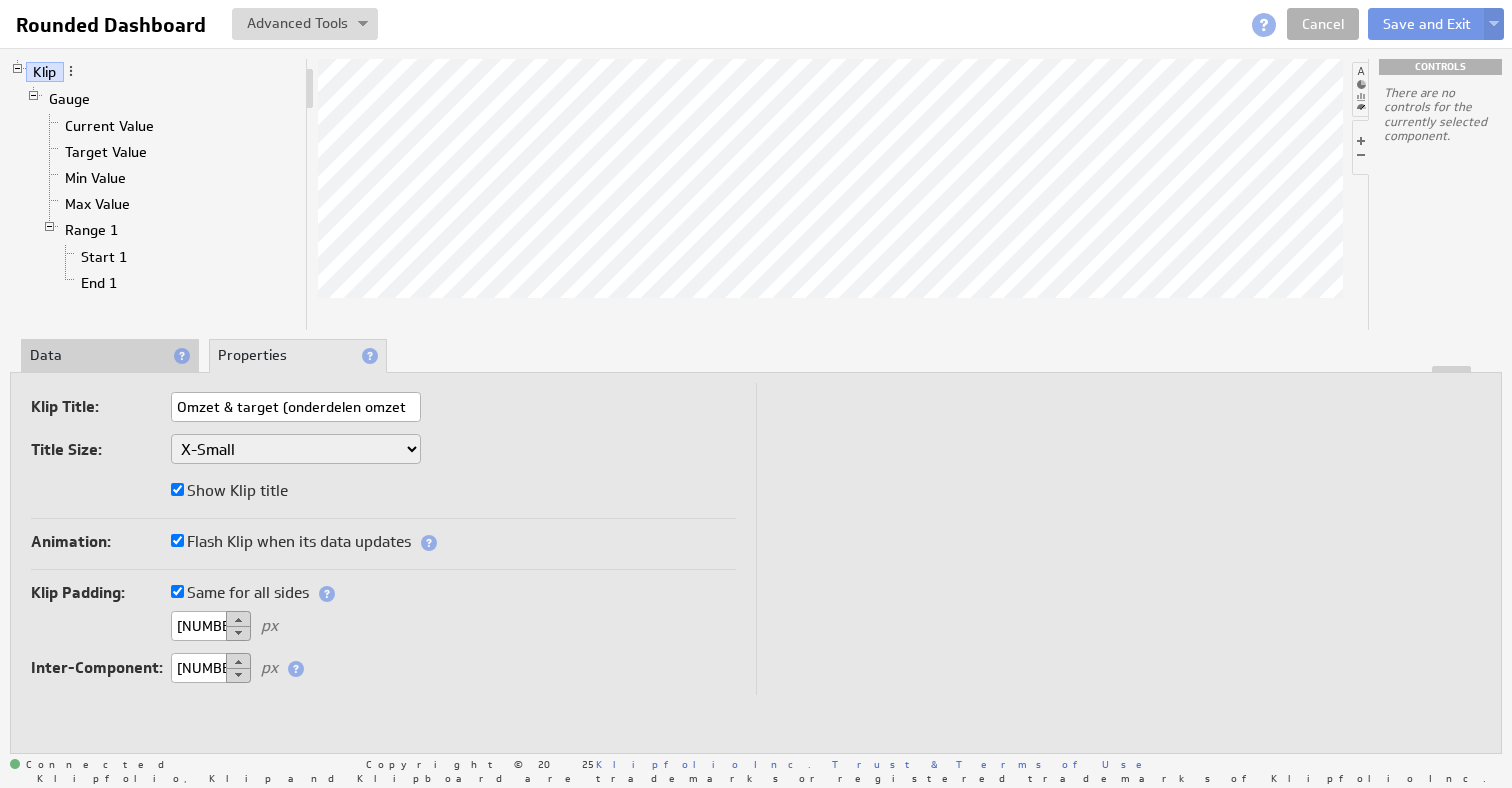 click on "Omzet & target (onderdelen omzet" at bounding box center [296, 407] 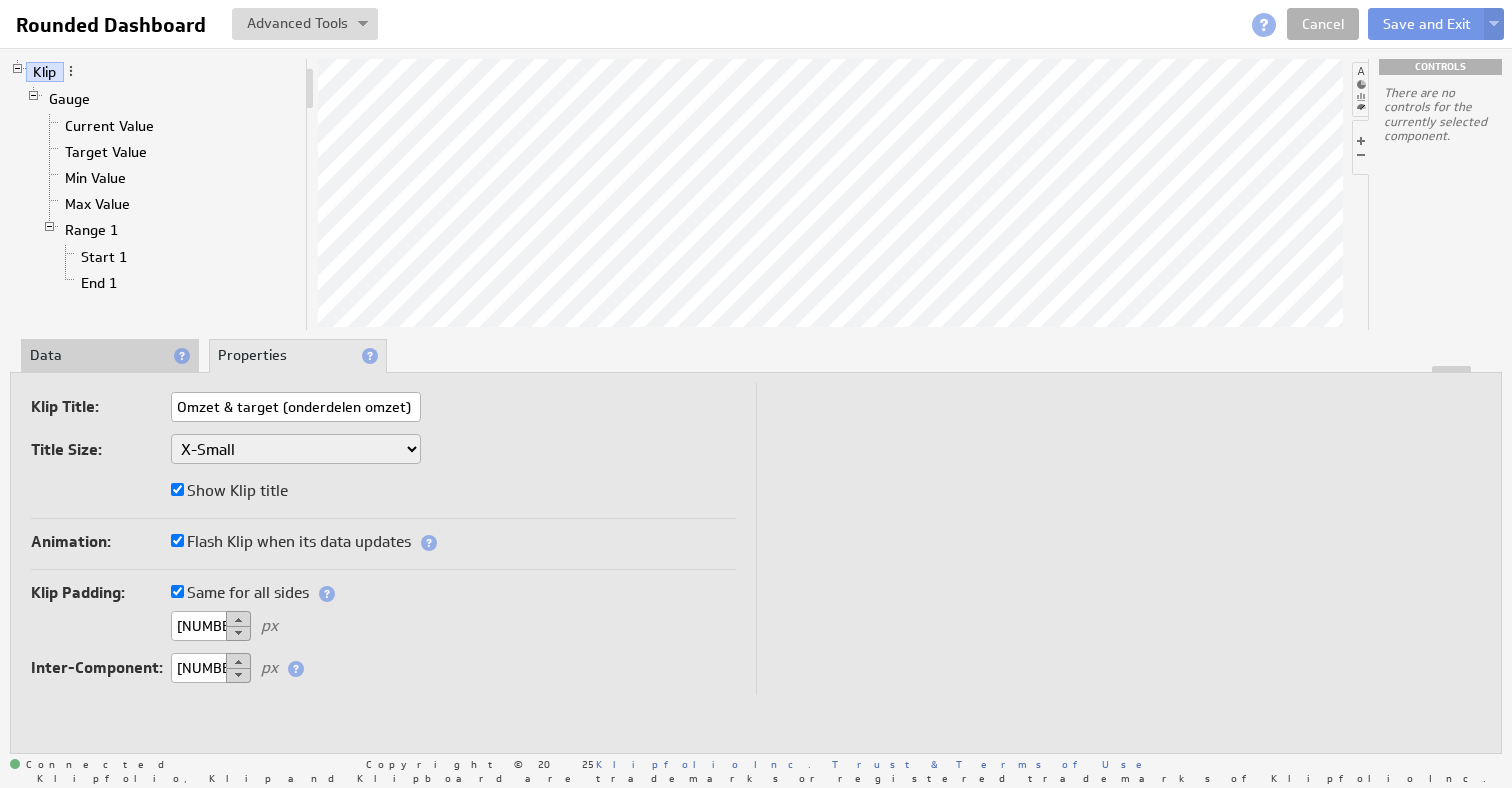 type on "Omzet & target (onderdelen omzet) 2025" 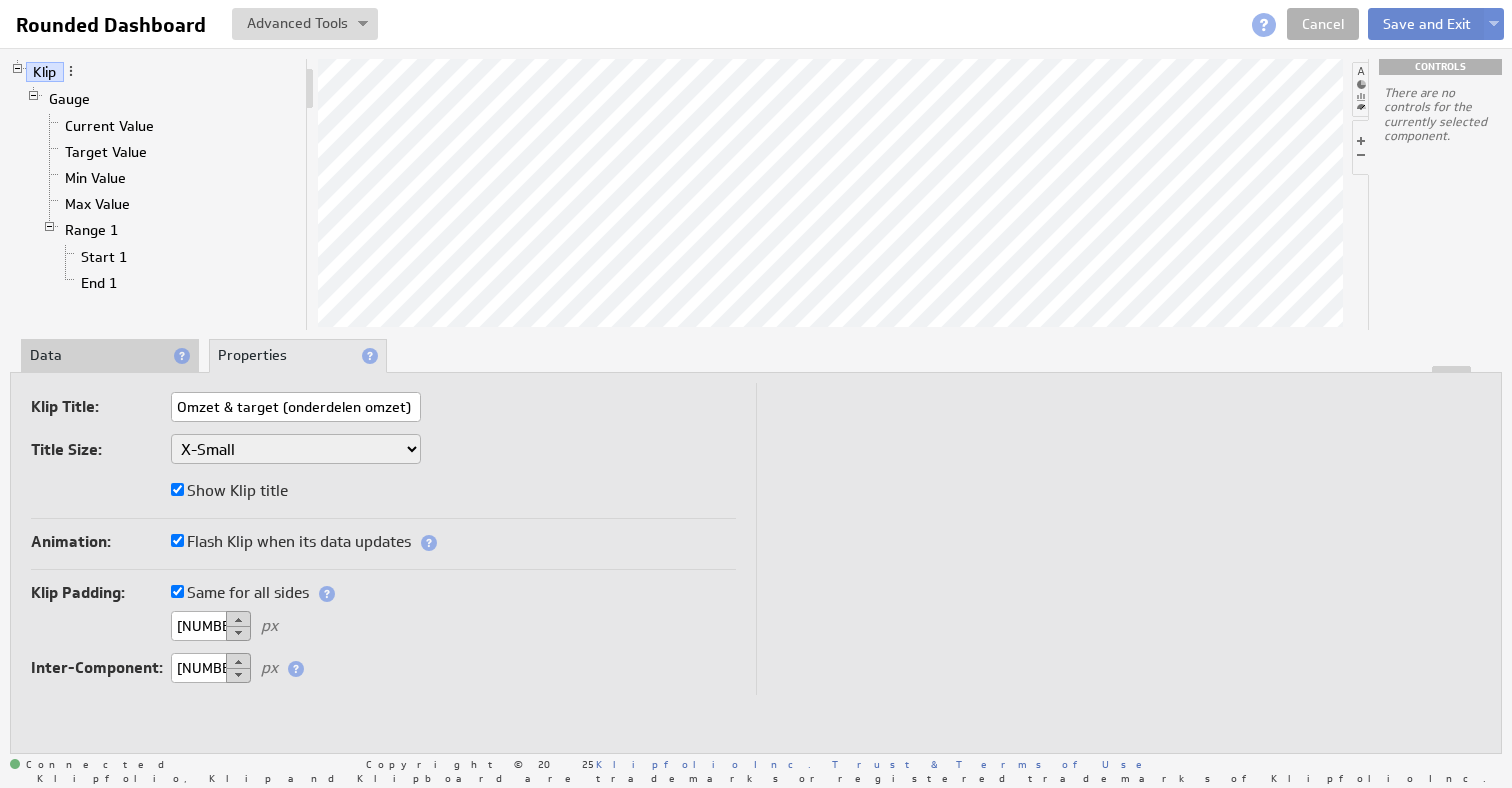 click on "Save and Exit" at bounding box center (1427, 24) 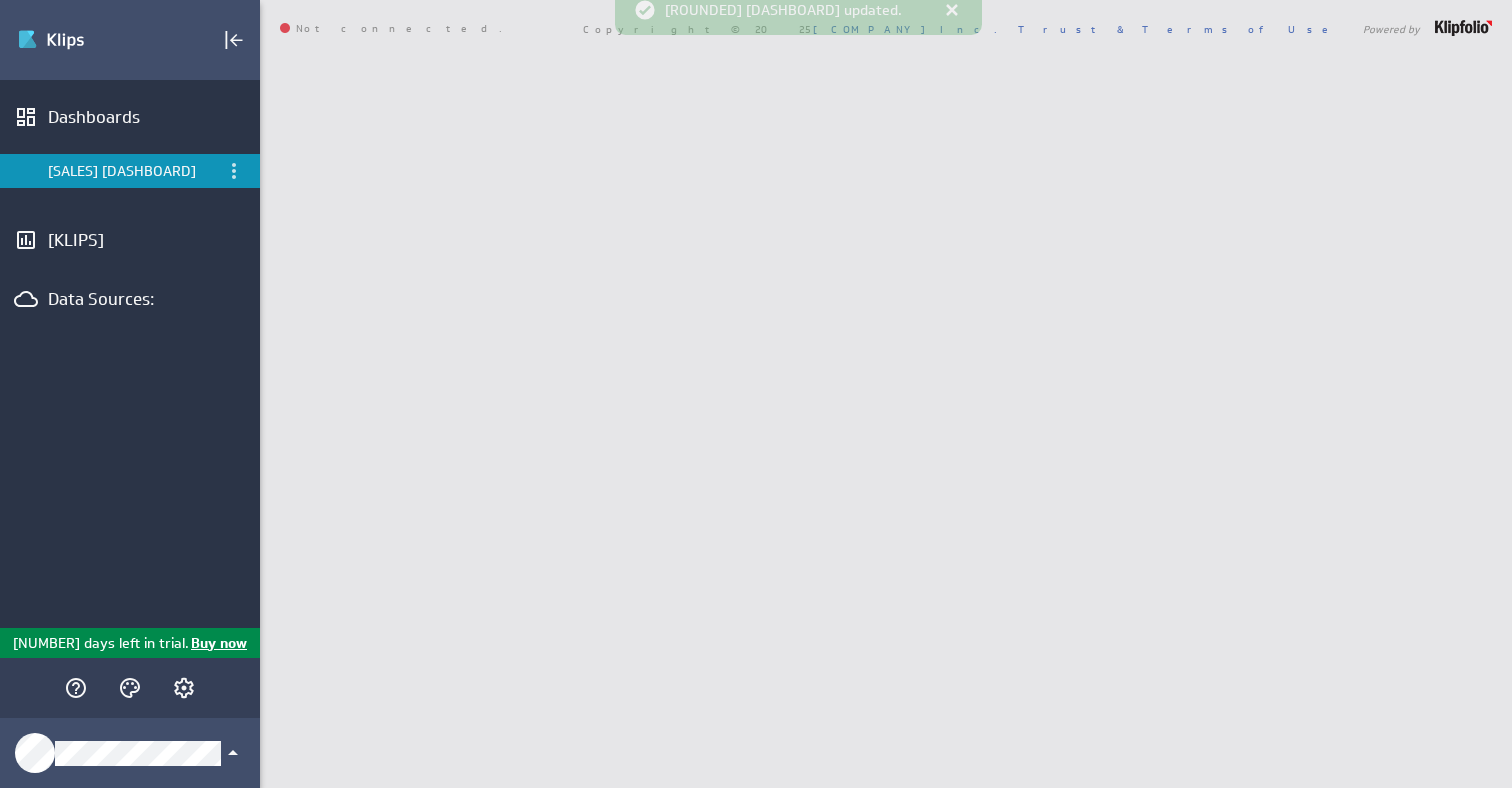scroll, scrollTop: 0, scrollLeft: 0, axis: both 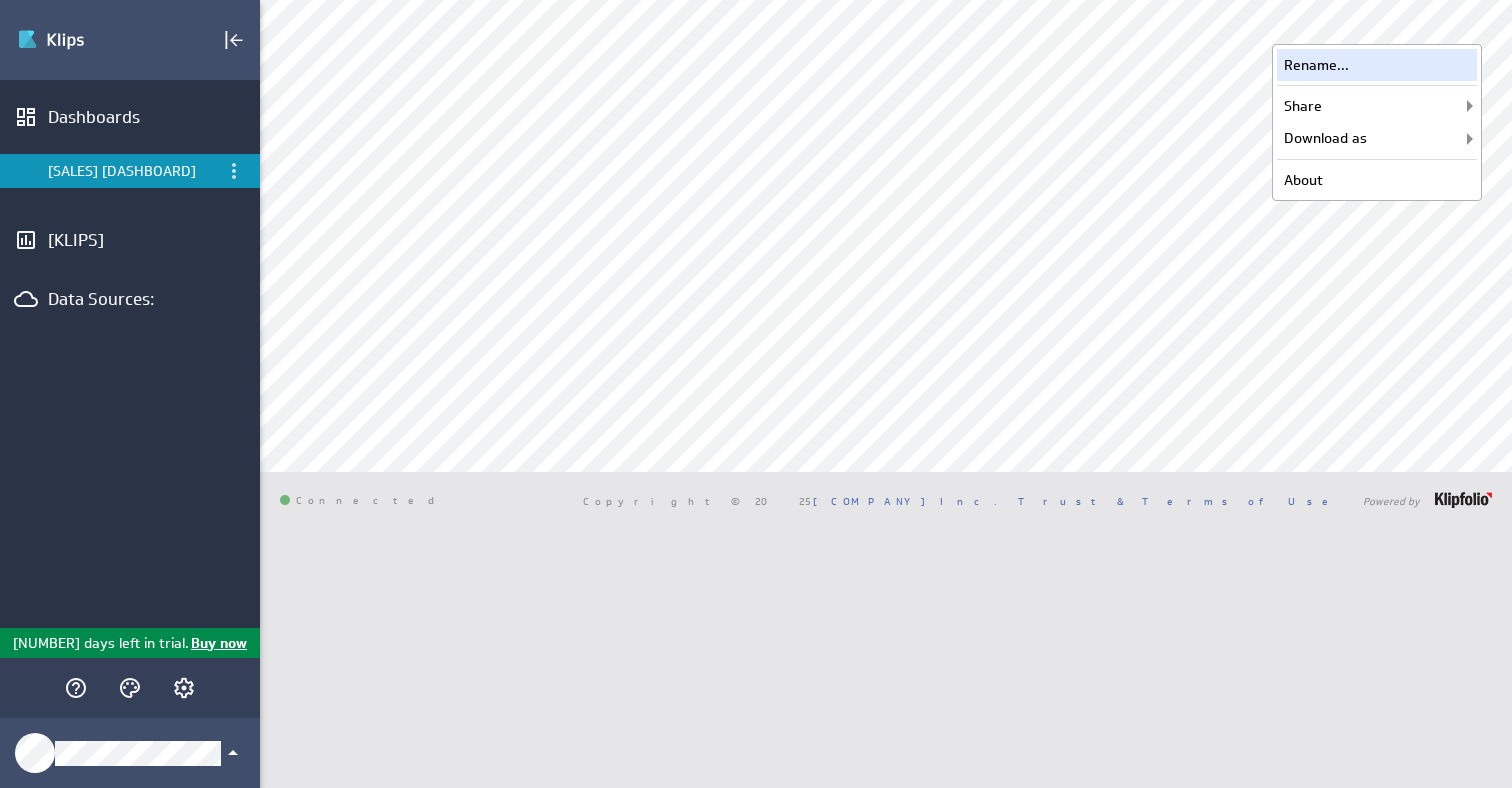 click on "Rename..." at bounding box center (1377, 65) 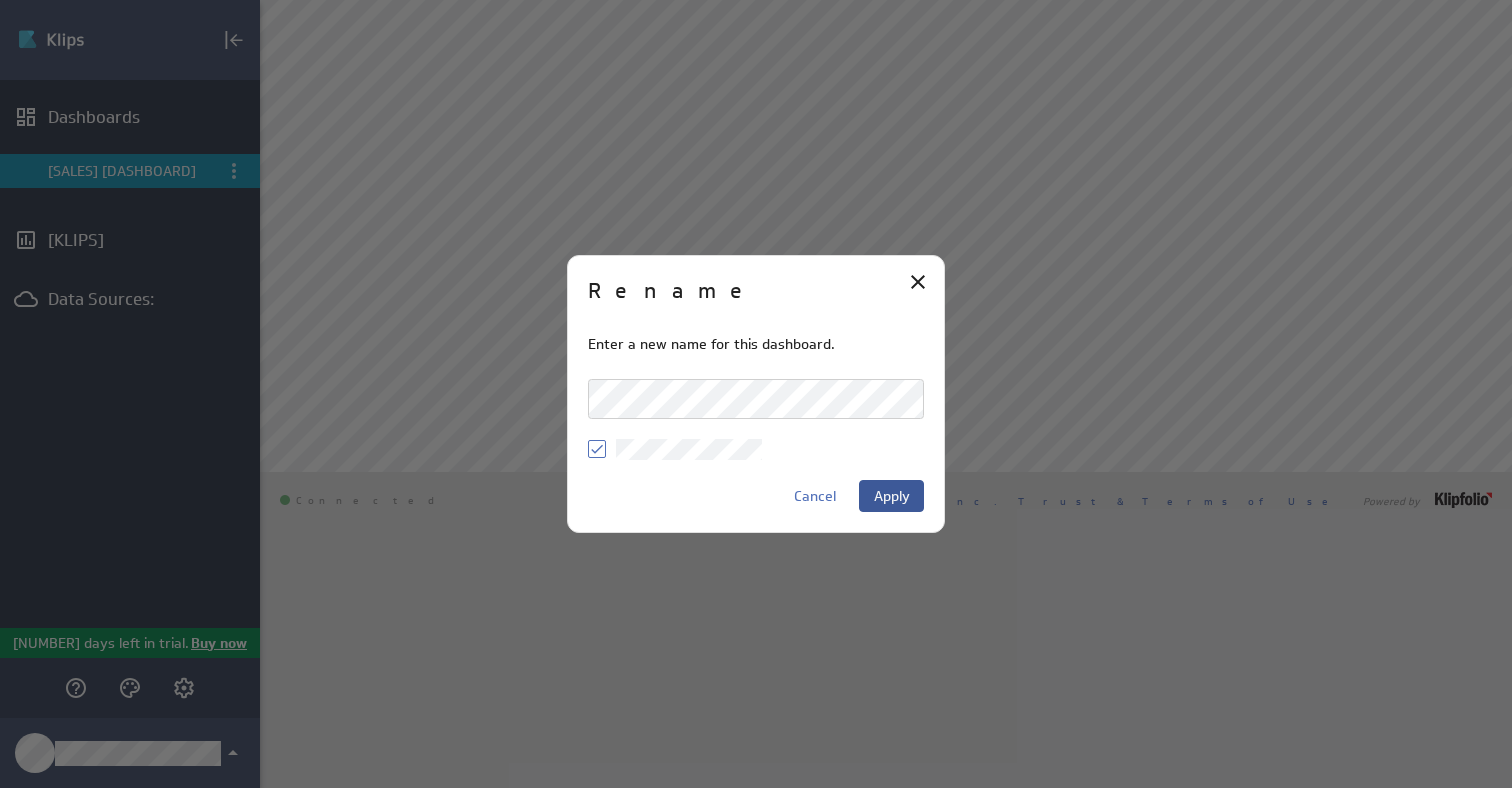 click on "[WORD]" at bounding box center [892, 496] 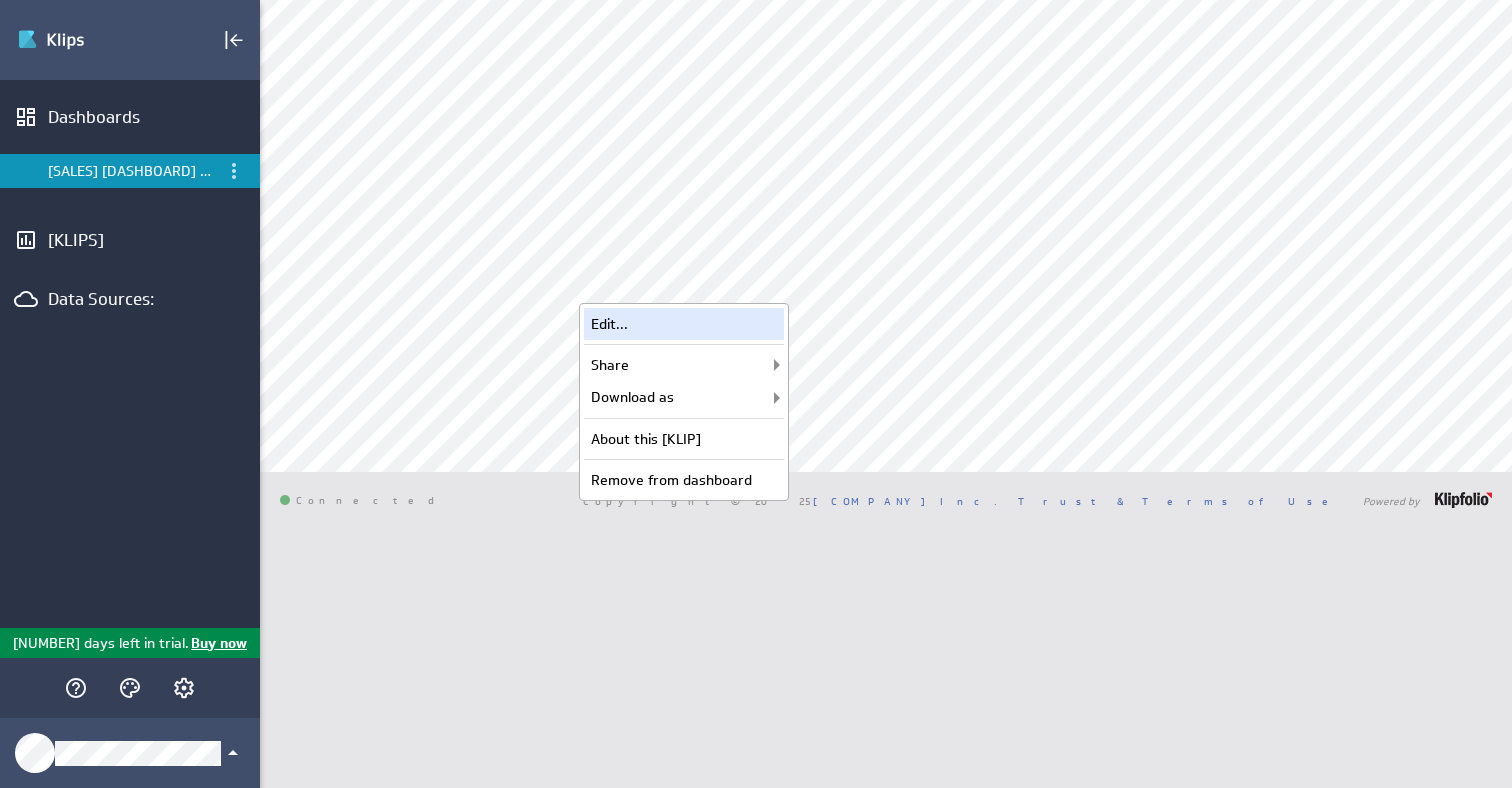 click on "Edit..." at bounding box center [684, 324] 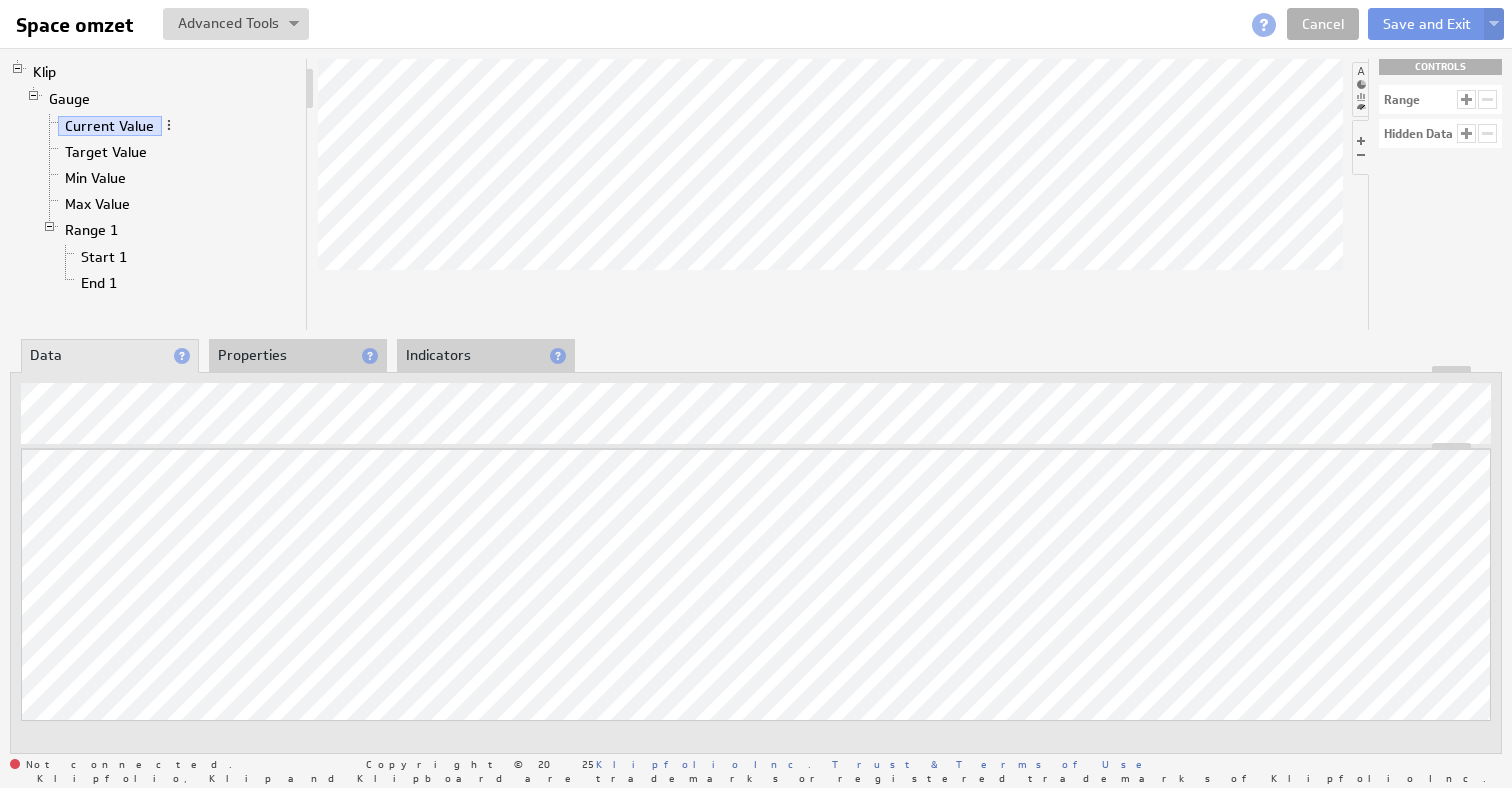 scroll, scrollTop: 0, scrollLeft: 0, axis: both 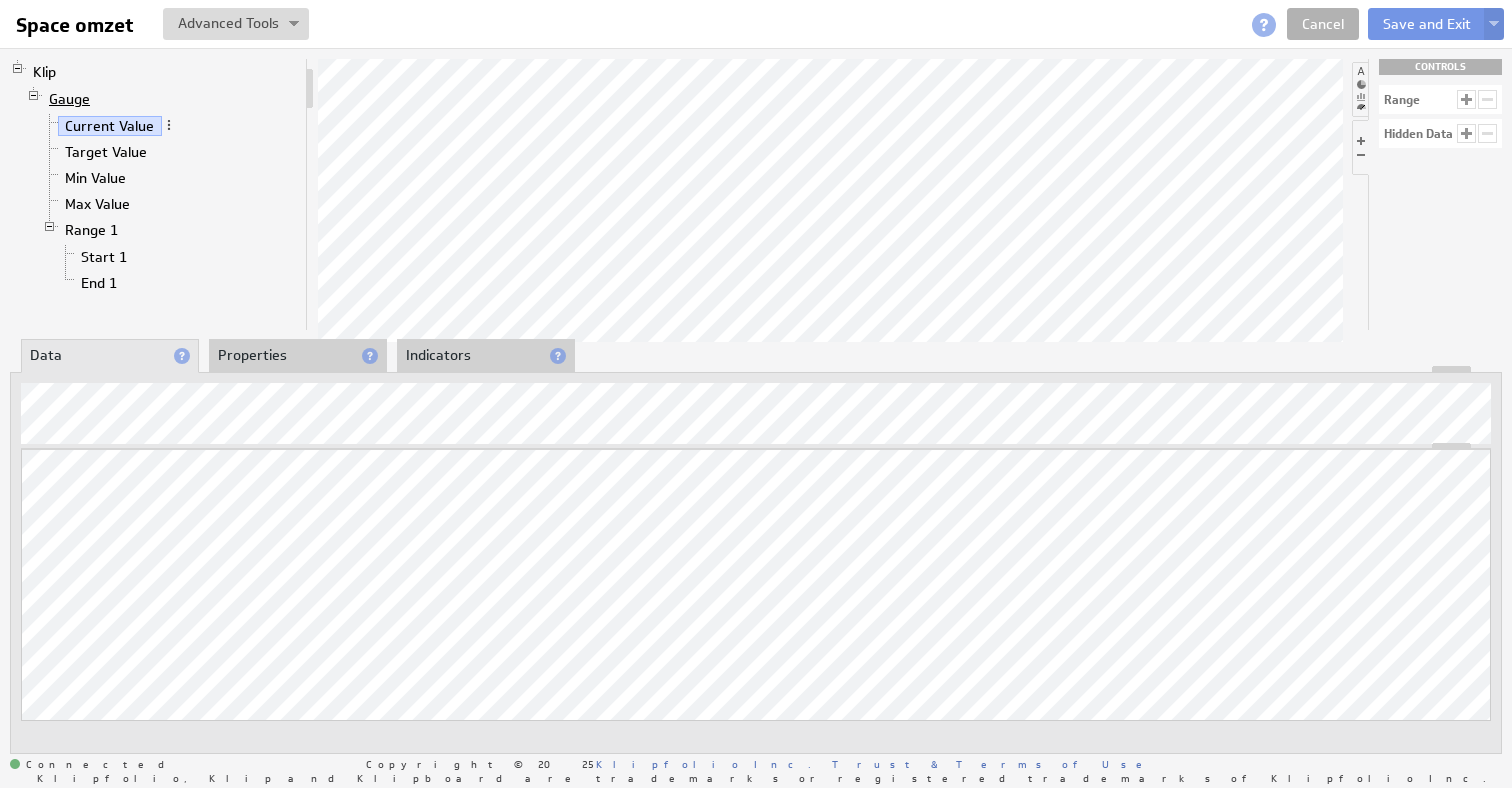 click on "Gauge" at bounding box center [70, 99] 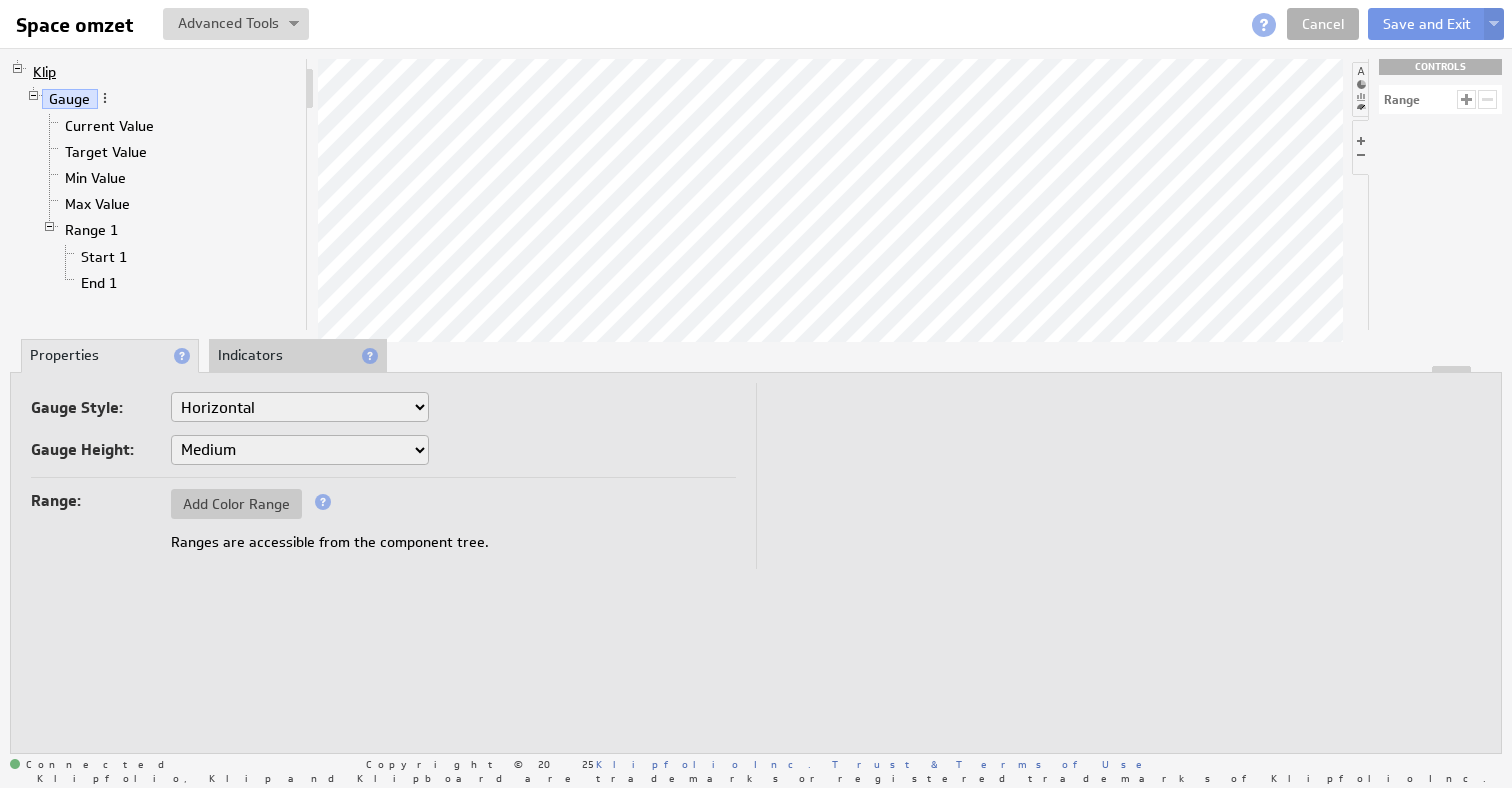 click on "Klip" at bounding box center [45, 72] 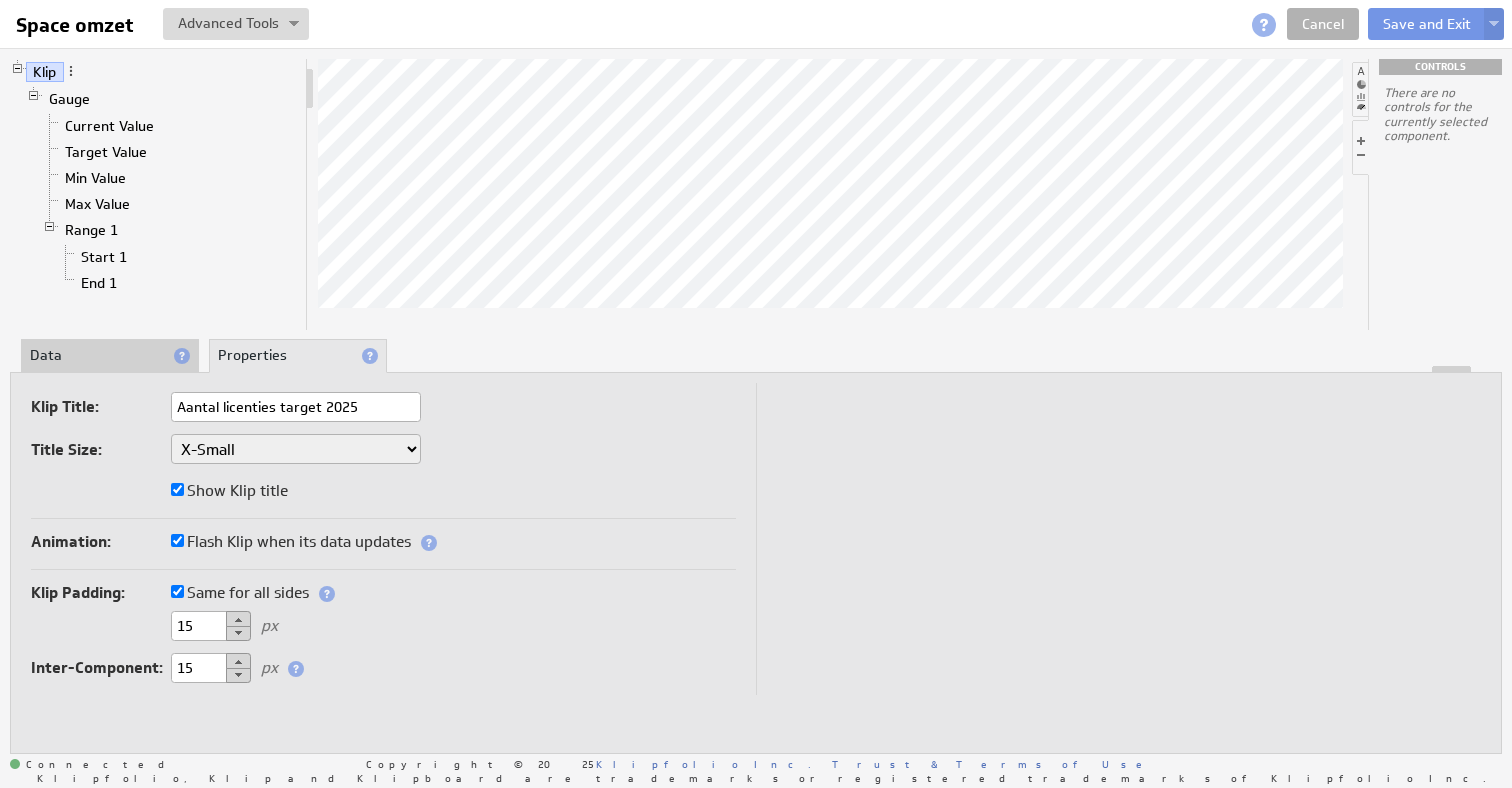 click on "Aantal licenties target 2025" at bounding box center [296, 407] 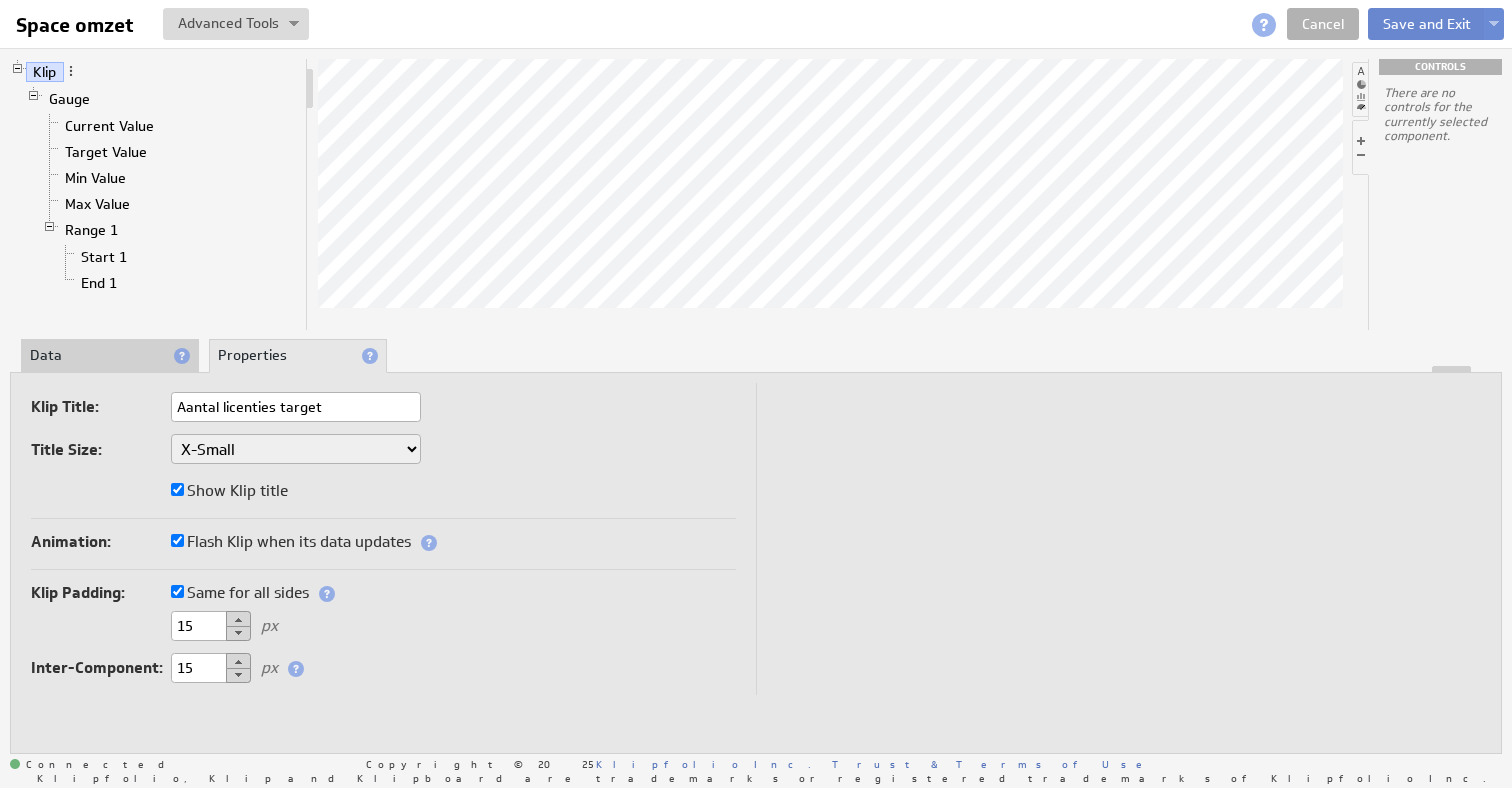 type on "Aantal licenties target" 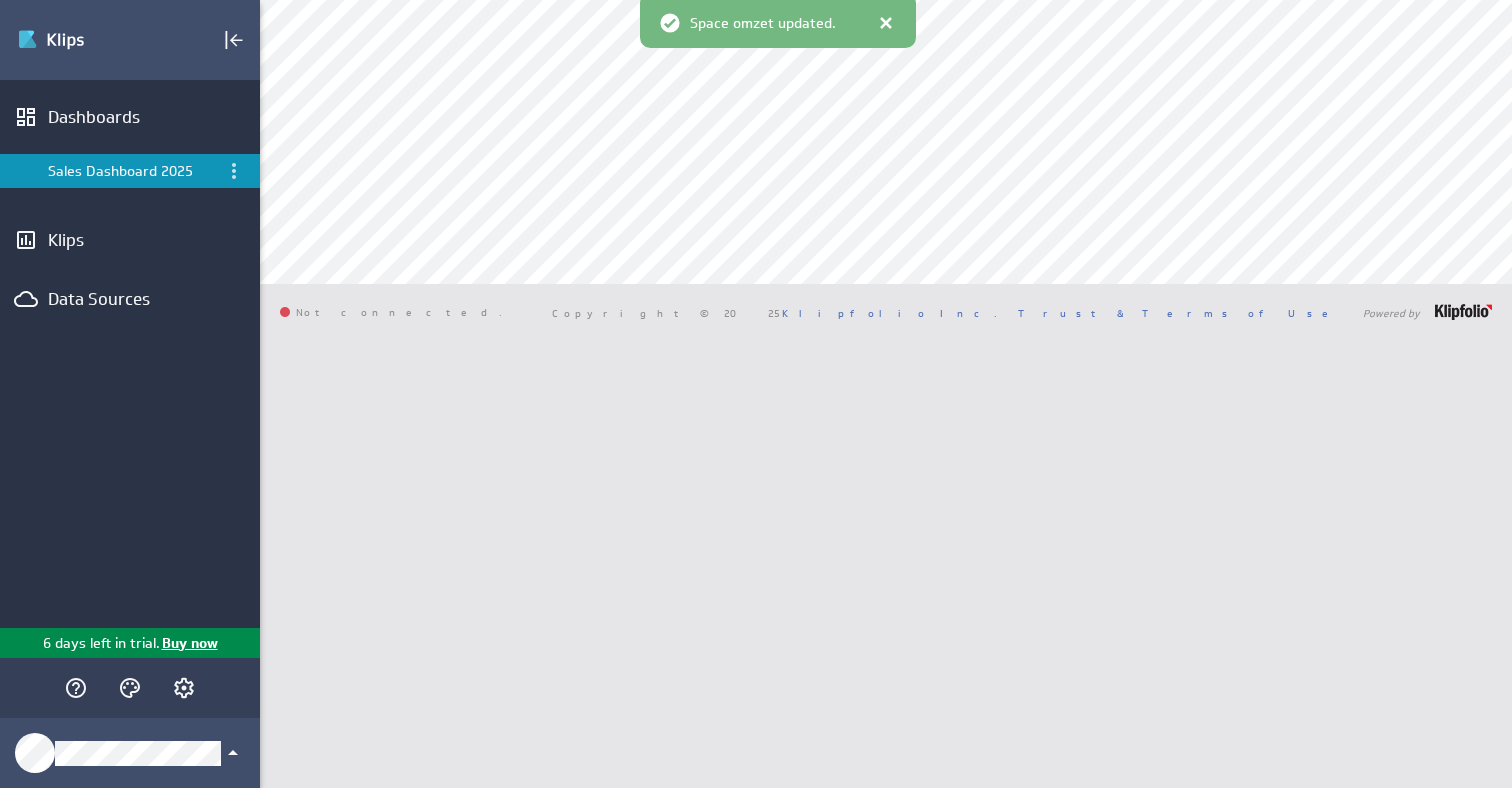 scroll, scrollTop: 0, scrollLeft: 0, axis: both 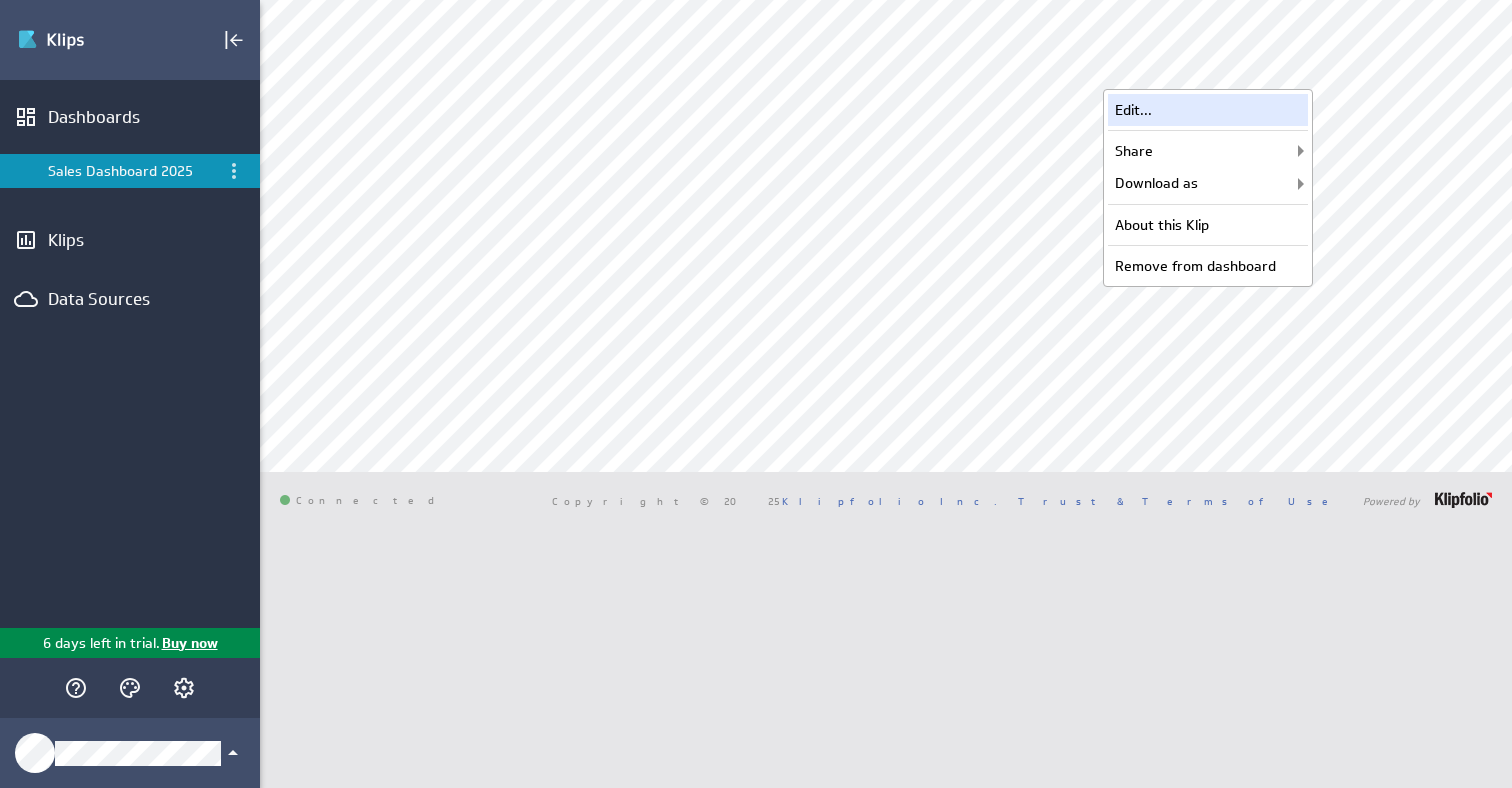 click on "Edit..." at bounding box center [1208, 110] 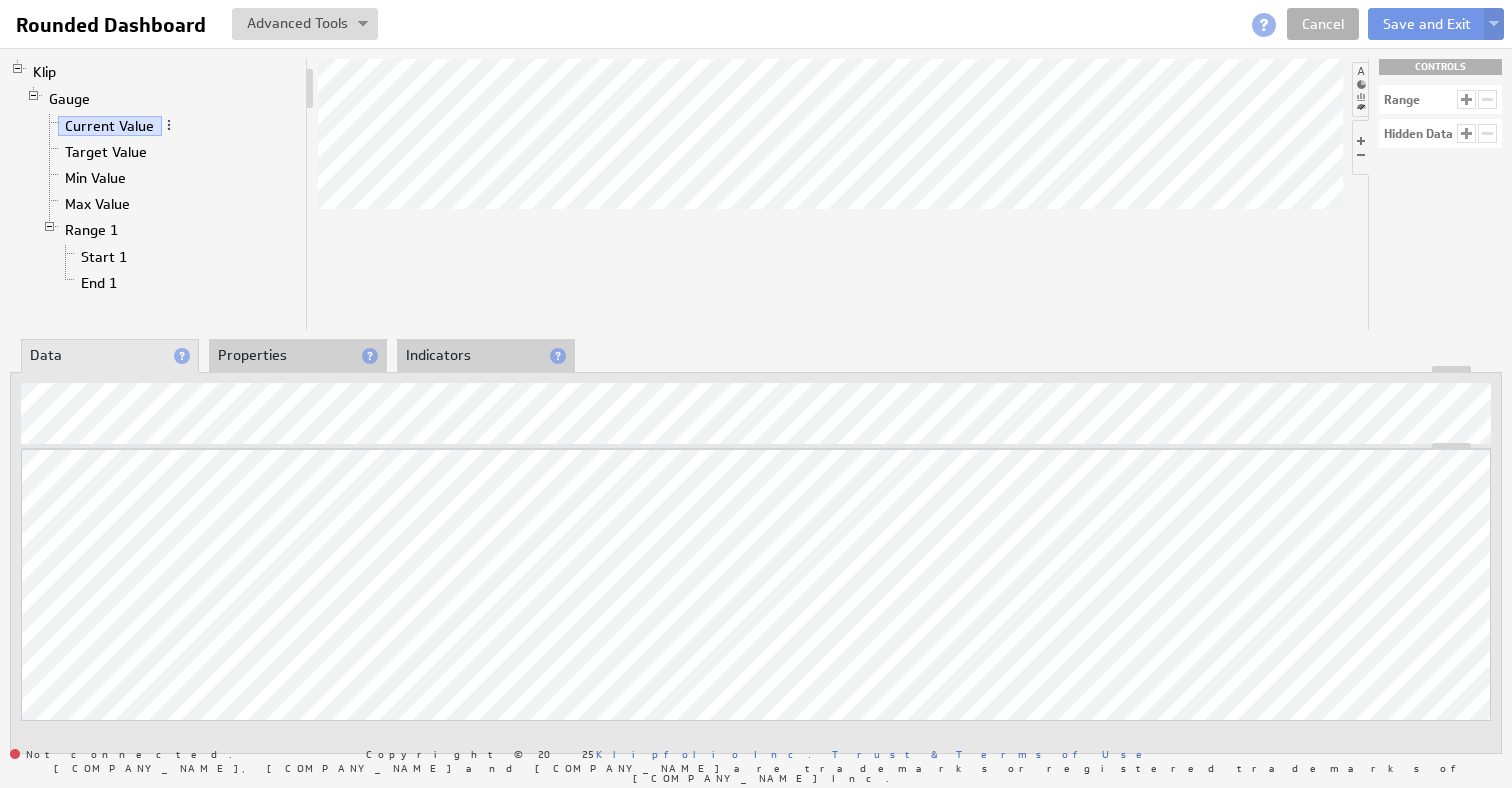 scroll, scrollTop: 0, scrollLeft: 0, axis: both 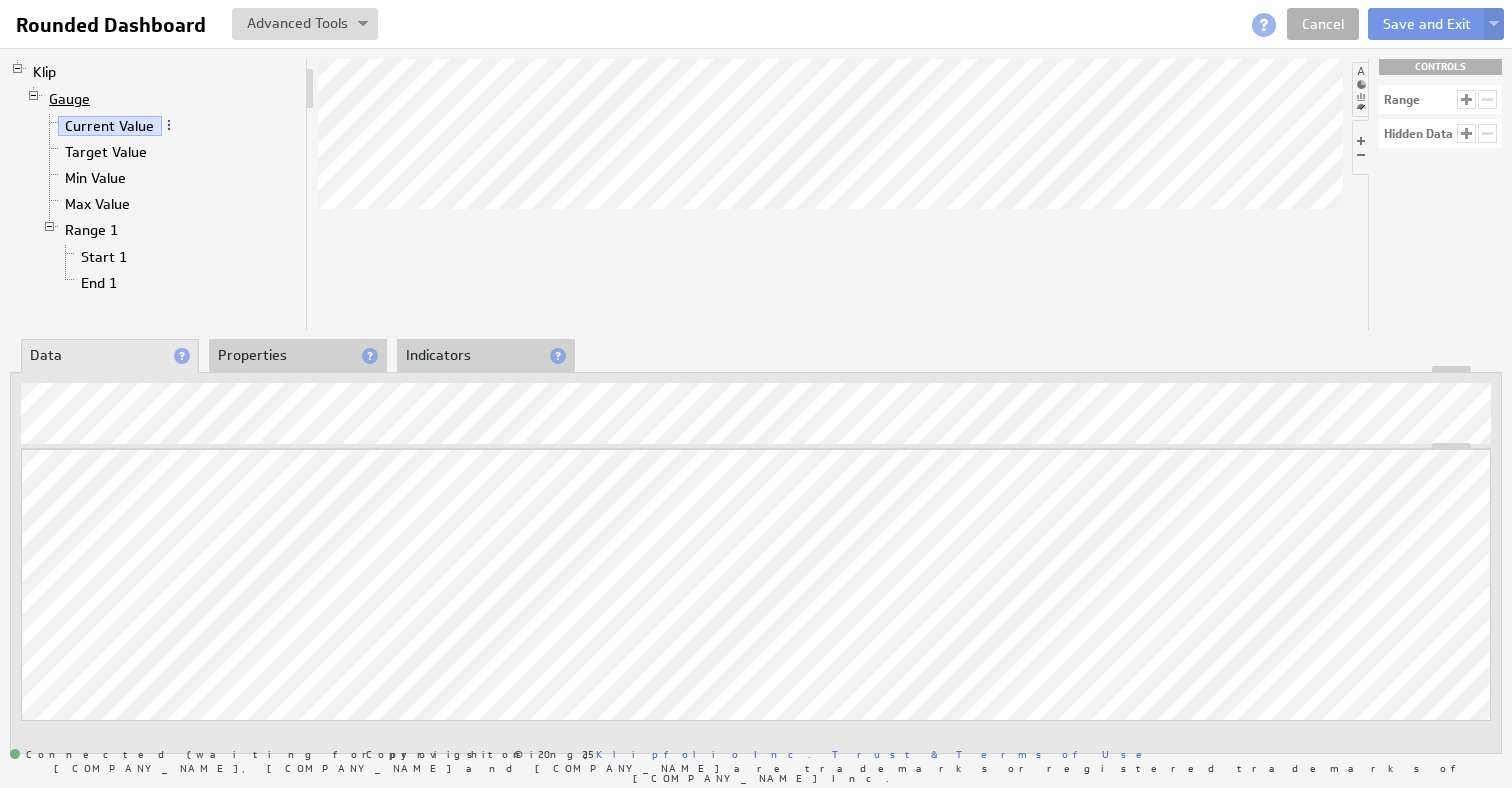click on "Gauge" at bounding box center [70, 99] 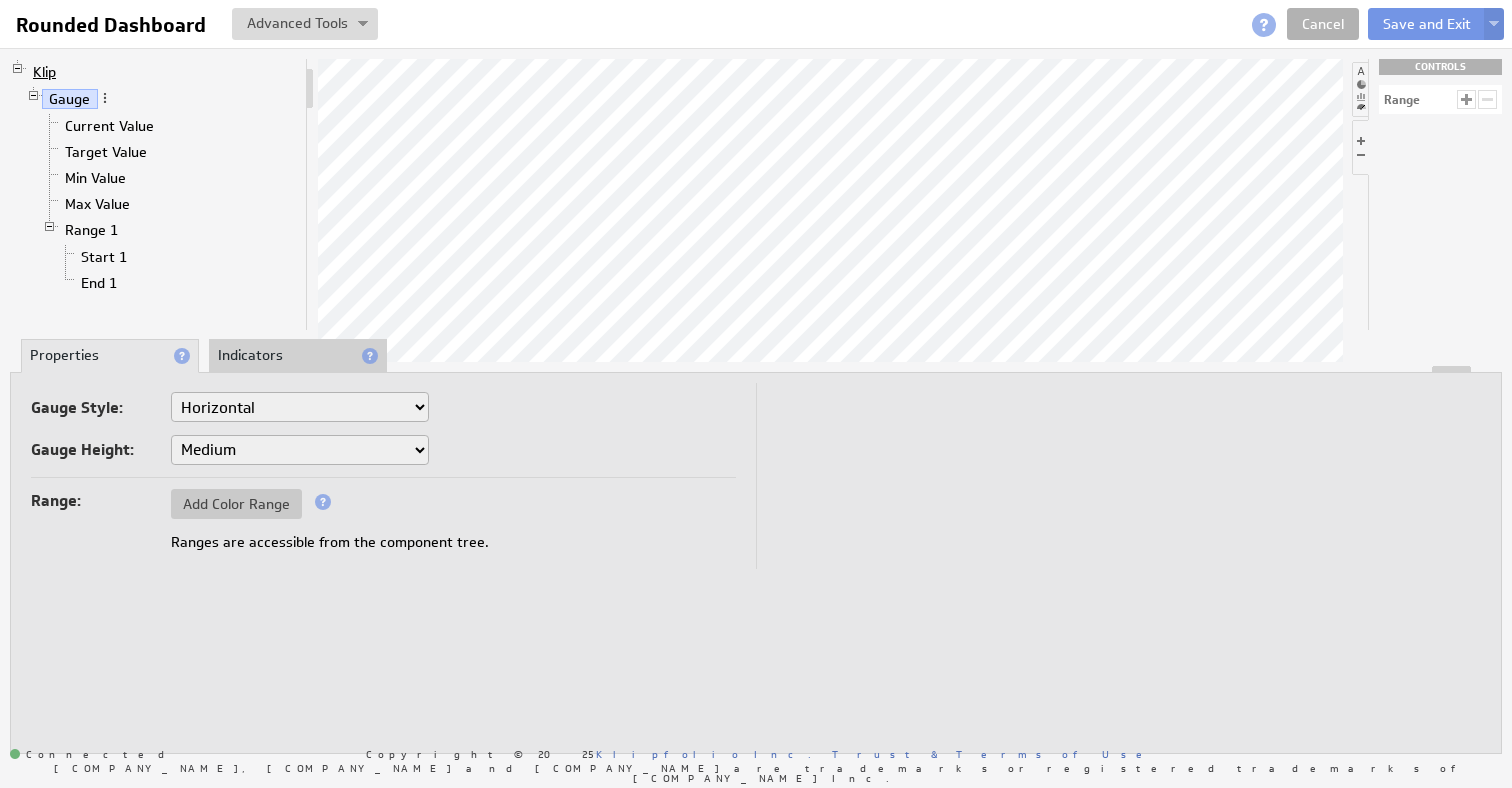 click on "Klip" at bounding box center [45, 72] 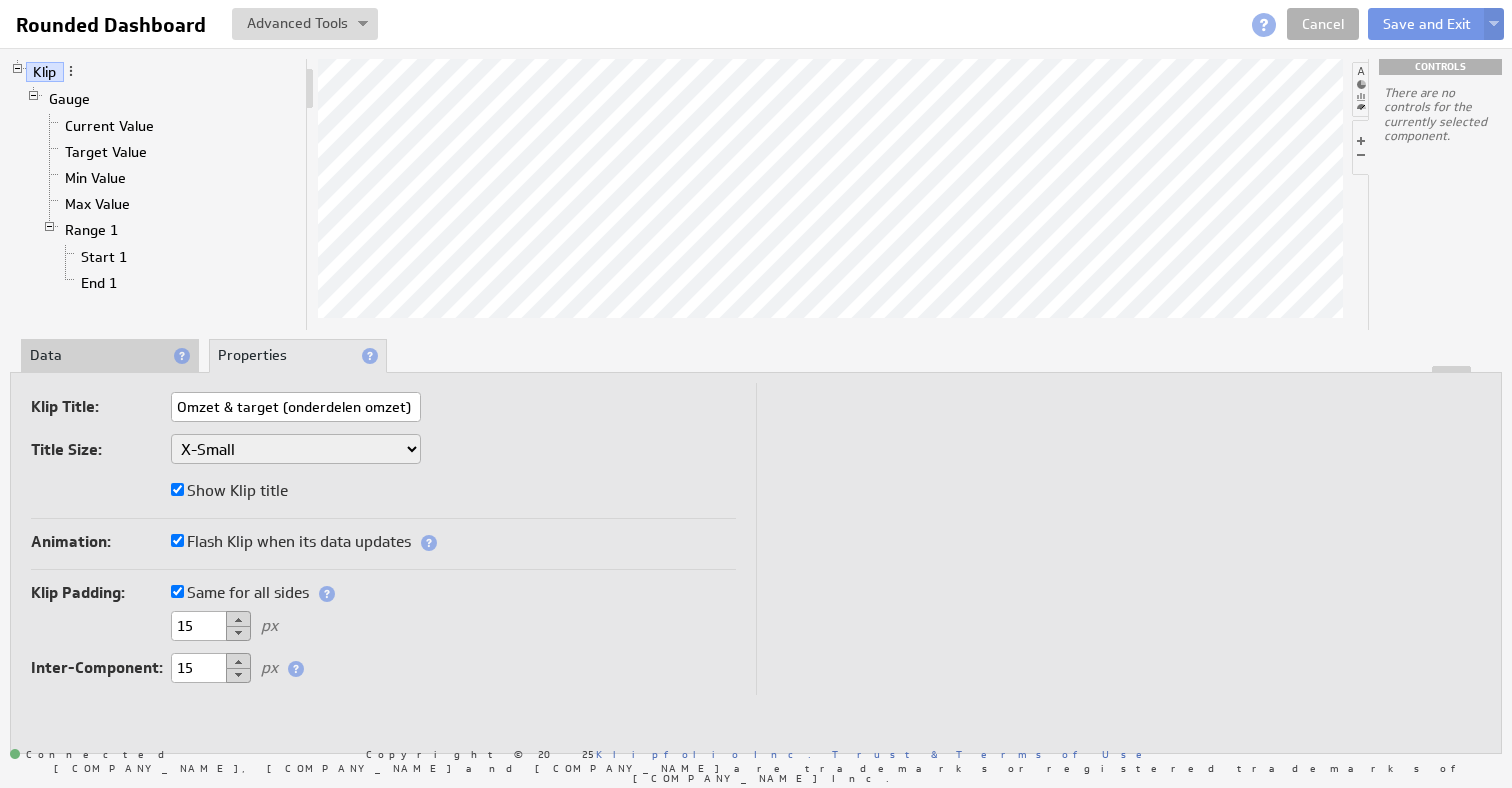 click on "Omzet & target (onderdelen omzet) 2025" at bounding box center [296, 407] 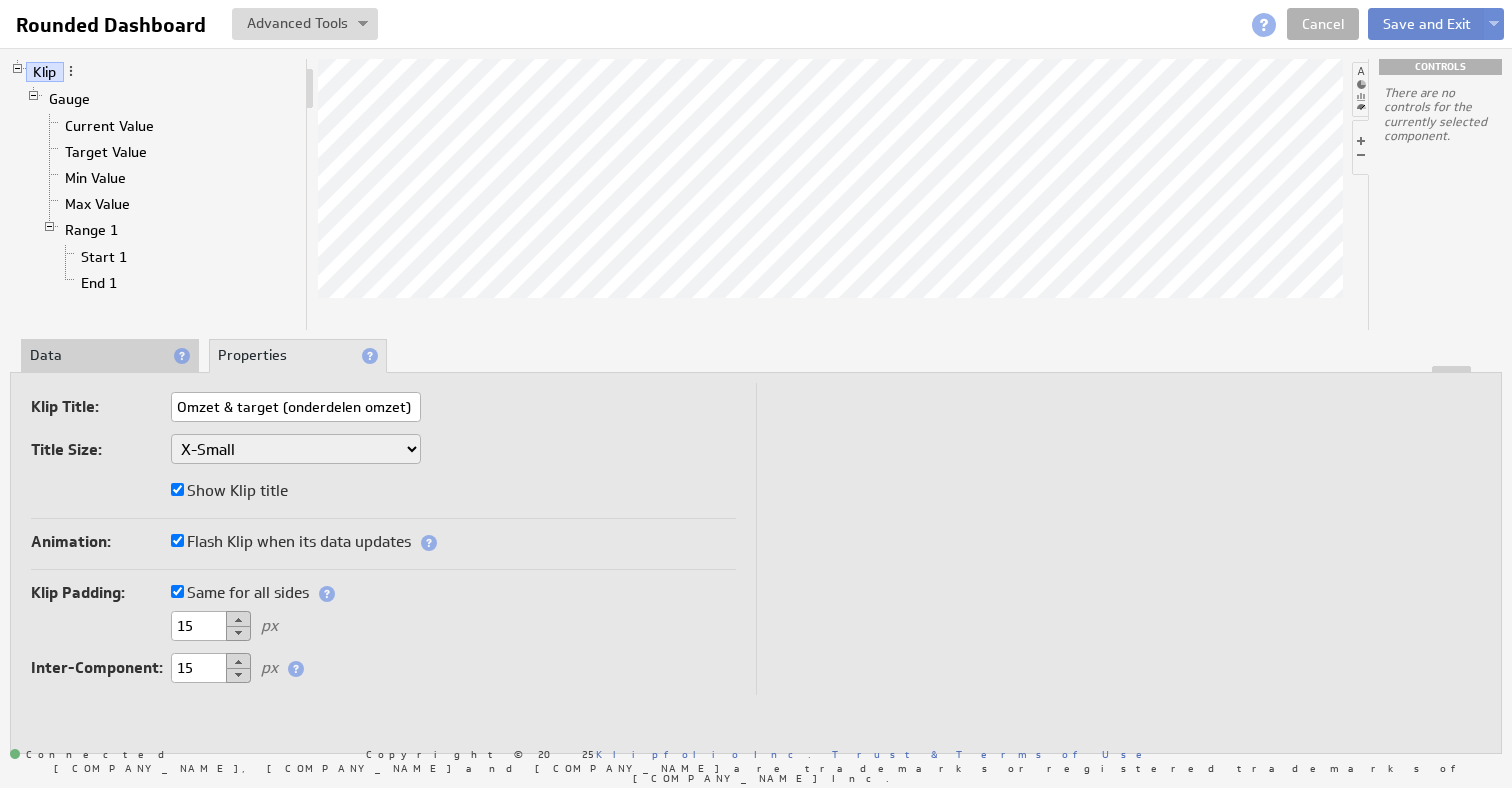 type on "Omzet & target (onderdelen omzet)" 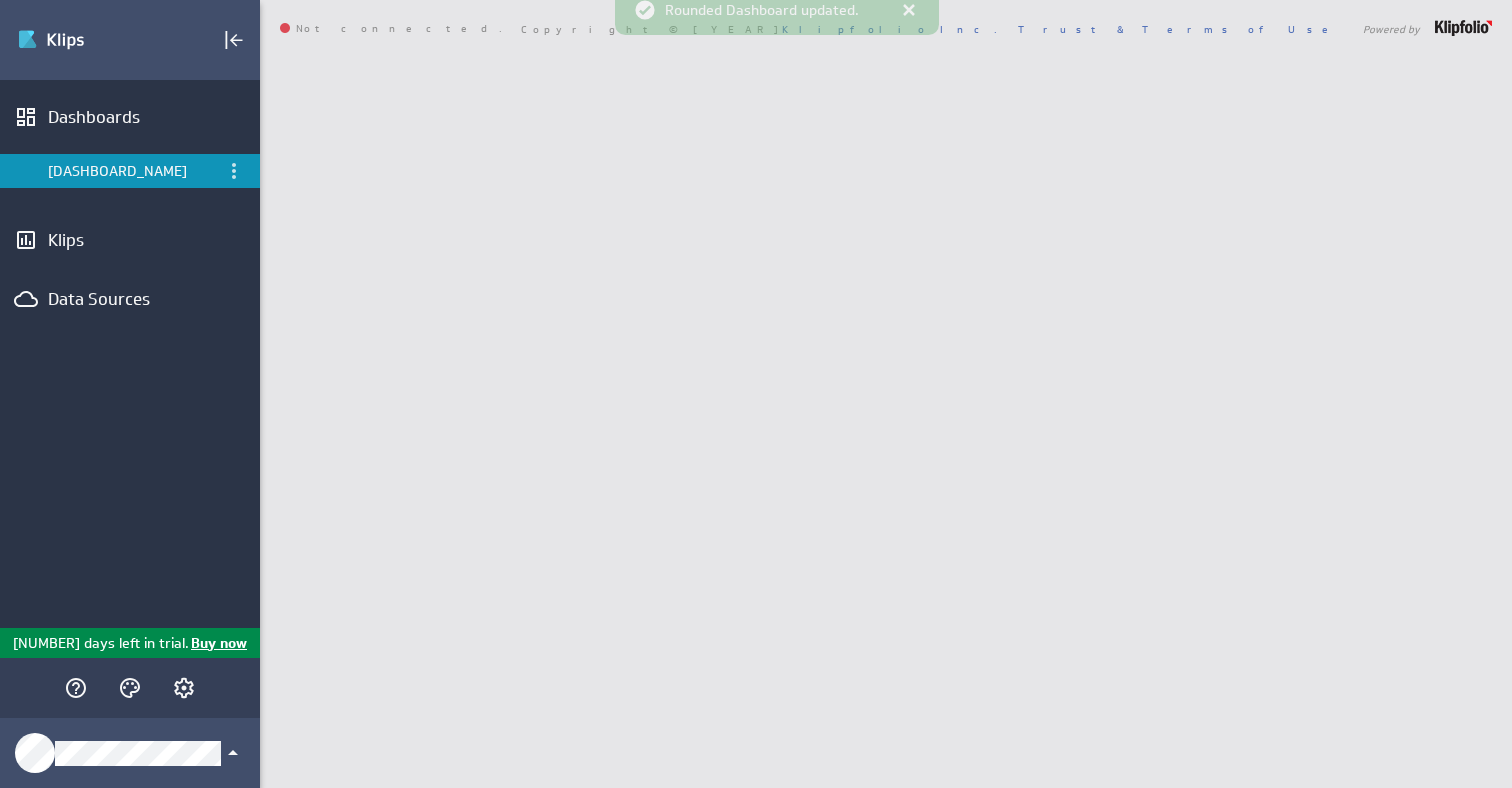 scroll, scrollTop: 0, scrollLeft: 0, axis: both 